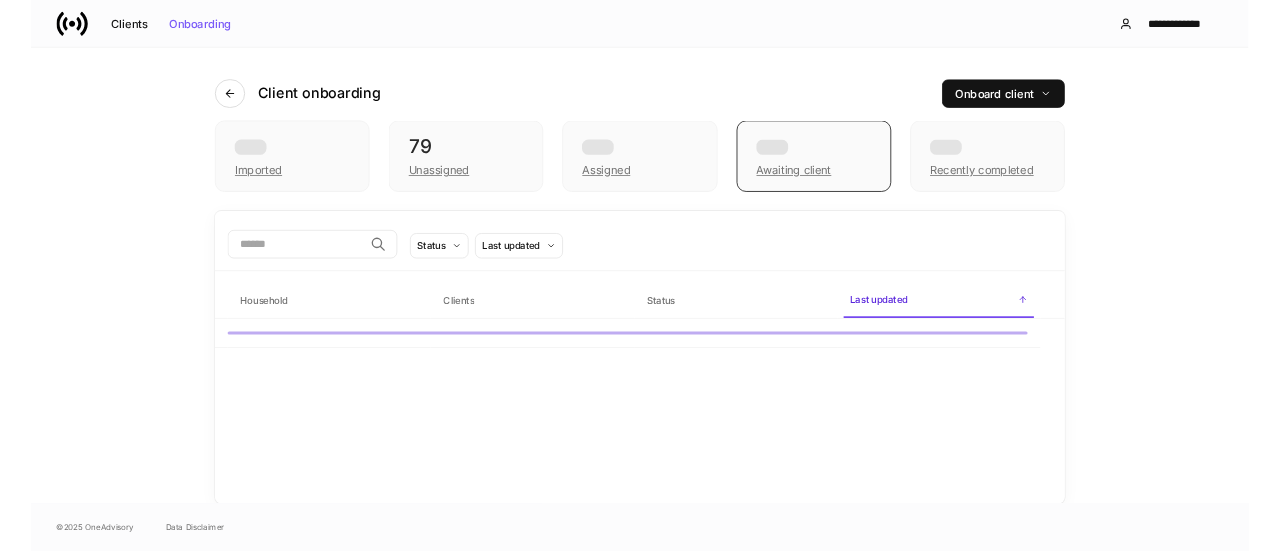 scroll, scrollTop: 0, scrollLeft: 0, axis: both 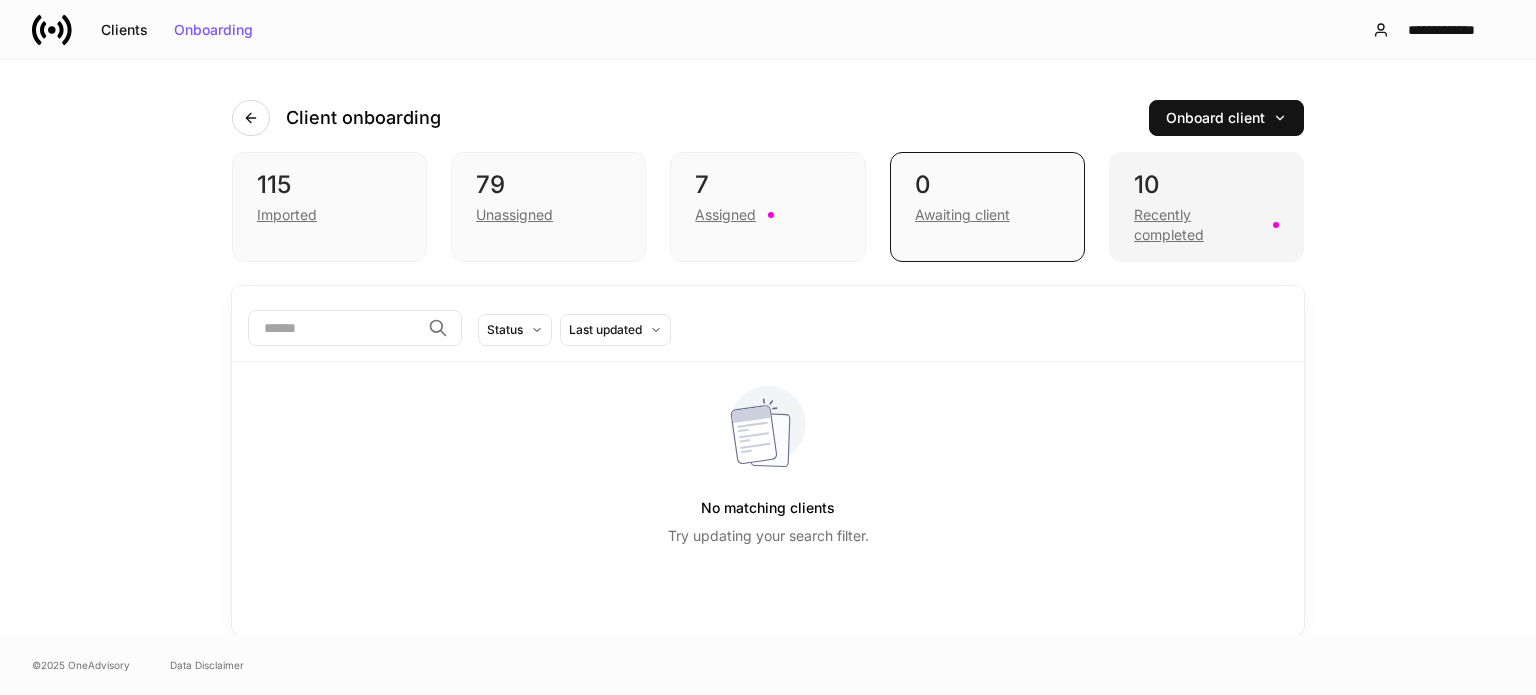 click on "10" at bounding box center (1206, 185) 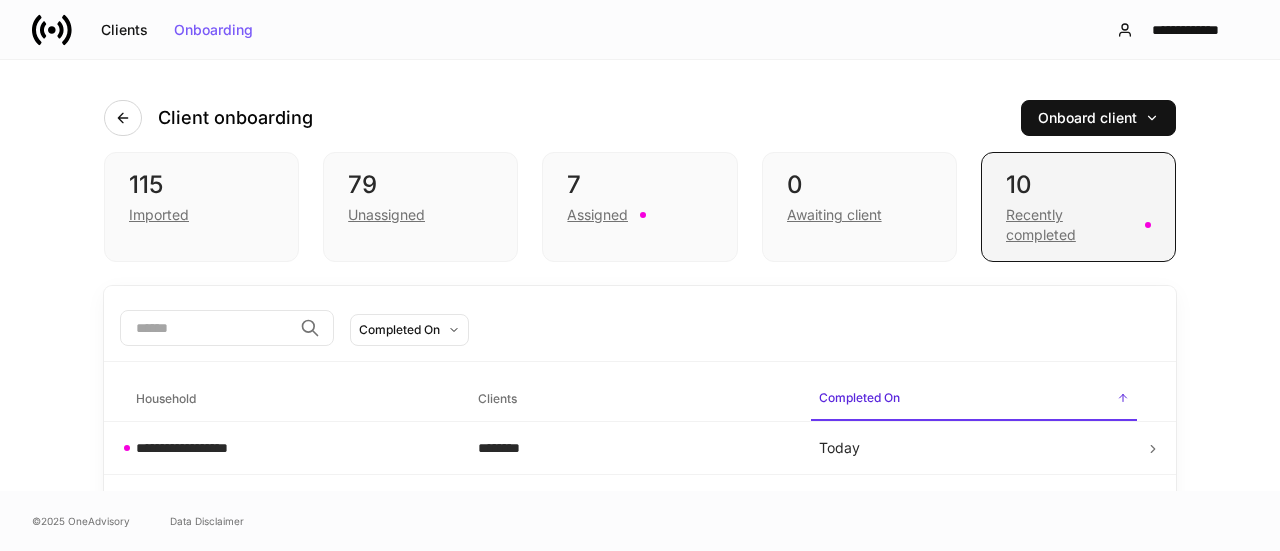 click on "Recently completed" at bounding box center [1069, 225] 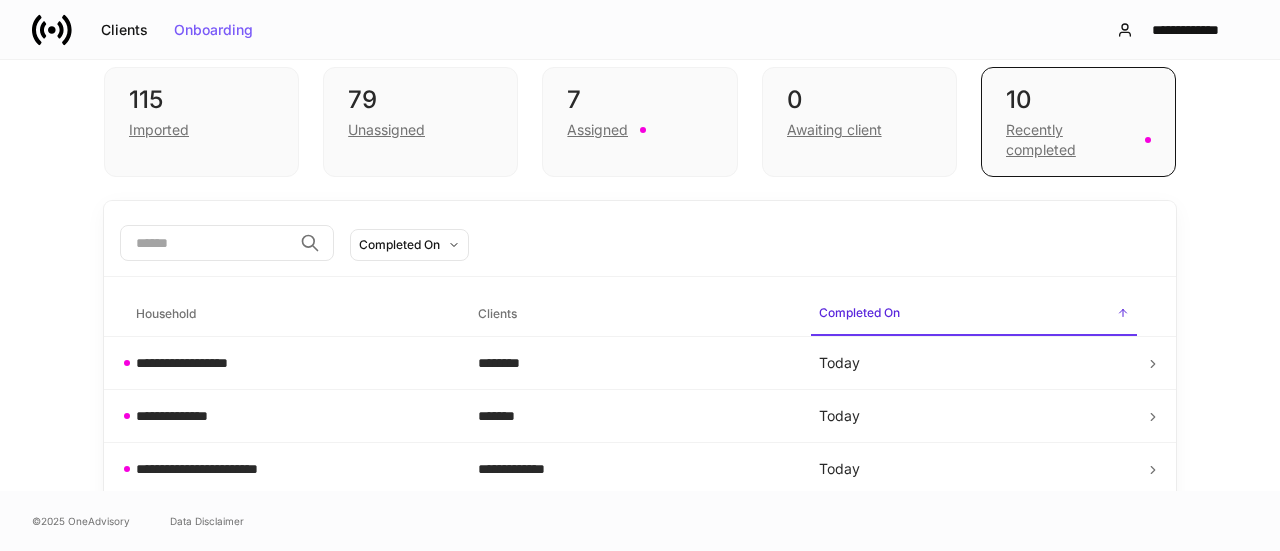 scroll, scrollTop: 455, scrollLeft: 0, axis: vertical 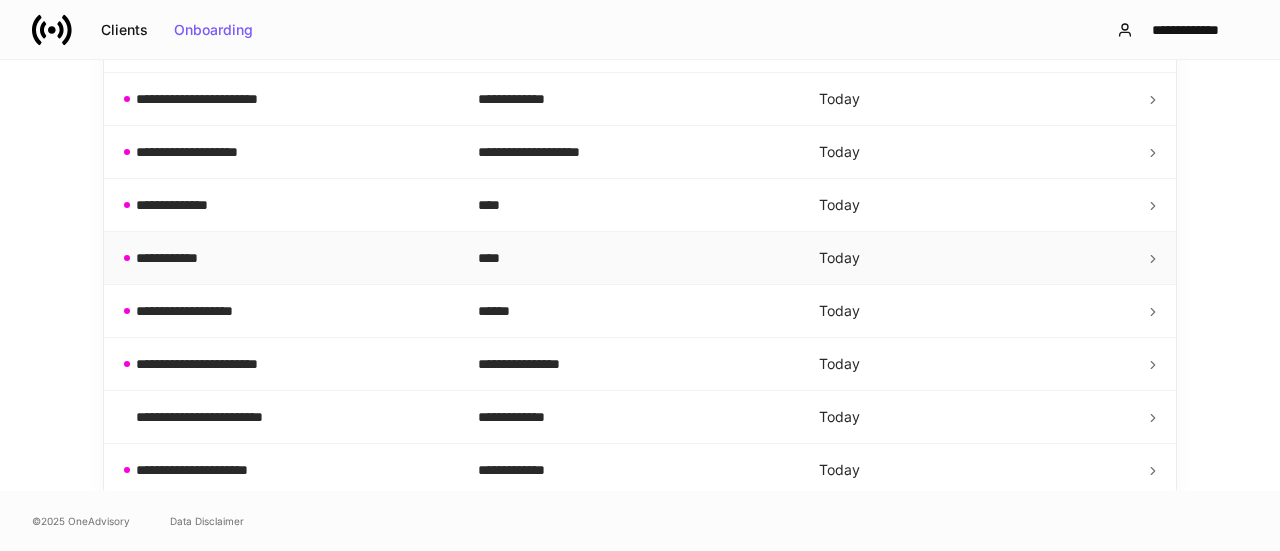 click on "**********" at bounding box center [291, 258] 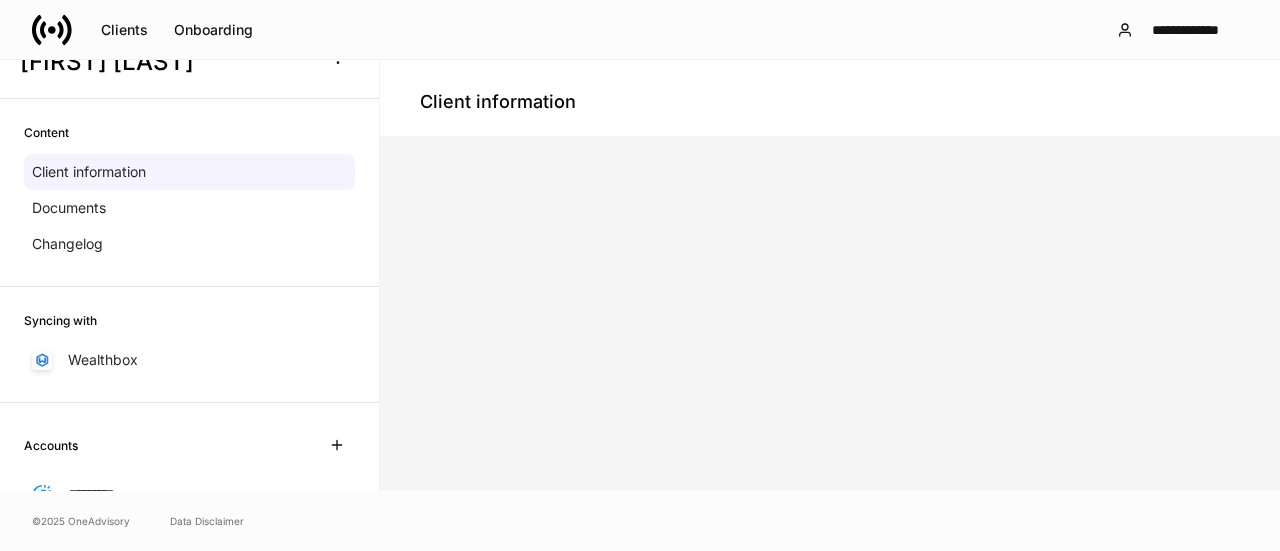 scroll, scrollTop: 0, scrollLeft: 0, axis: both 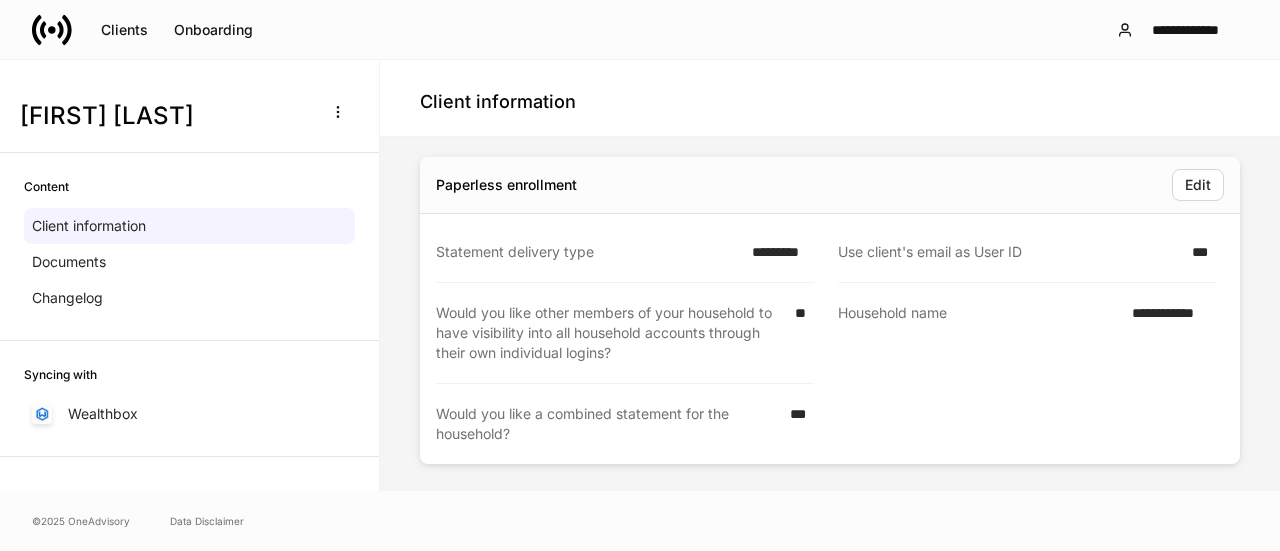 click 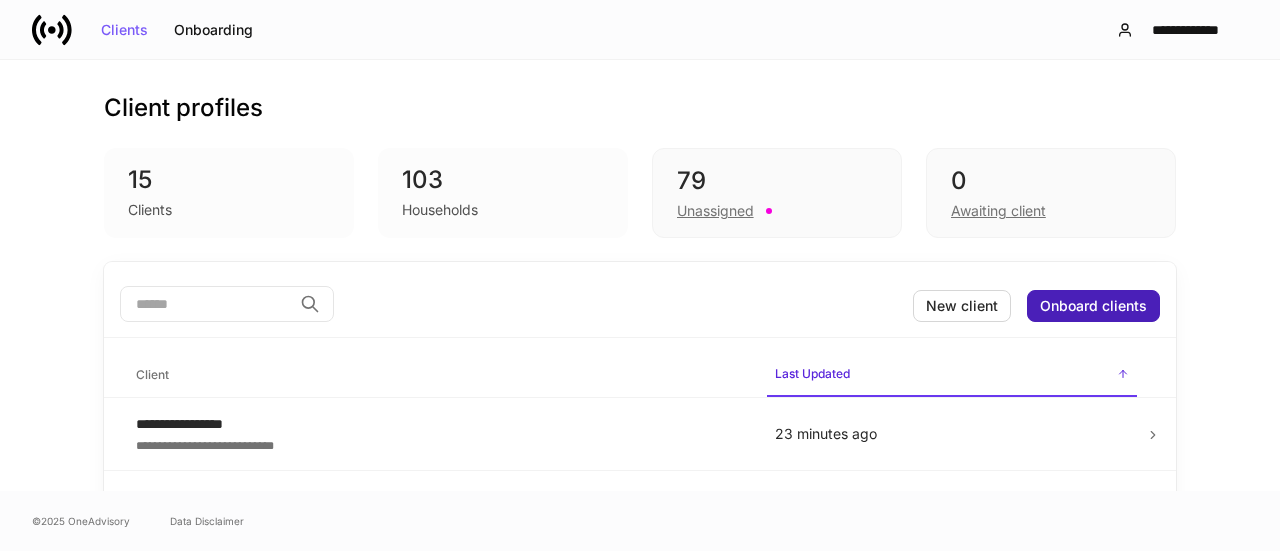 click on "Onboard clients" at bounding box center (1093, 306) 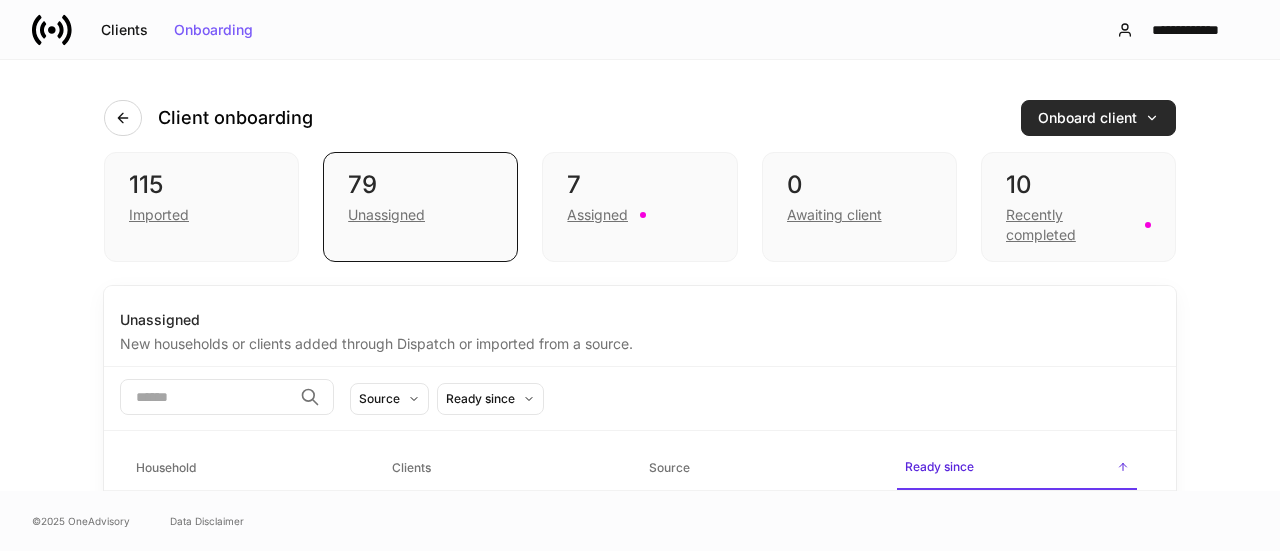 click on "Onboard client" at bounding box center (1098, 118) 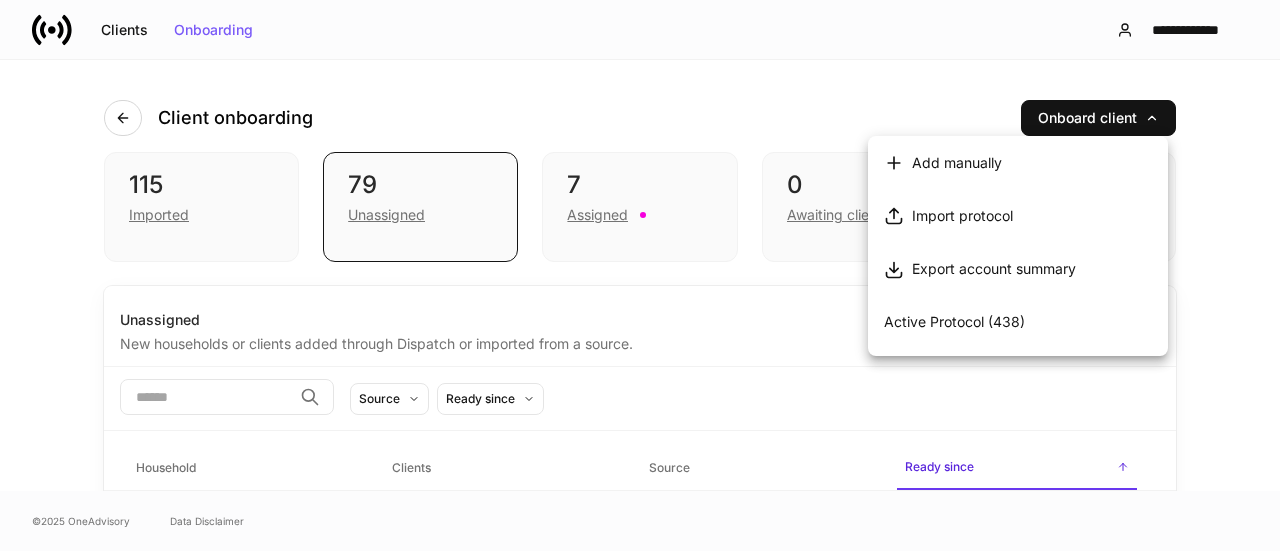 click on "Export account summary" at bounding box center [994, 269] 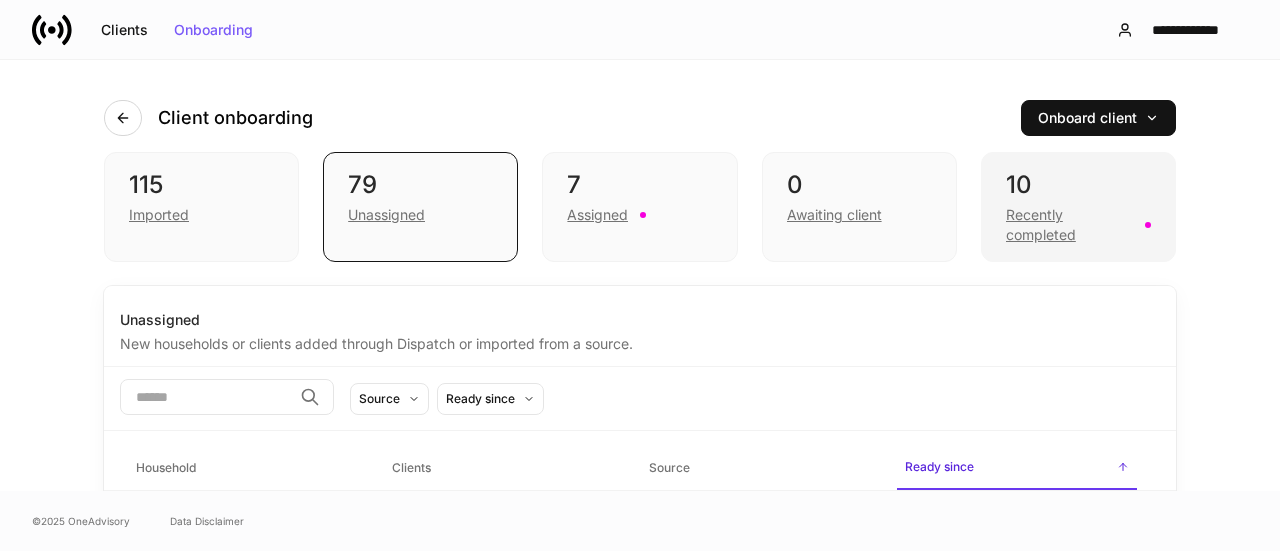 click on "Recently completed" at bounding box center (1069, 225) 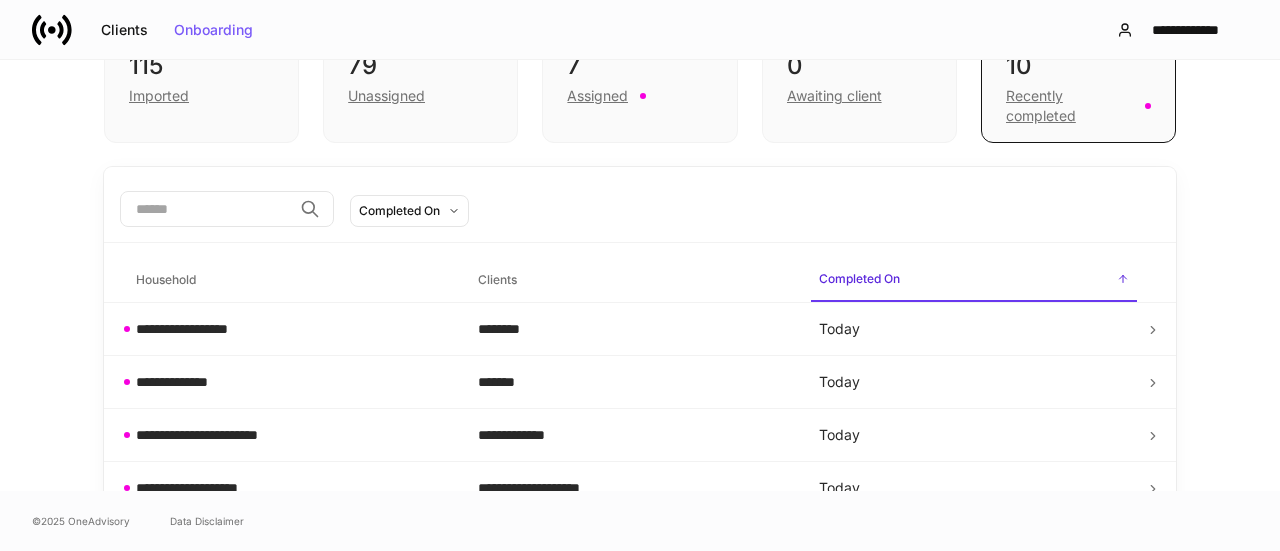 scroll, scrollTop: 400, scrollLeft: 0, axis: vertical 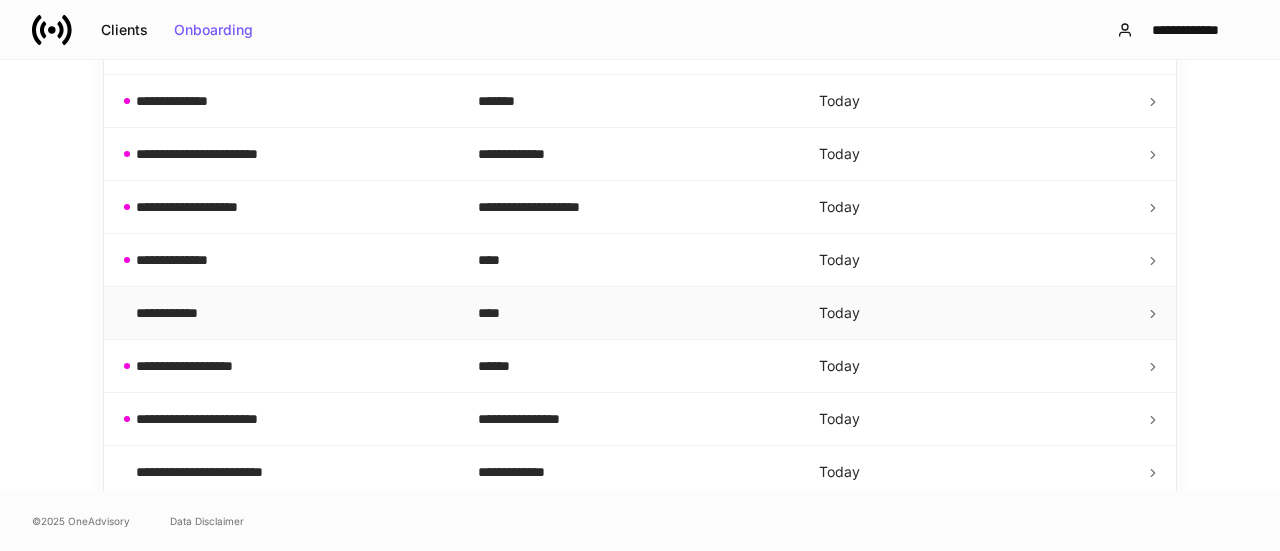 click on "**********" at bounding box center (291, 313) 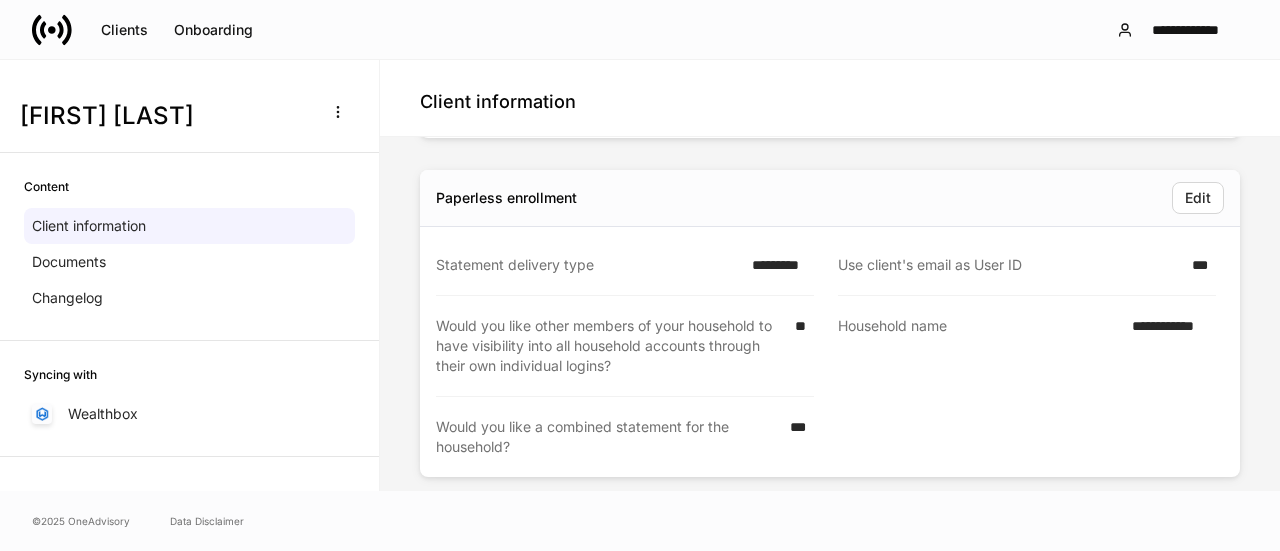 scroll, scrollTop: 3390, scrollLeft: 0, axis: vertical 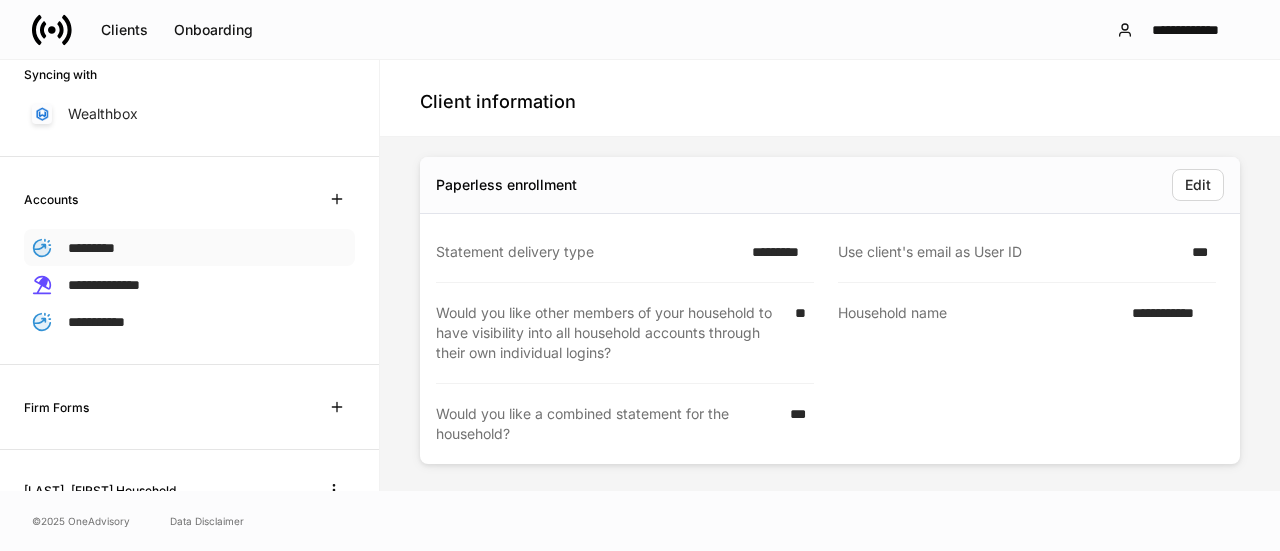 click on "*********" at bounding box center [189, 247] 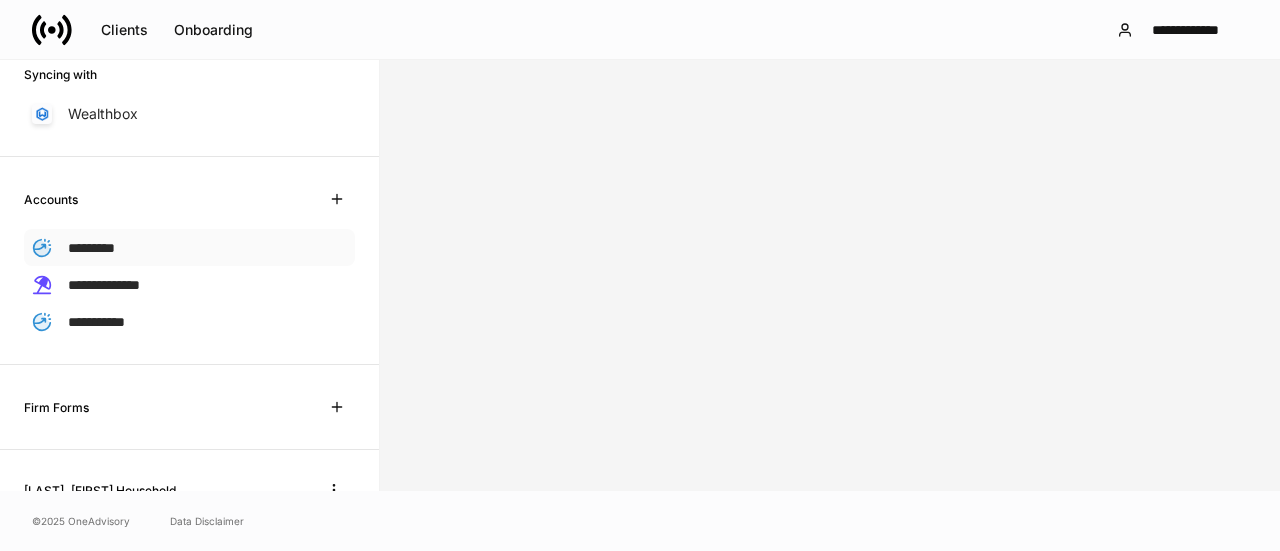 scroll, scrollTop: 0, scrollLeft: 0, axis: both 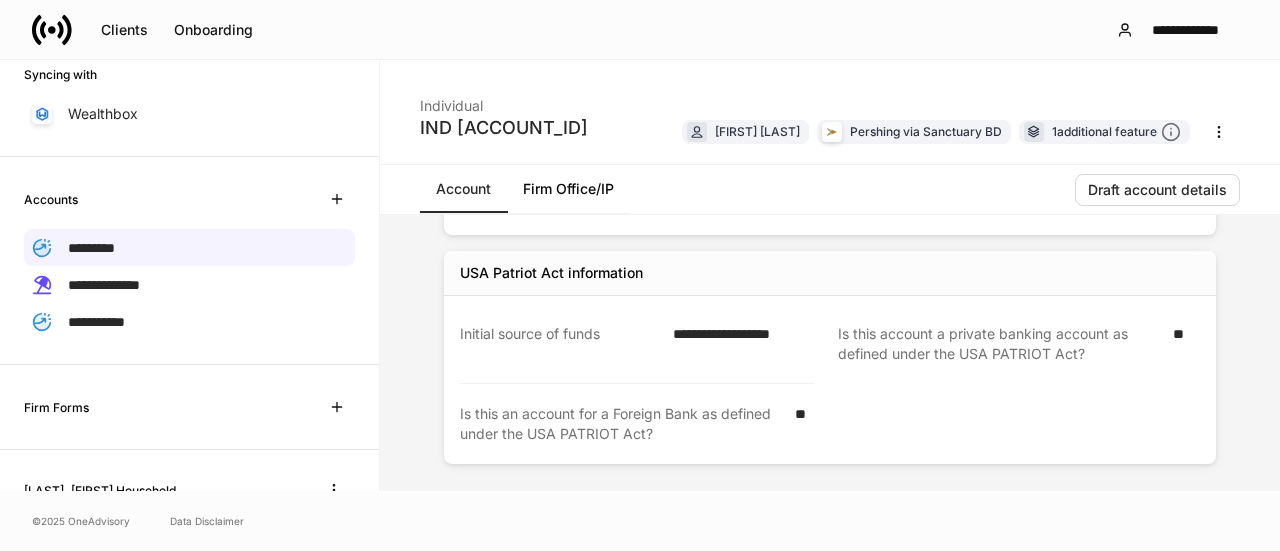click on "Firm Office/IP" at bounding box center [568, 189] 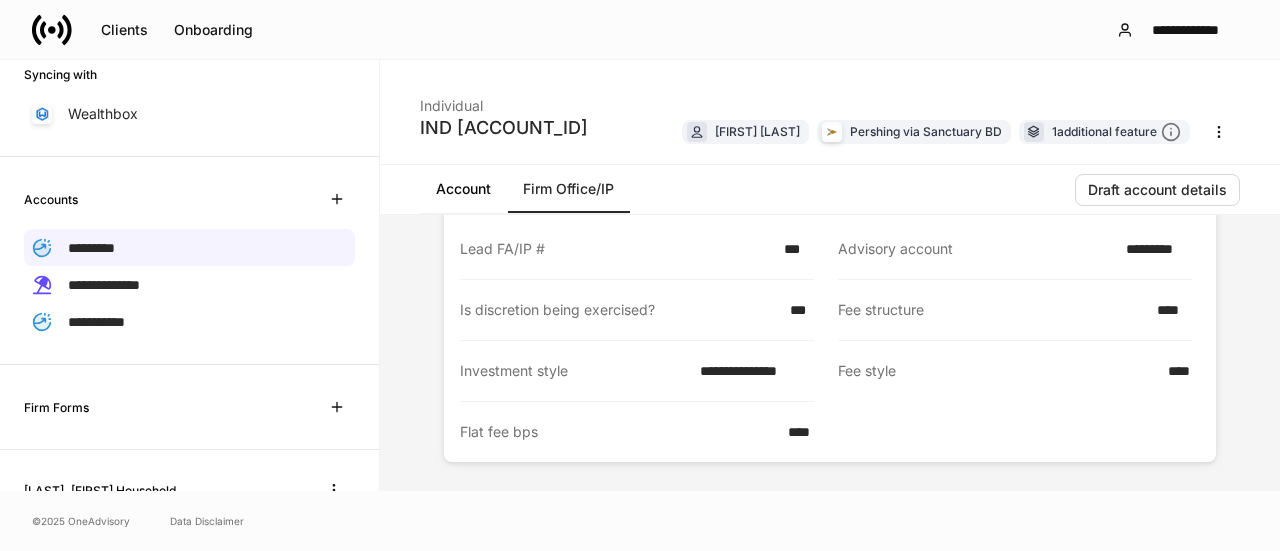 scroll, scrollTop: 0, scrollLeft: 0, axis: both 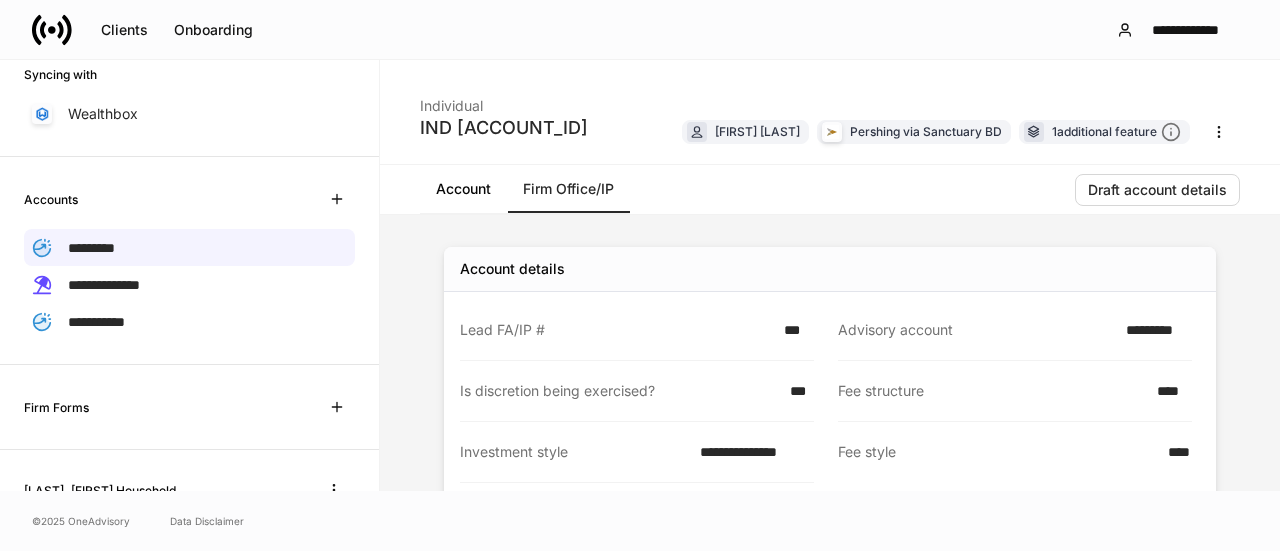 click on "Account" at bounding box center [463, 189] 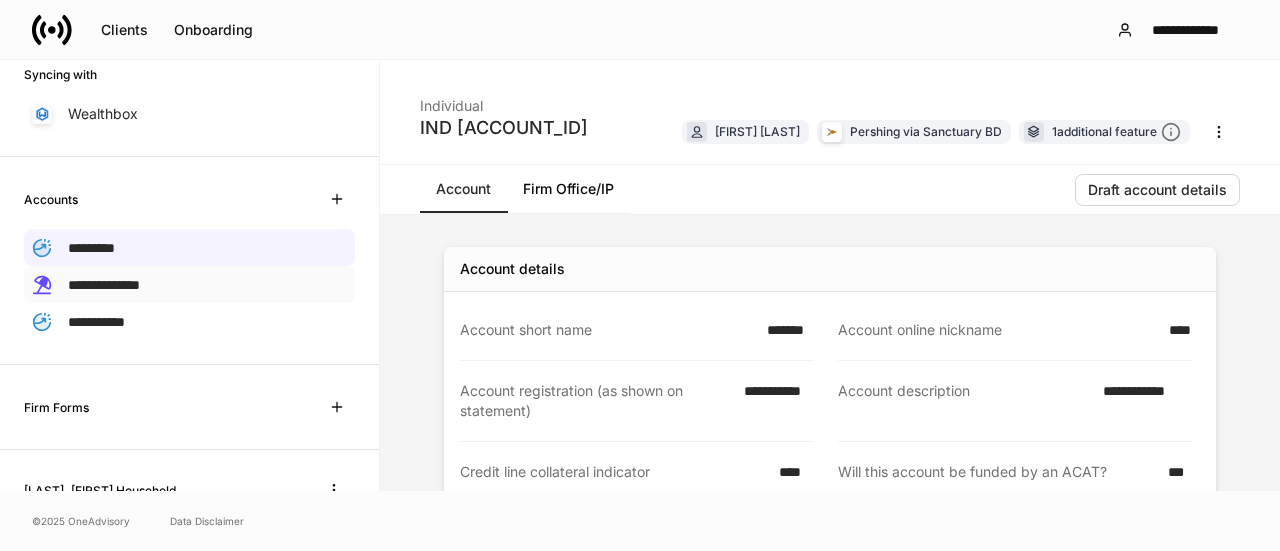 click on "**********" at bounding box center (104, 285) 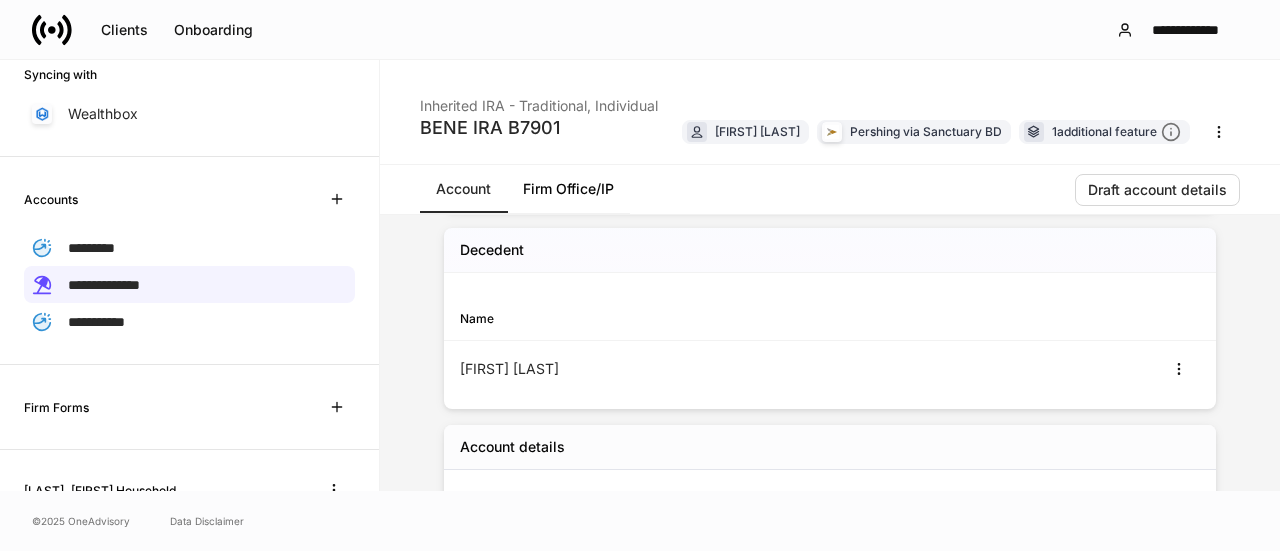 scroll, scrollTop: 600, scrollLeft: 0, axis: vertical 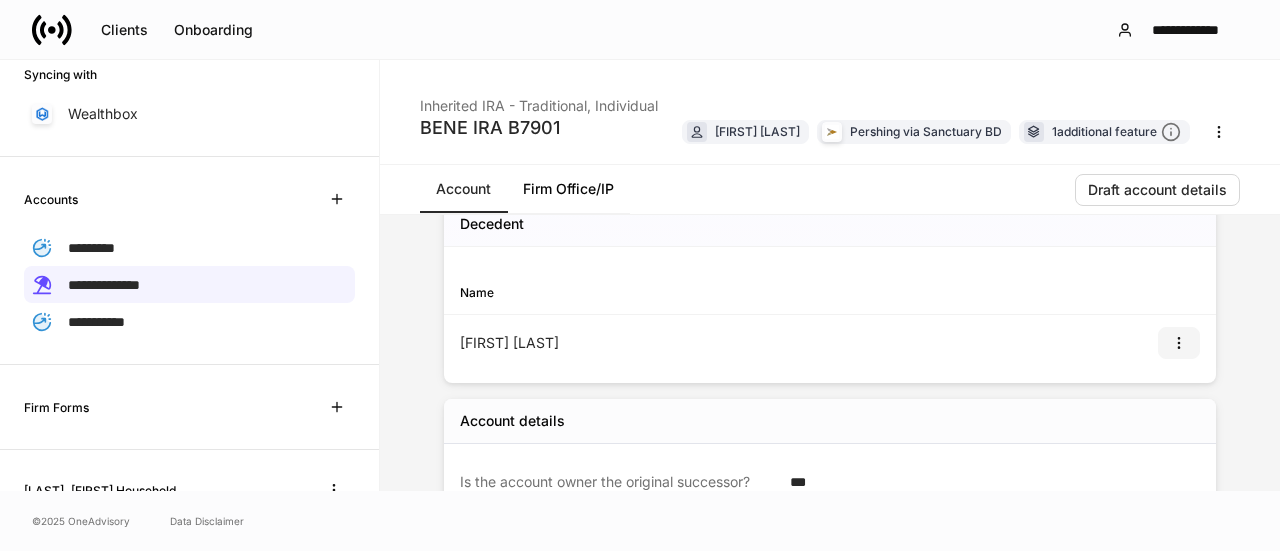 click 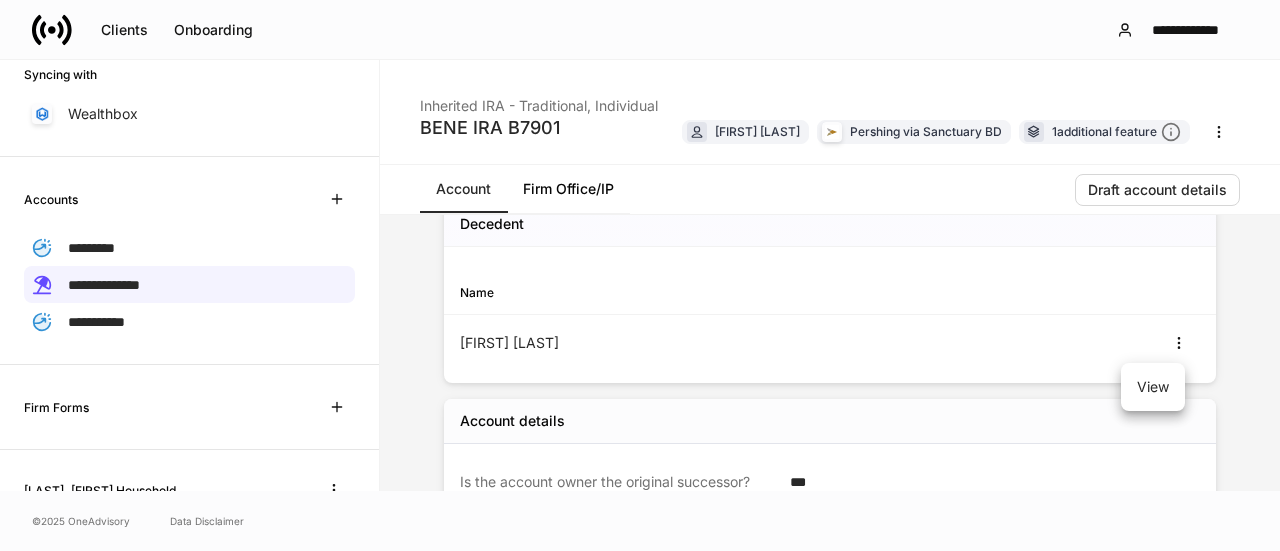 click on "View" at bounding box center [1153, 387] 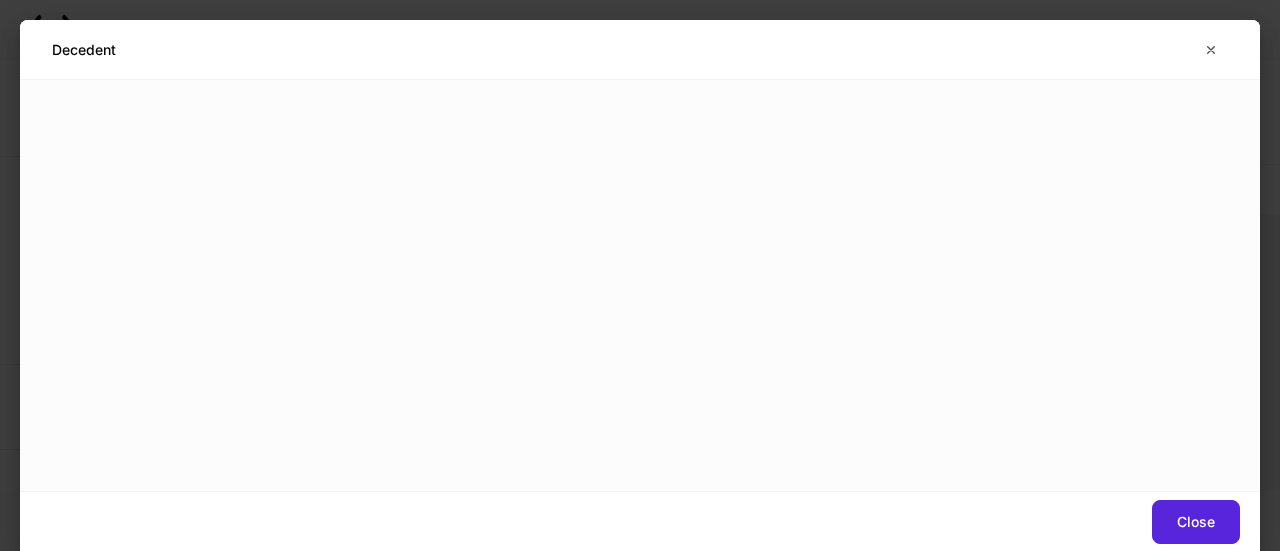 scroll, scrollTop: 0, scrollLeft: 0, axis: both 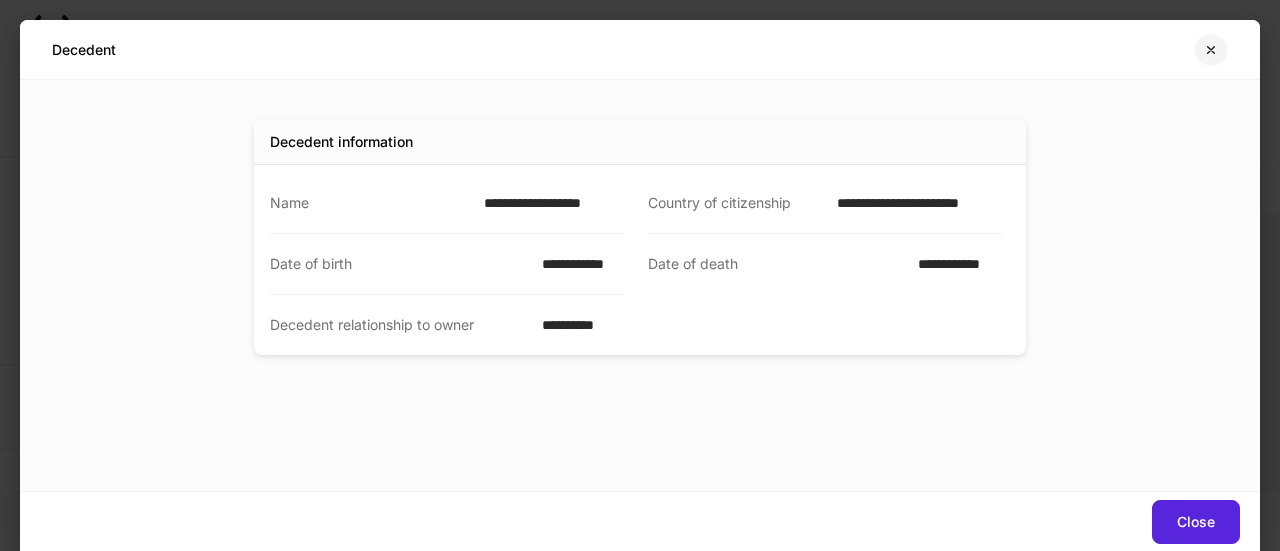 drag, startPoint x: 1212, startPoint y: 47, endPoint x: 1204, endPoint y: 55, distance: 11.313708 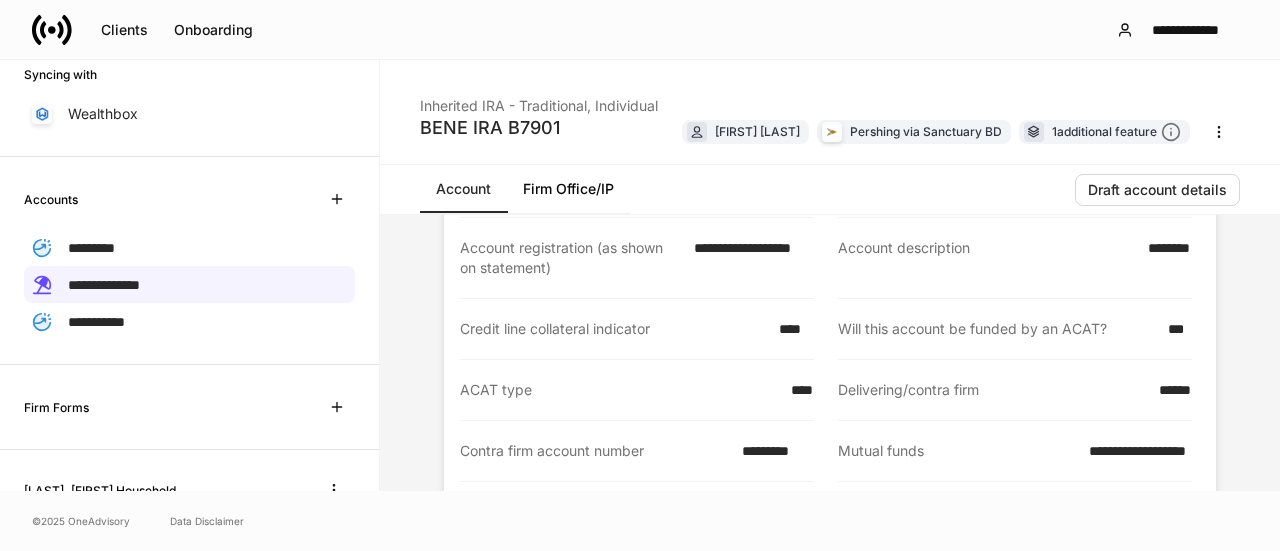 scroll, scrollTop: 0, scrollLeft: 0, axis: both 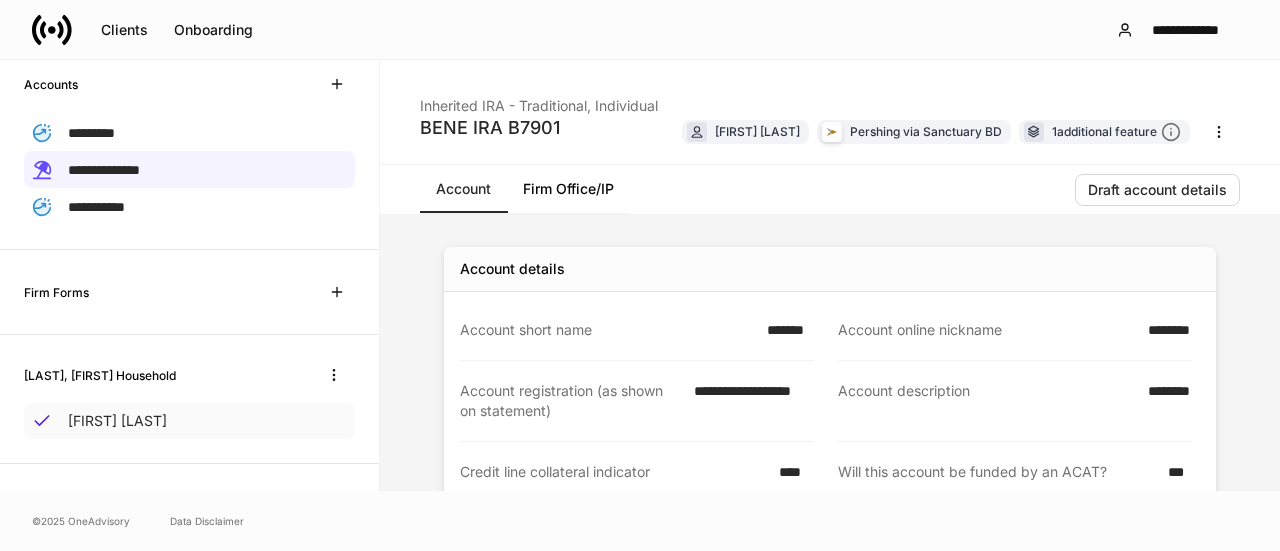click on "[FIRST] [LAST]" at bounding box center [117, 421] 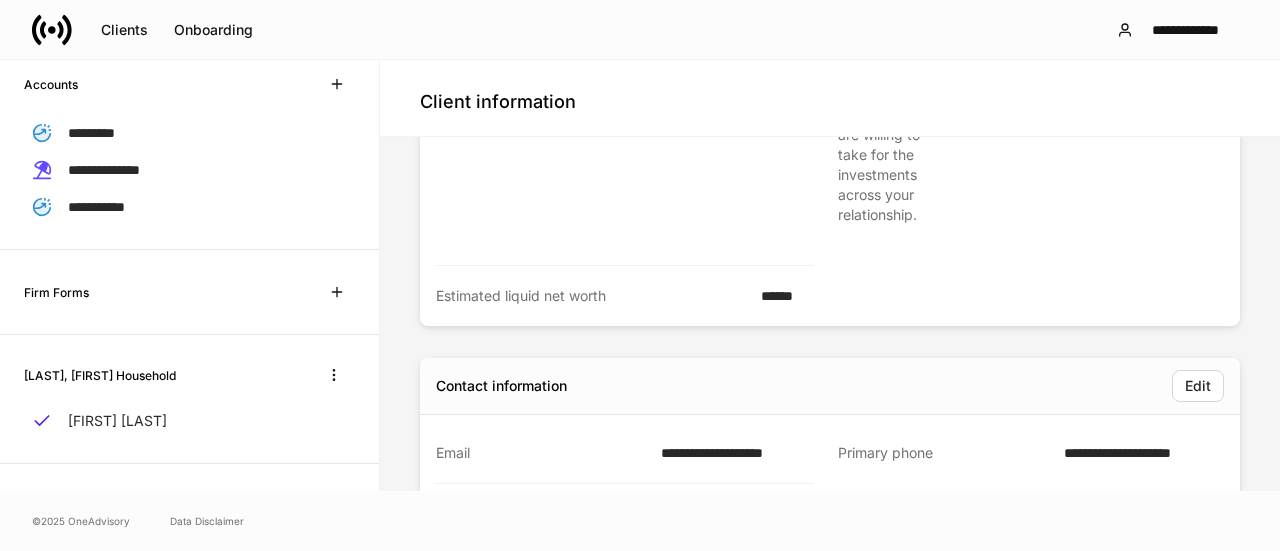 scroll, scrollTop: 1400, scrollLeft: 0, axis: vertical 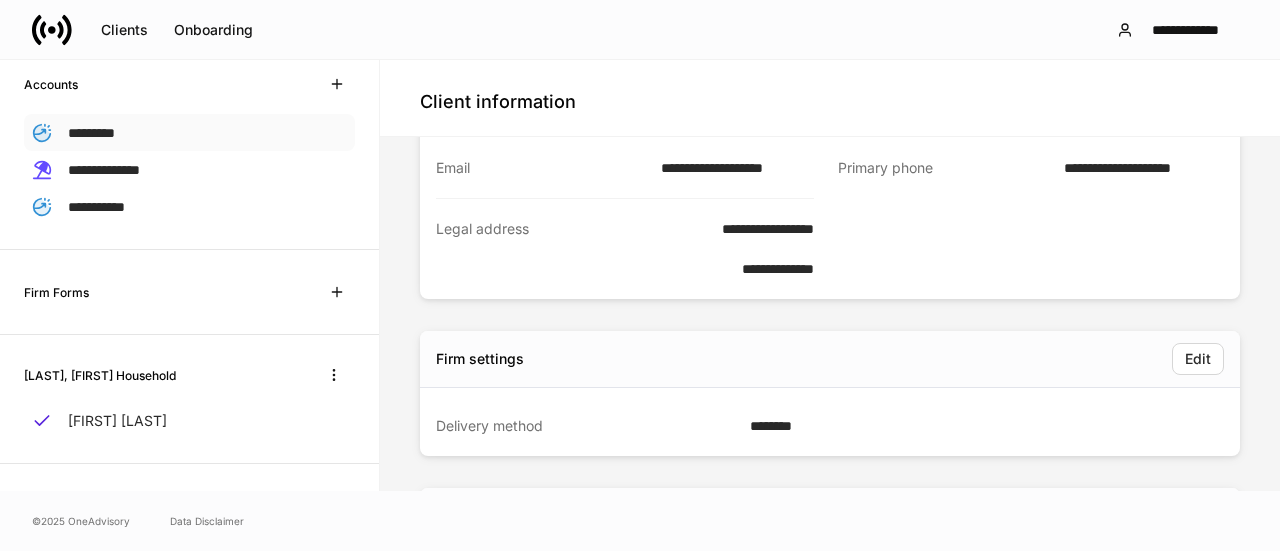 click on "*********" at bounding box center (189, 132) 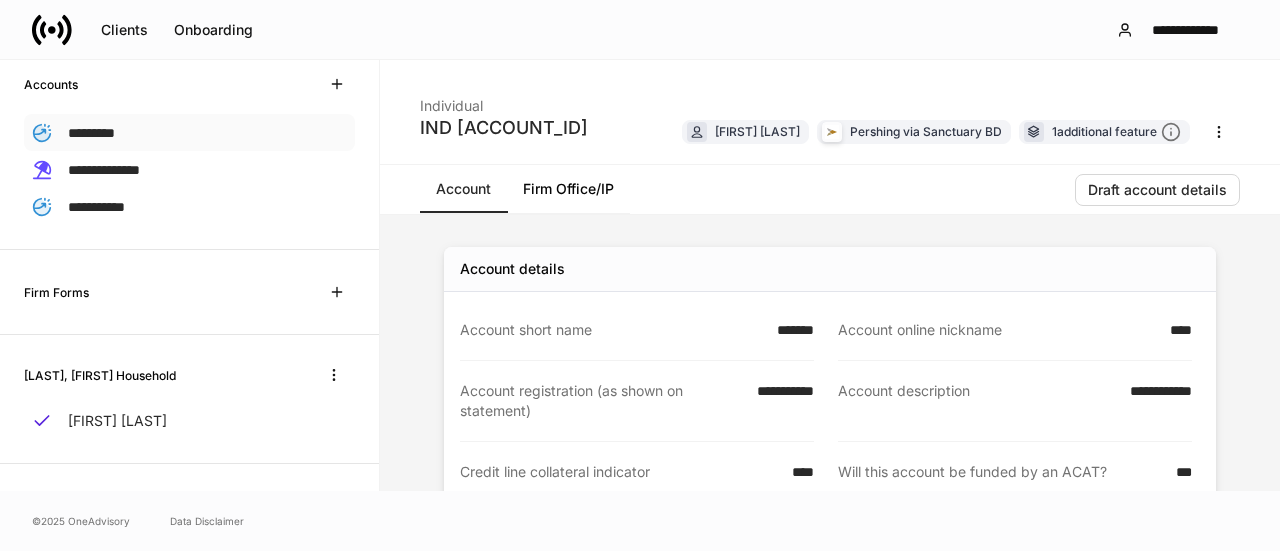 scroll, scrollTop: 0, scrollLeft: 0, axis: both 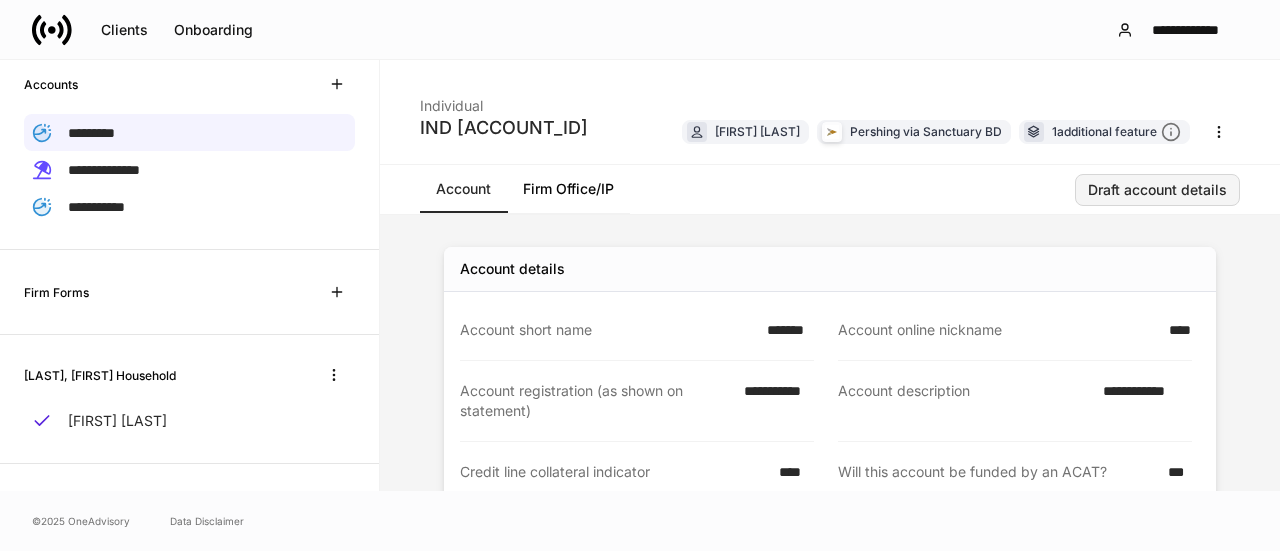 click on "Draft account details" at bounding box center [1157, 190] 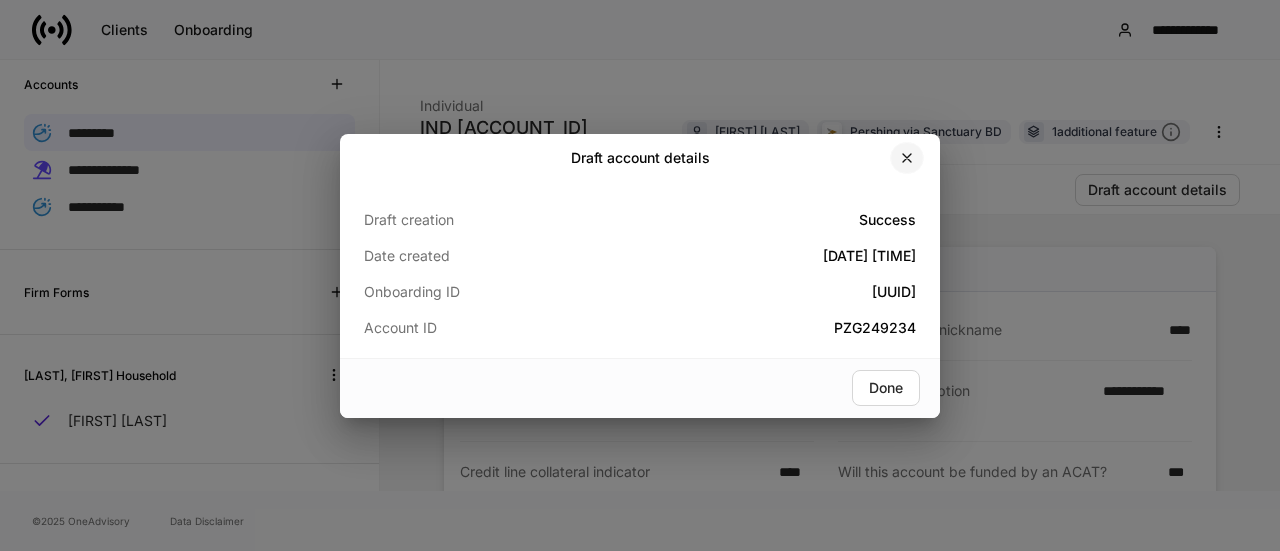 click 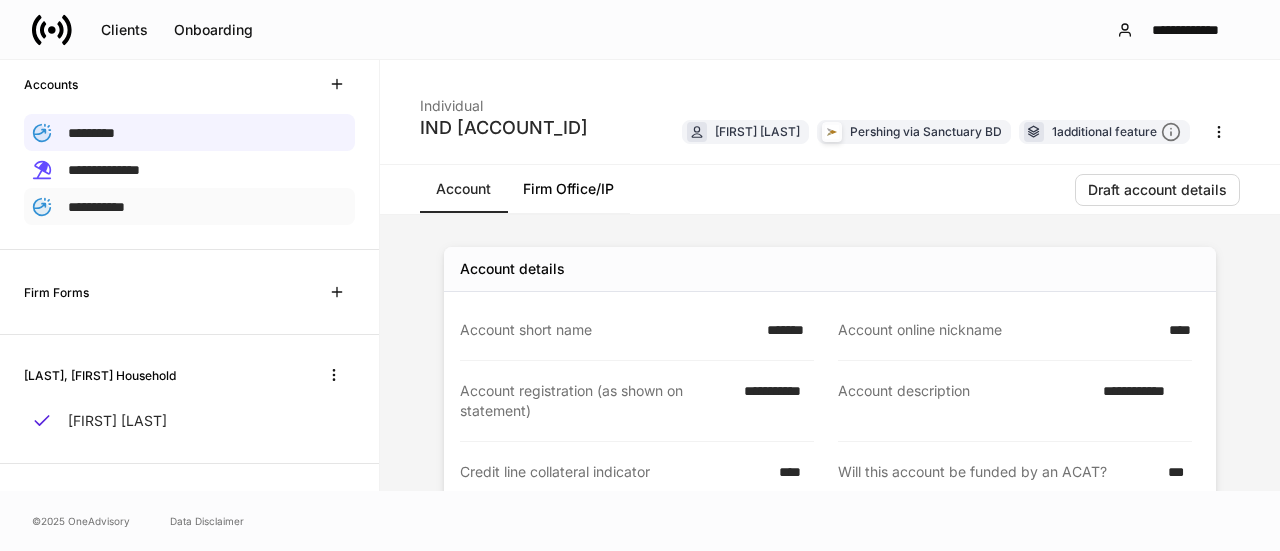 click on "**********" at bounding box center [96, 207] 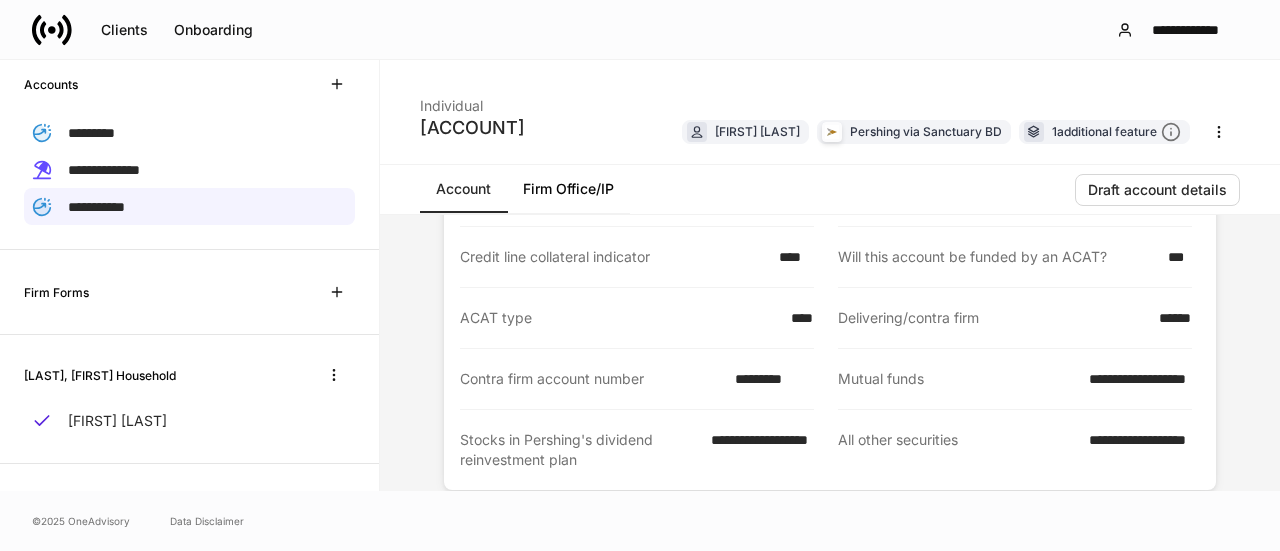 scroll, scrollTop: 200, scrollLeft: 0, axis: vertical 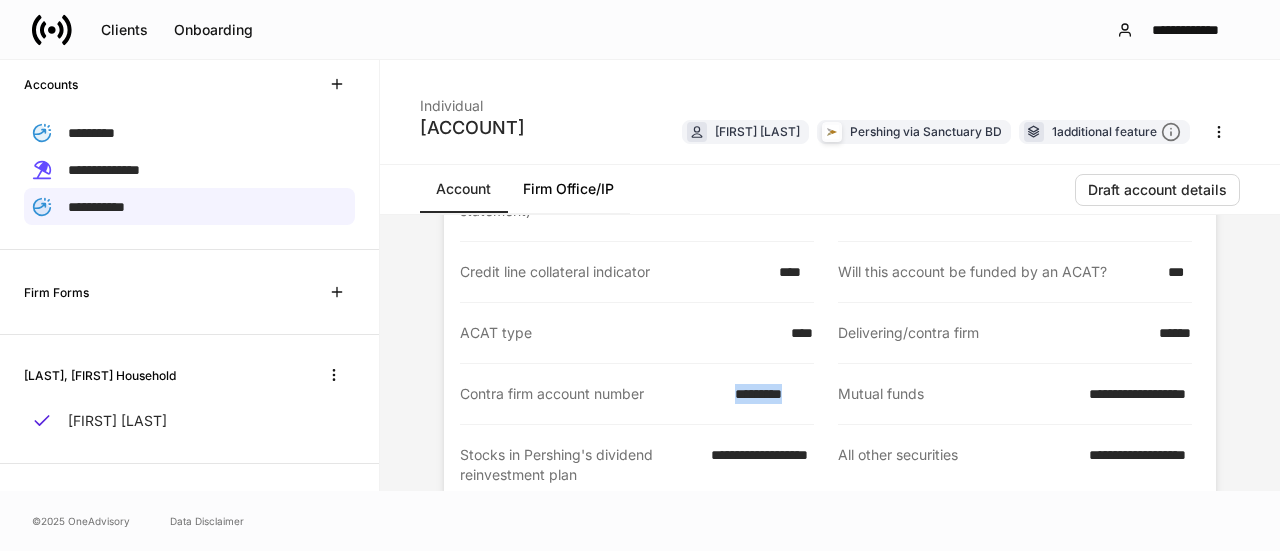 drag, startPoint x: 808, startPoint y: 390, endPoint x: 710, endPoint y: 392, distance: 98.02041 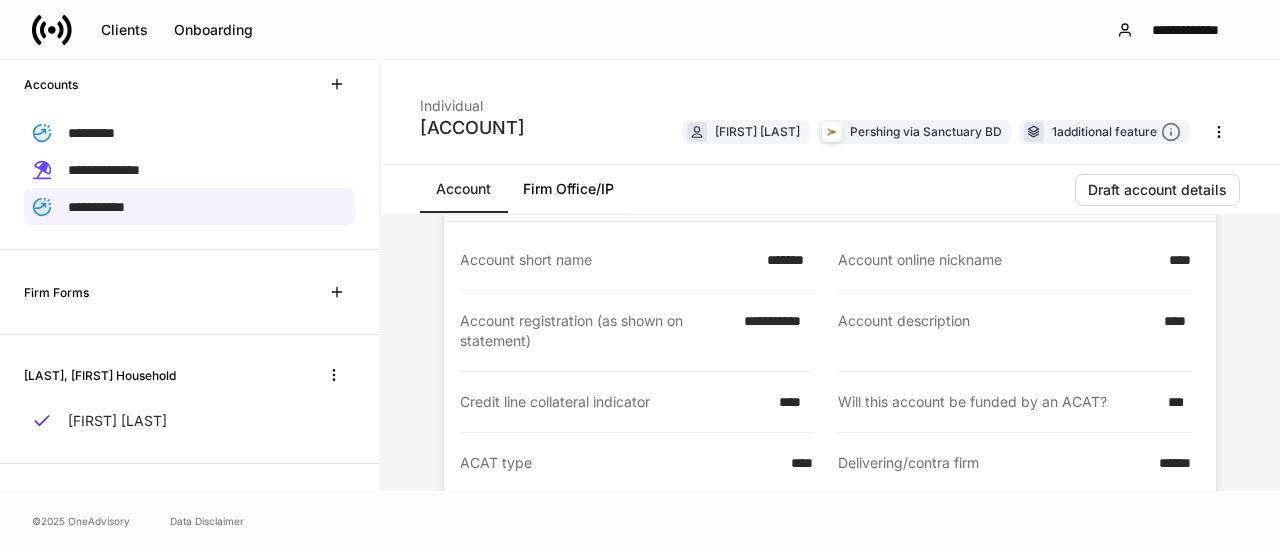 scroll, scrollTop: 100, scrollLeft: 0, axis: vertical 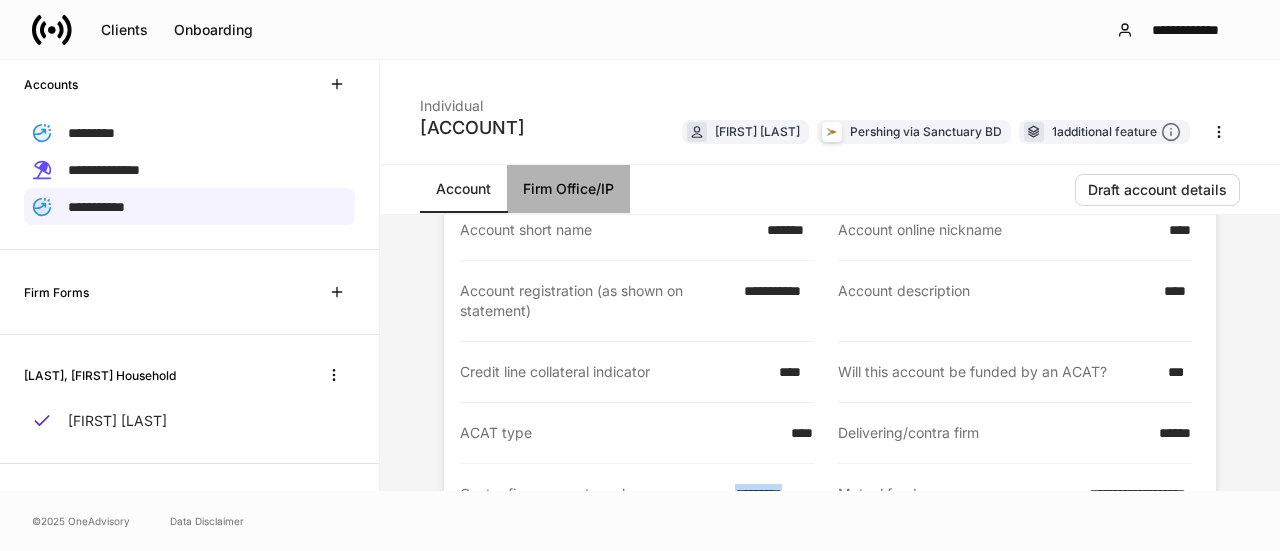 click on "Firm Office/IP" at bounding box center (568, 189) 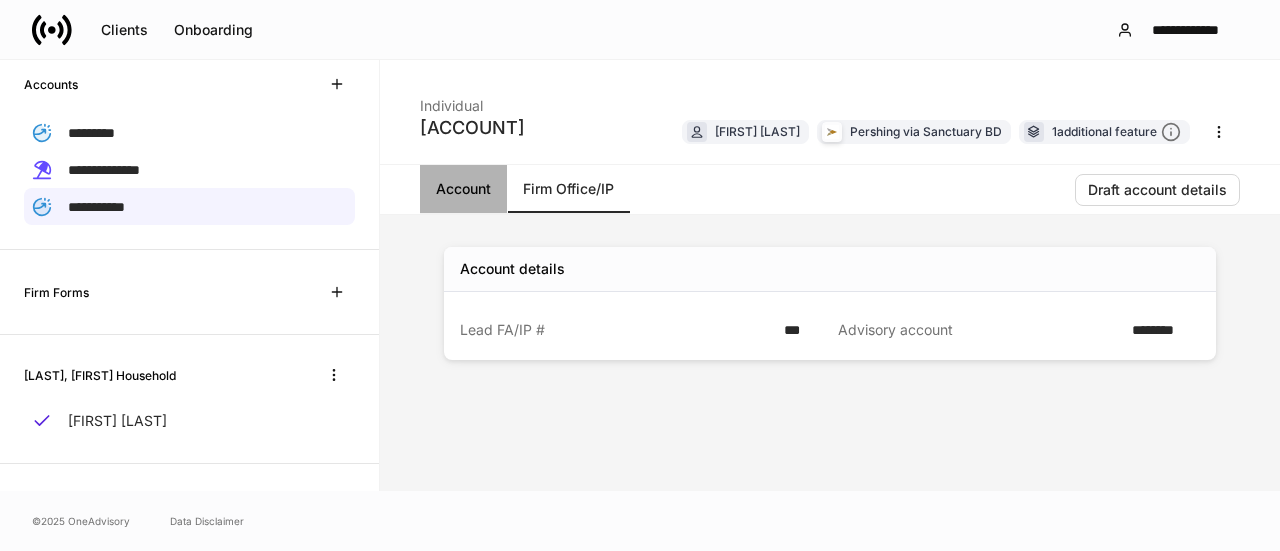 click on "Account" at bounding box center [463, 189] 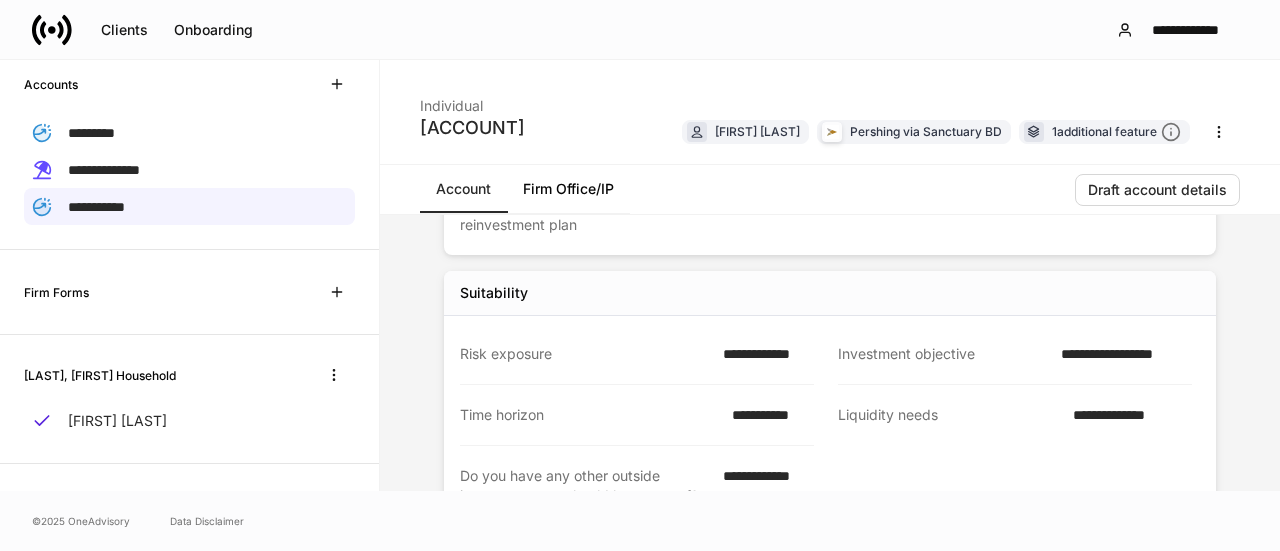 scroll, scrollTop: 441, scrollLeft: 0, axis: vertical 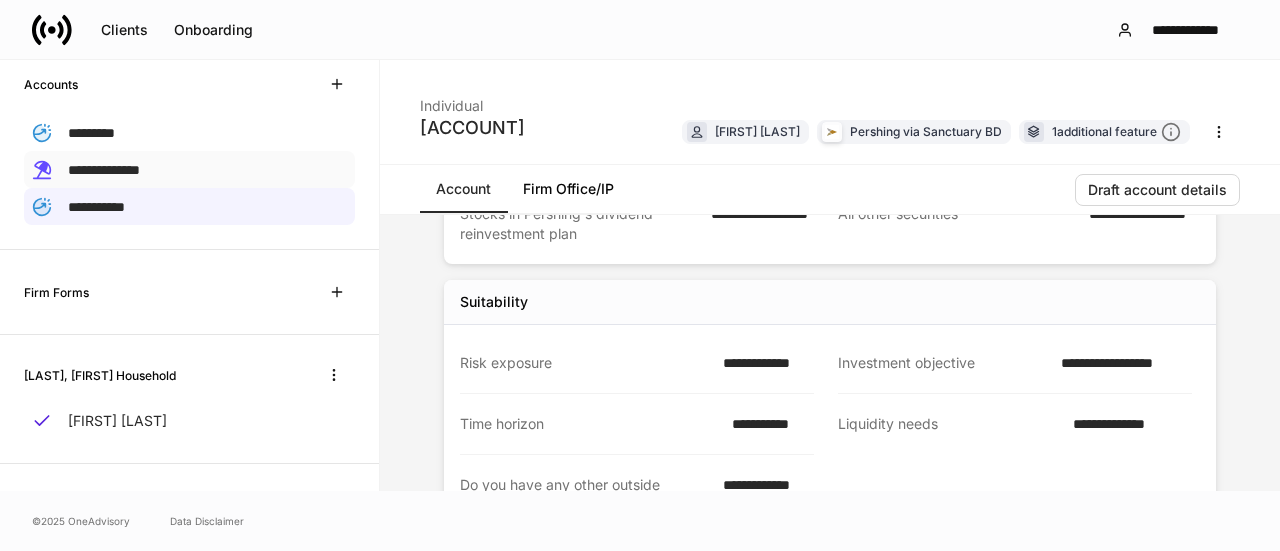 drag, startPoint x: 100, startPoint y: 137, endPoint x: 265, endPoint y: 161, distance: 166.73631 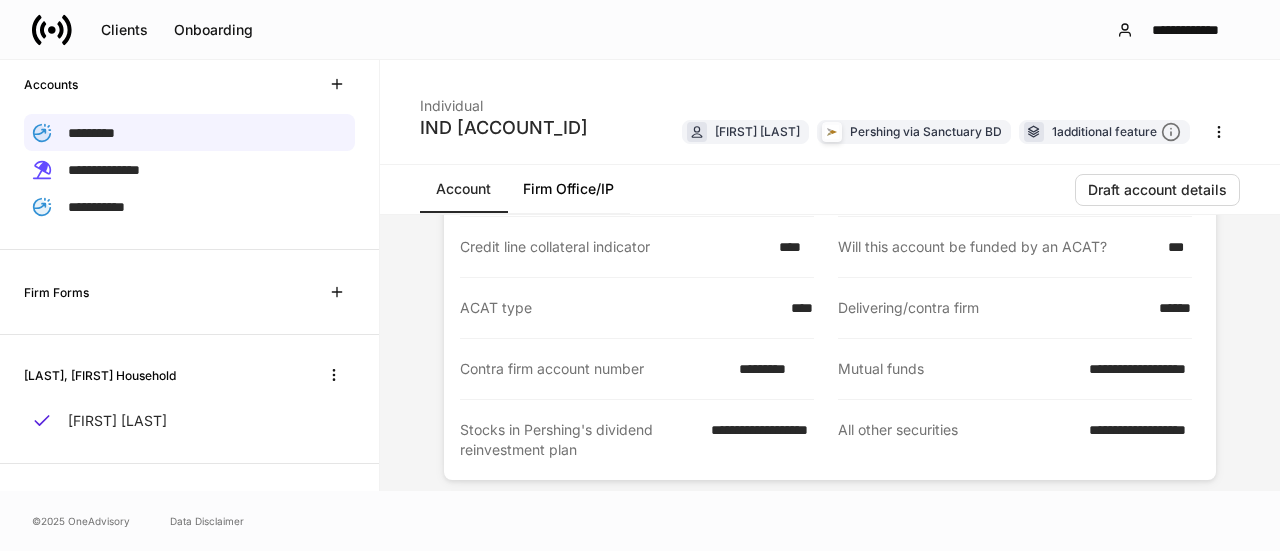scroll, scrollTop: 200, scrollLeft: 0, axis: vertical 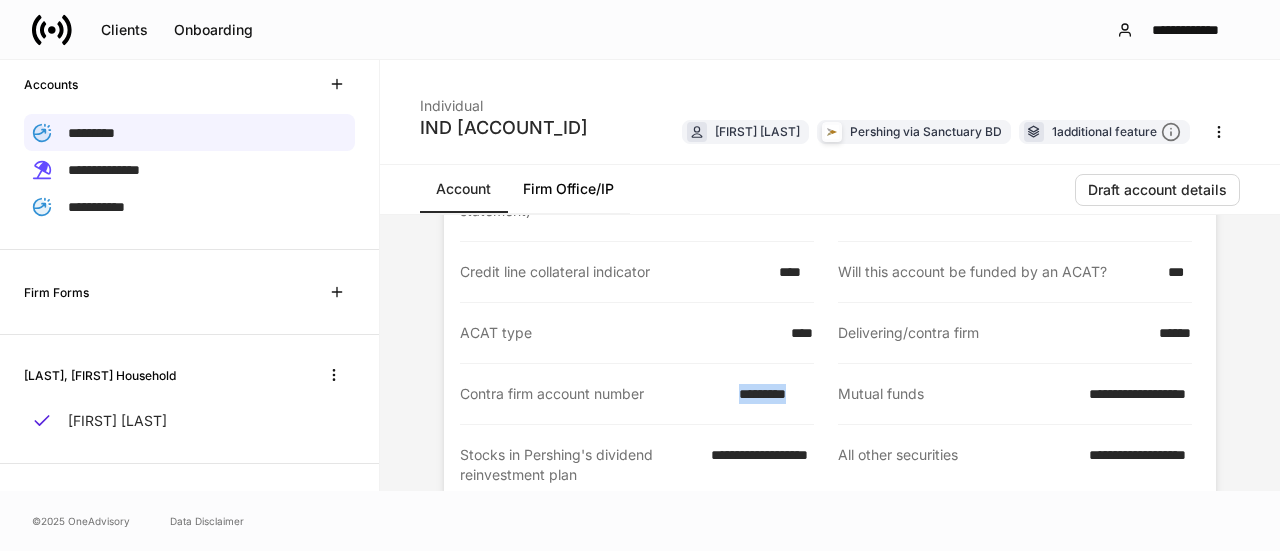 drag, startPoint x: 804, startPoint y: 393, endPoint x: 732, endPoint y: 397, distance: 72.11102 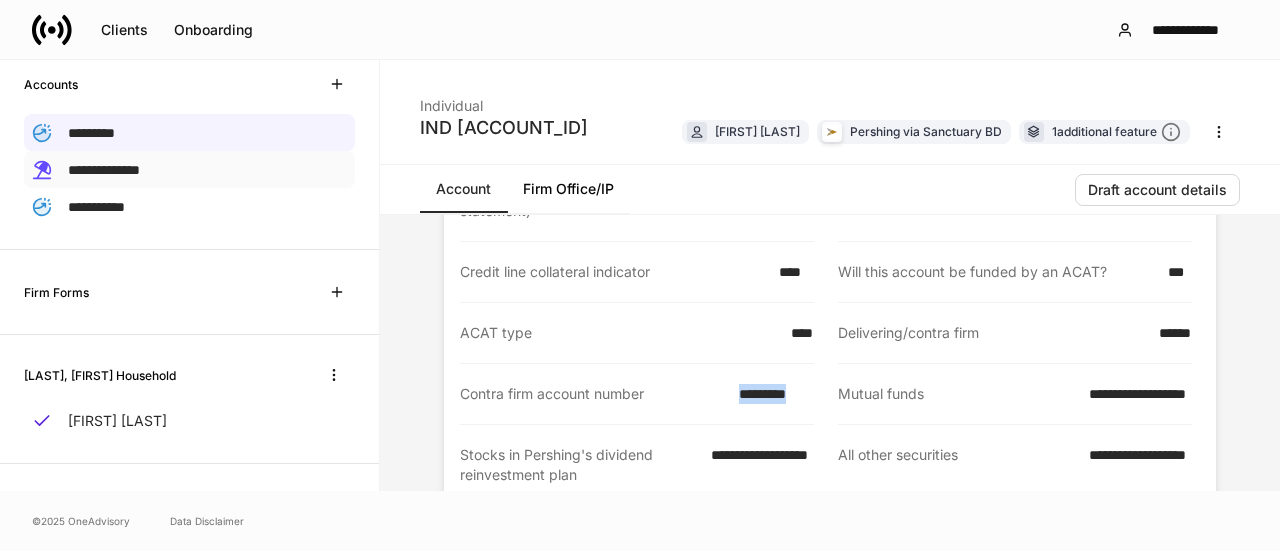 click on "**********" at bounding box center [104, 169] 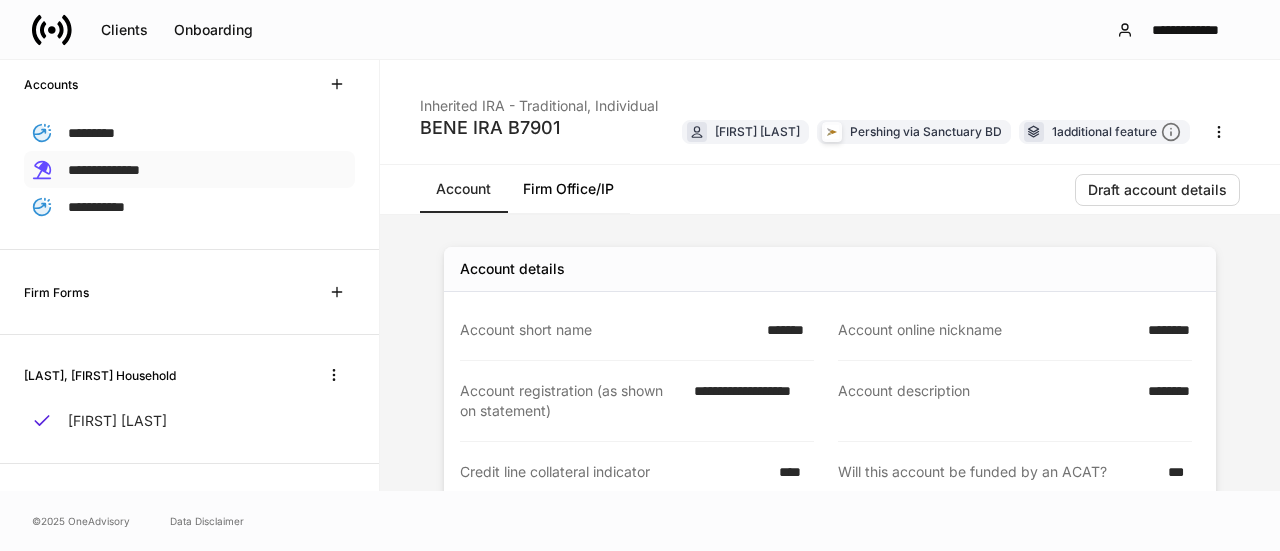 click on "**********" at bounding box center [104, 170] 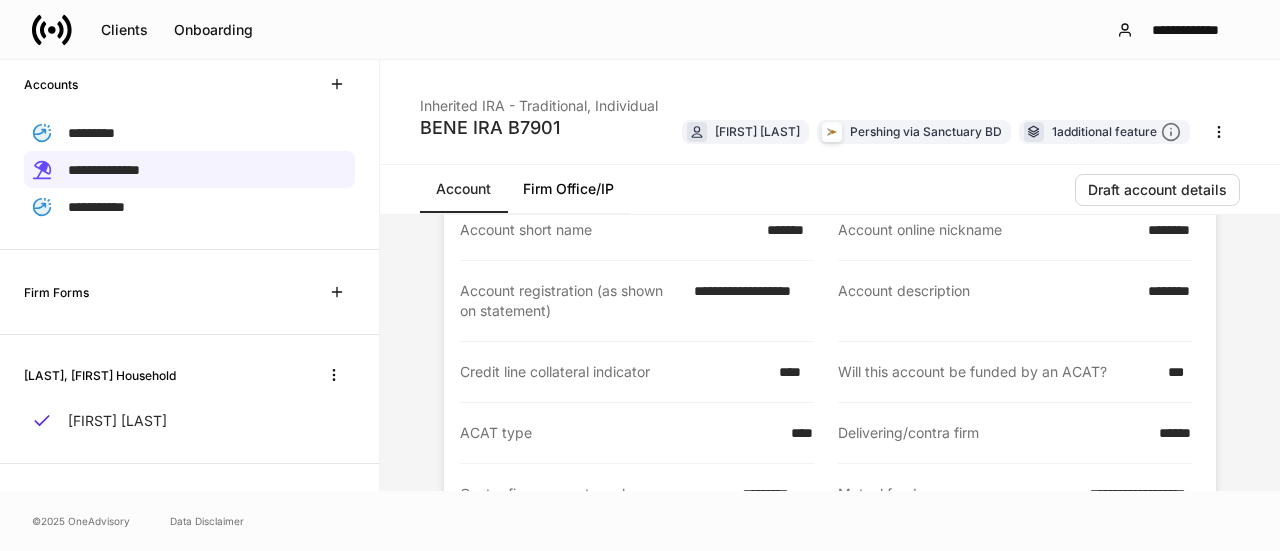 scroll, scrollTop: 200, scrollLeft: 0, axis: vertical 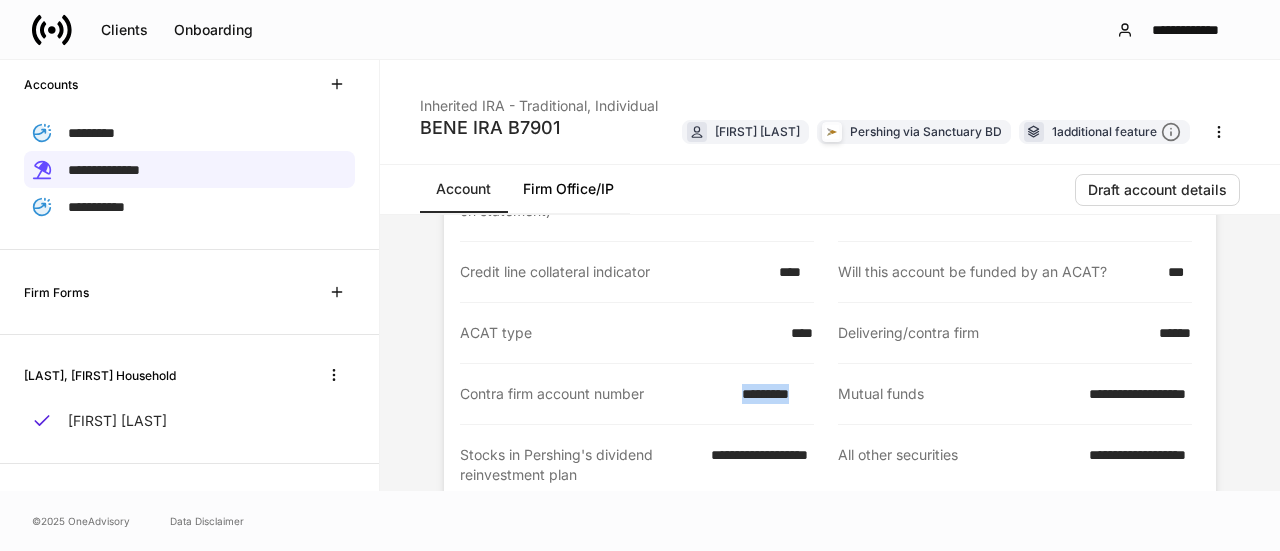 drag, startPoint x: 816, startPoint y: 396, endPoint x: 728, endPoint y: 399, distance: 88.051125 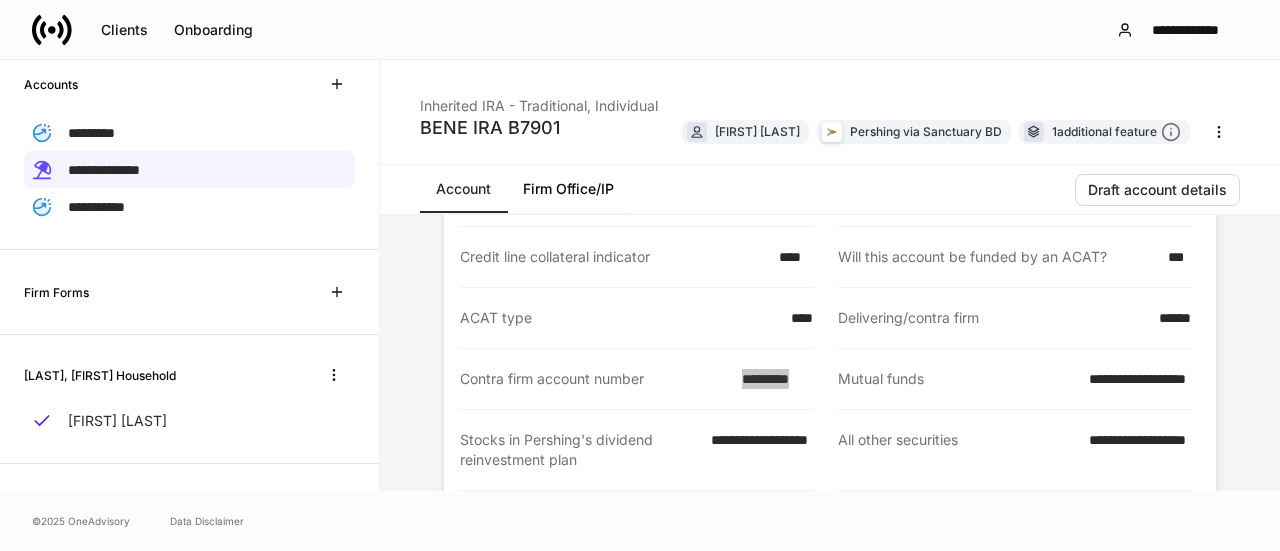 scroll, scrollTop: 0, scrollLeft: 0, axis: both 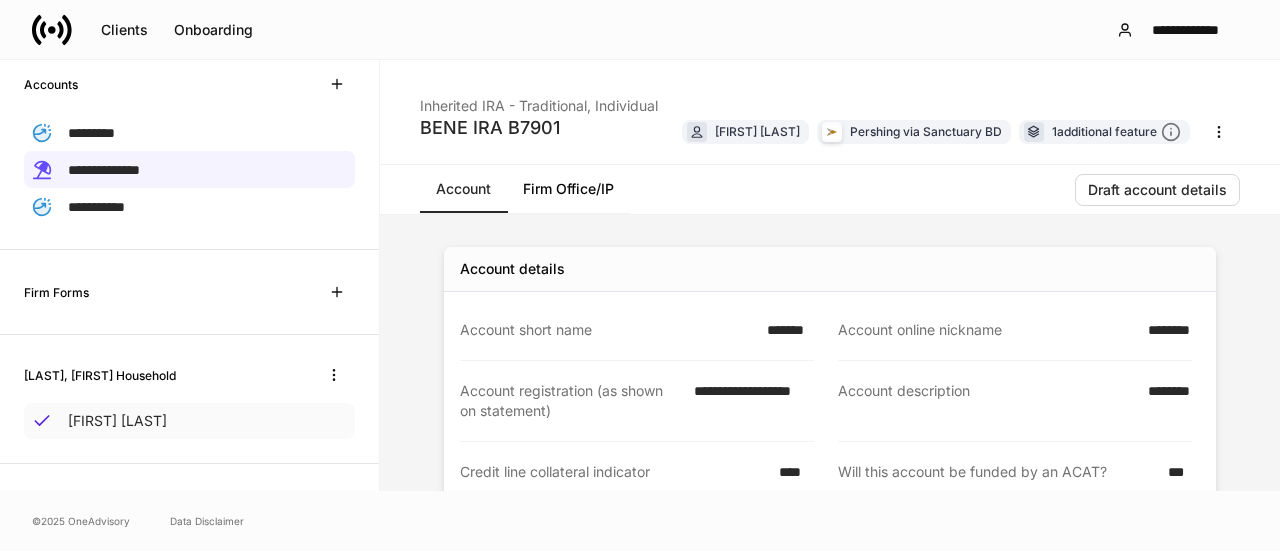 drag, startPoint x: 172, startPoint y: 417, endPoint x: 186, endPoint y: 413, distance: 14.56022 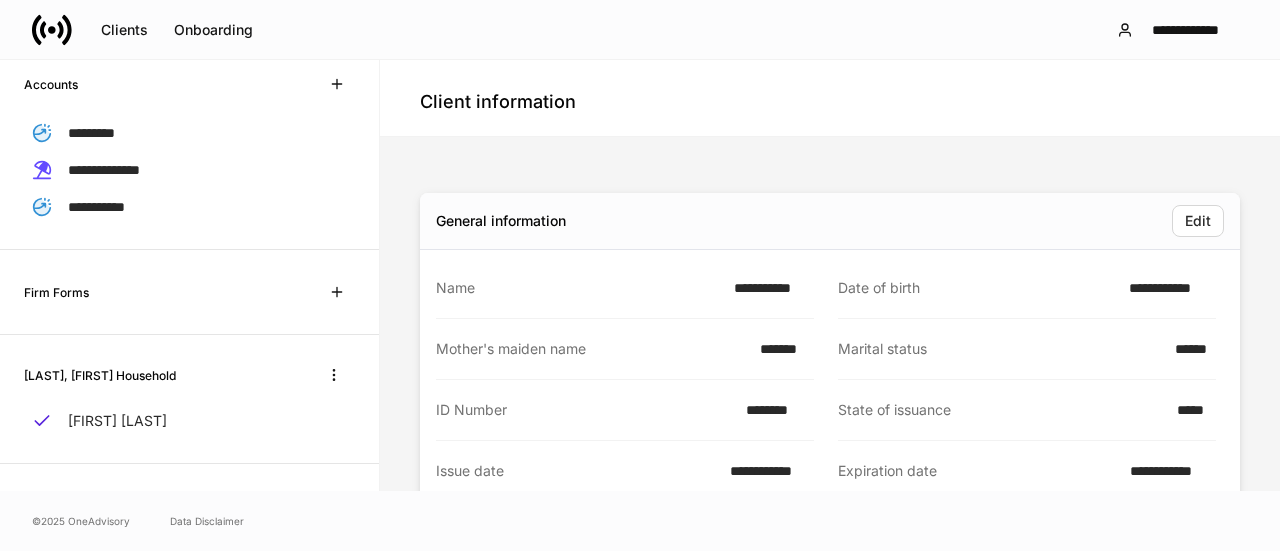 scroll, scrollTop: 100, scrollLeft: 0, axis: vertical 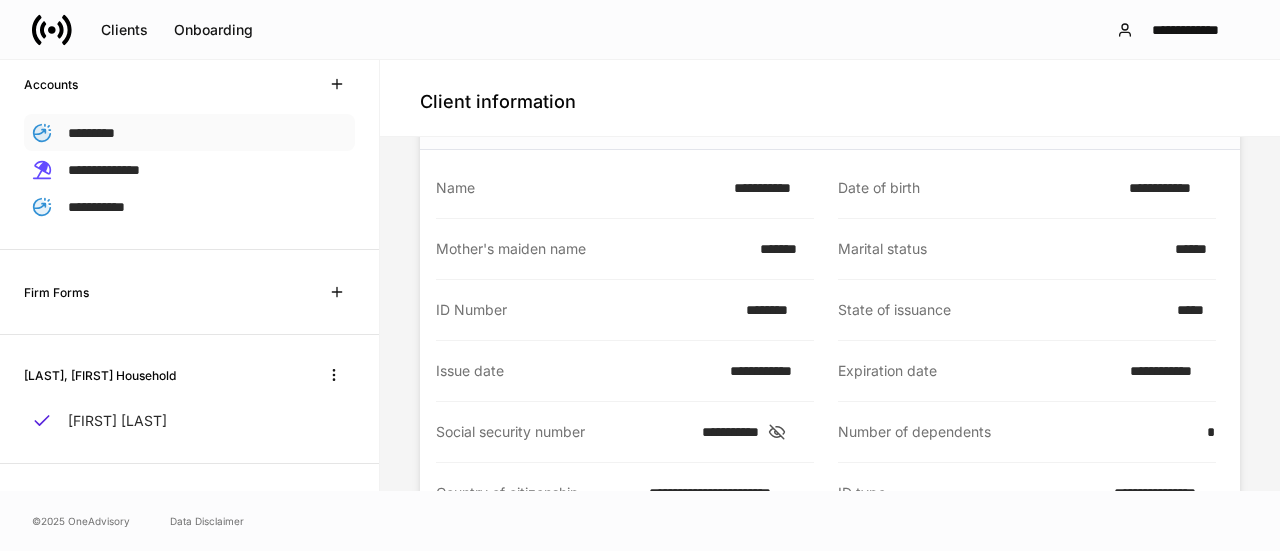 click on "*********" at bounding box center [91, 133] 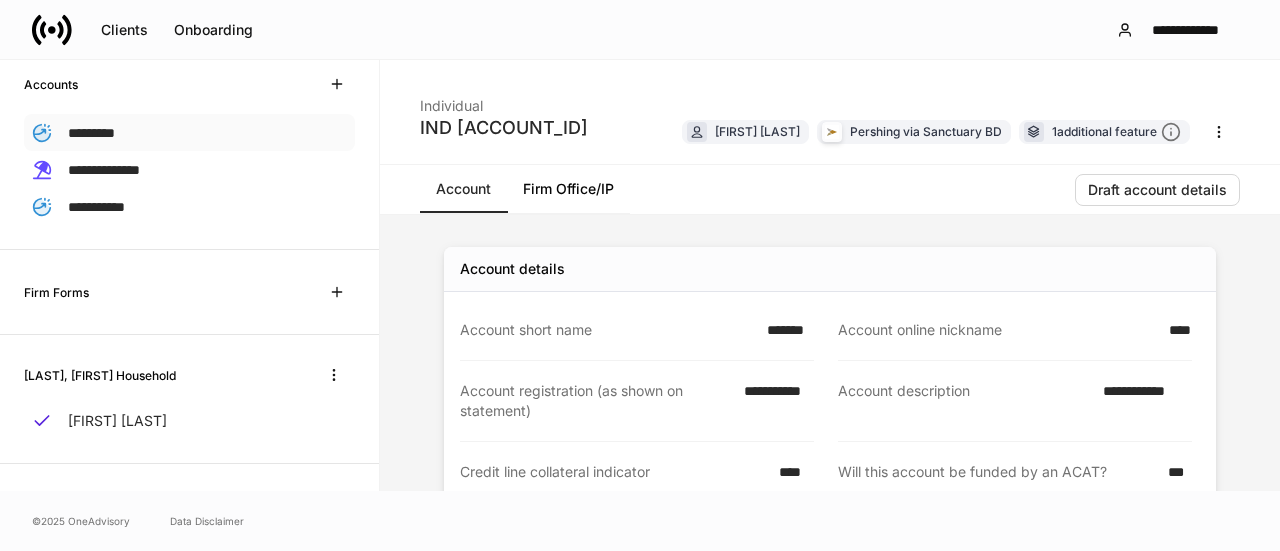 scroll, scrollTop: 0, scrollLeft: 0, axis: both 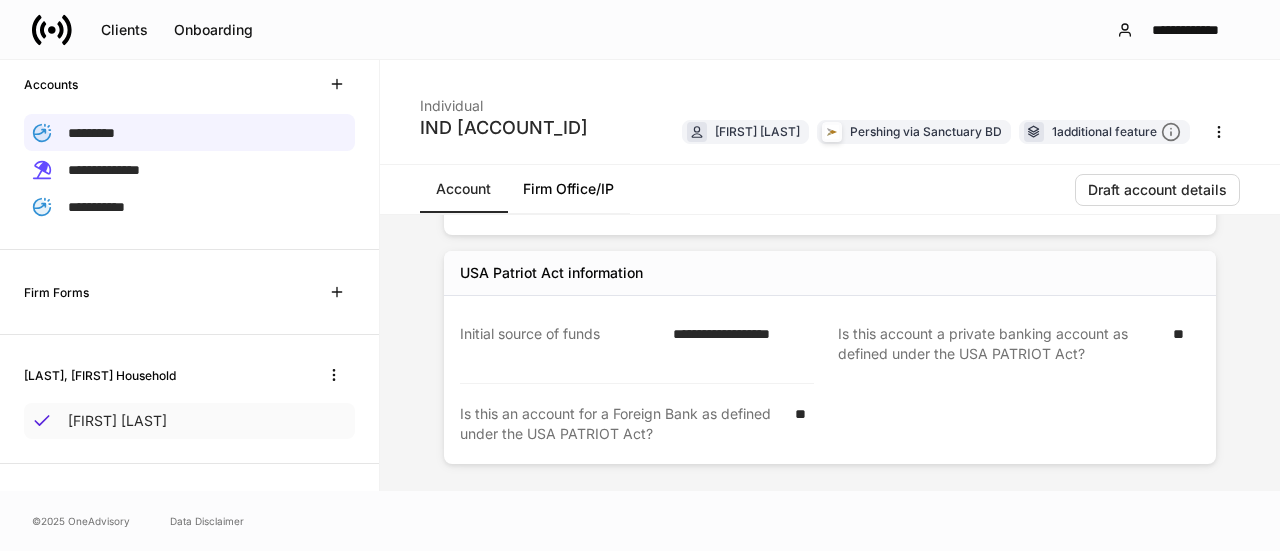 click on "[FIRST] [LAST]" at bounding box center (117, 421) 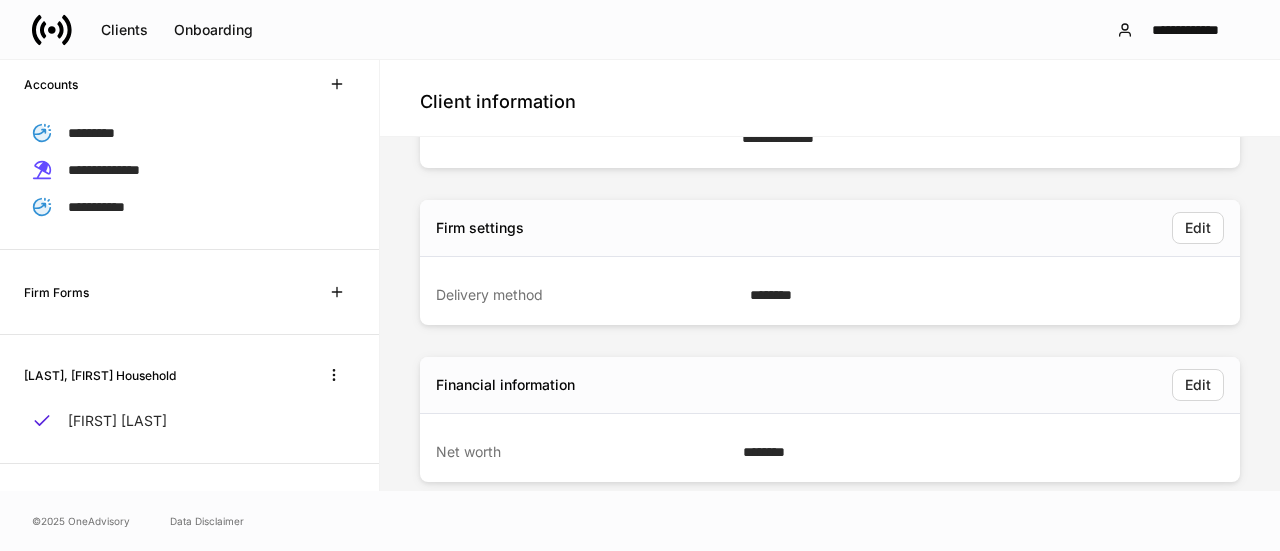 scroll, scrollTop: 1500, scrollLeft: 0, axis: vertical 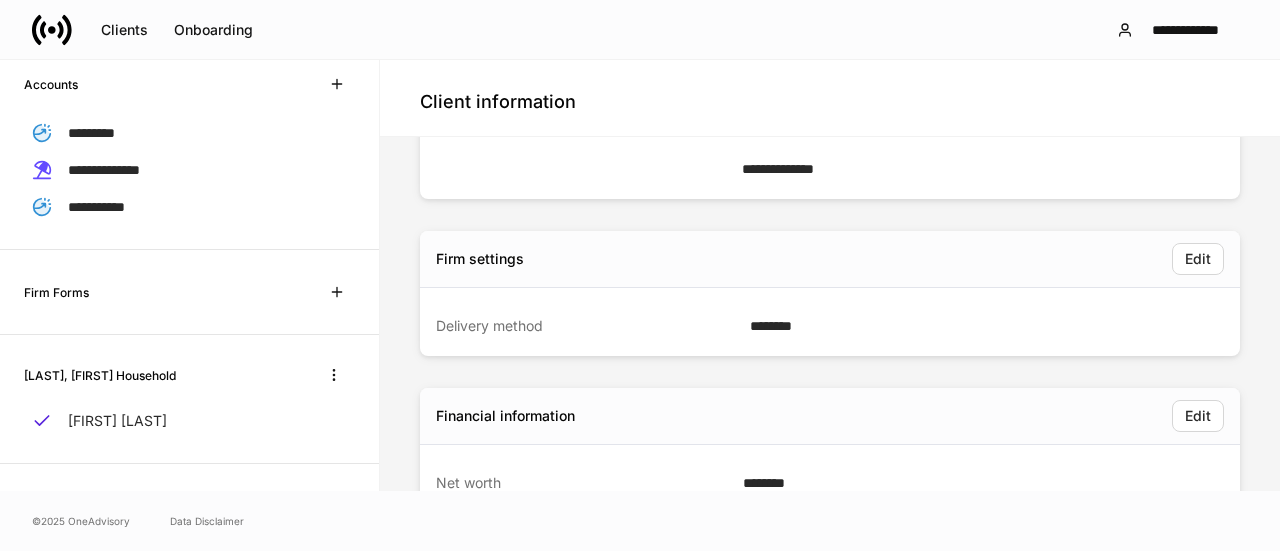click on "**********" at bounding box center (189, 146) 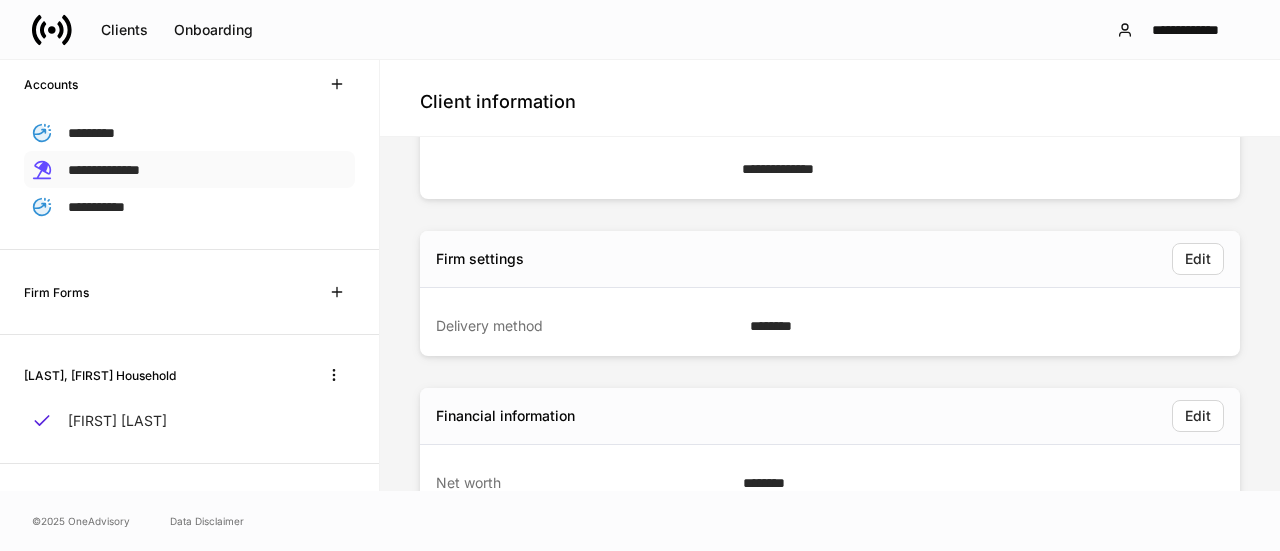 click on "**********" at bounding box center (104, 170) 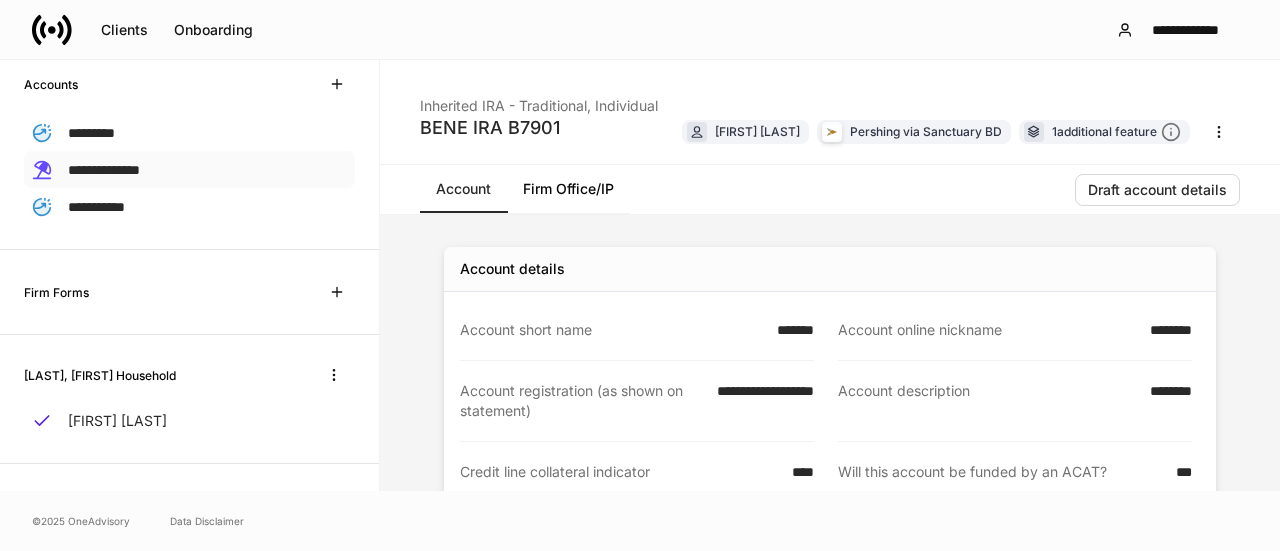 scroll, scrollTop: 0, scrollLeft: 0, axis: both 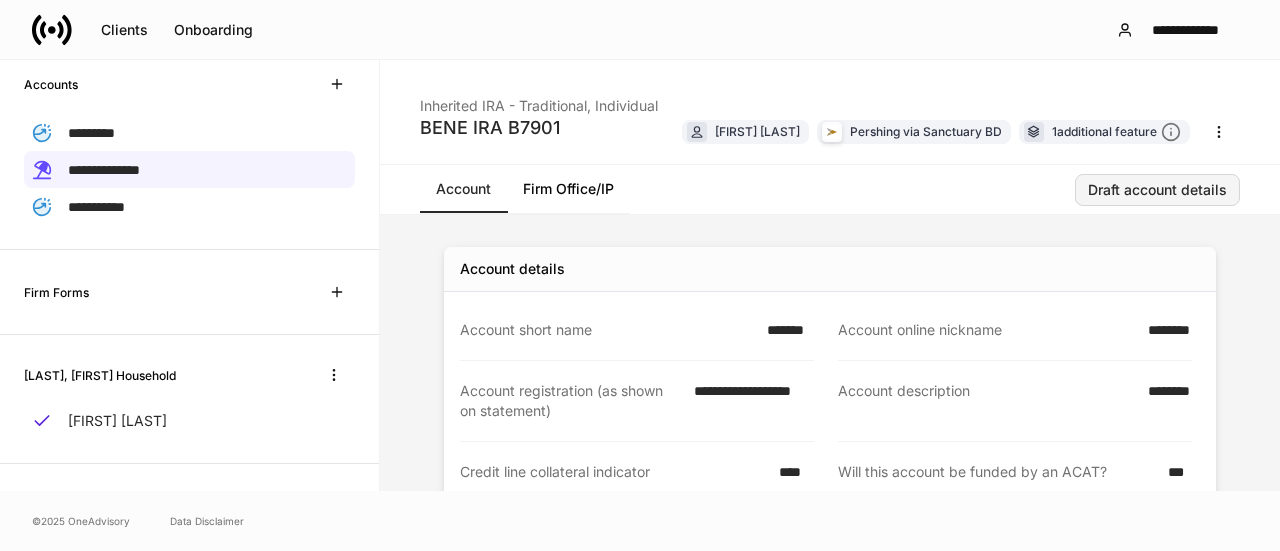 click on "Draft account details" at bounding box center [1157, 190] 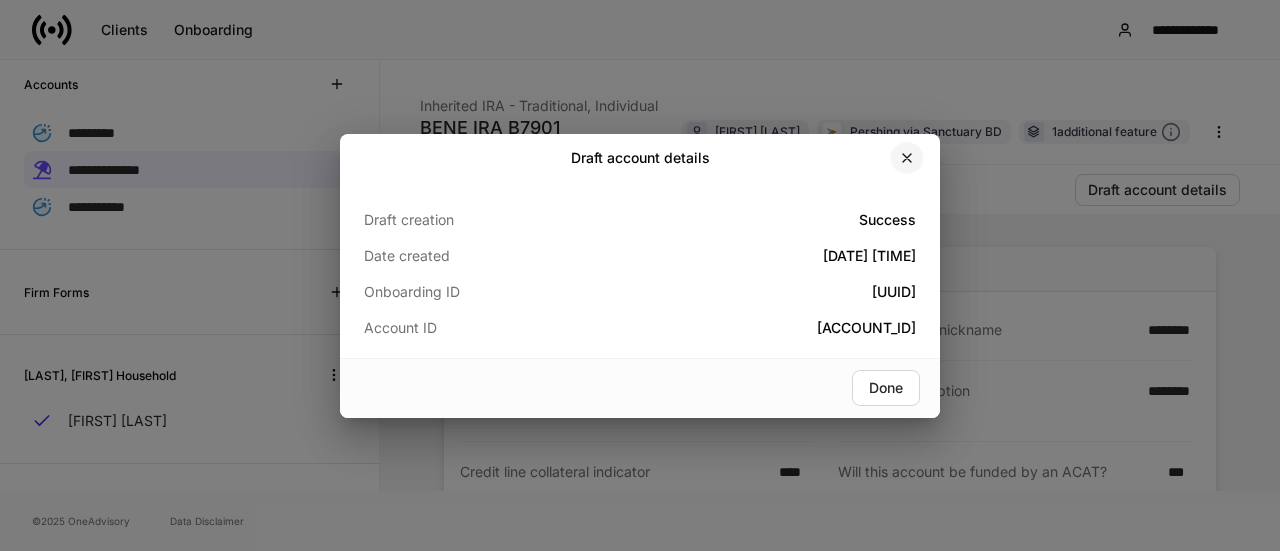 drag, startPoint x: 888, startPoint y: 153, endPoint x: 906, endPoint y: 153, distance: 18 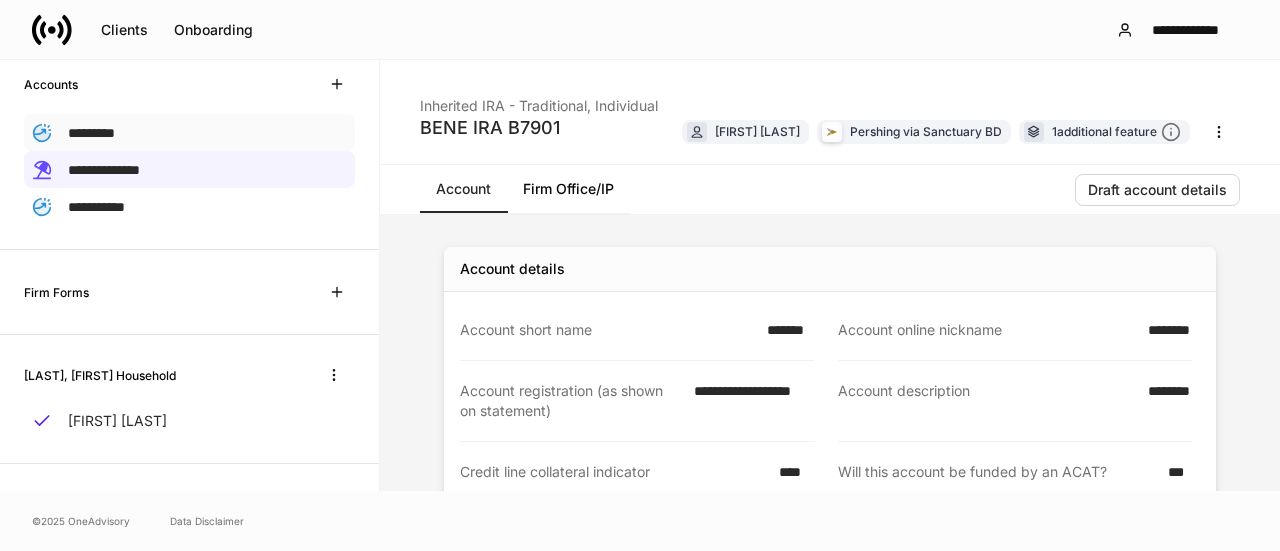 click on "*********" at bounding box center [91, 133] 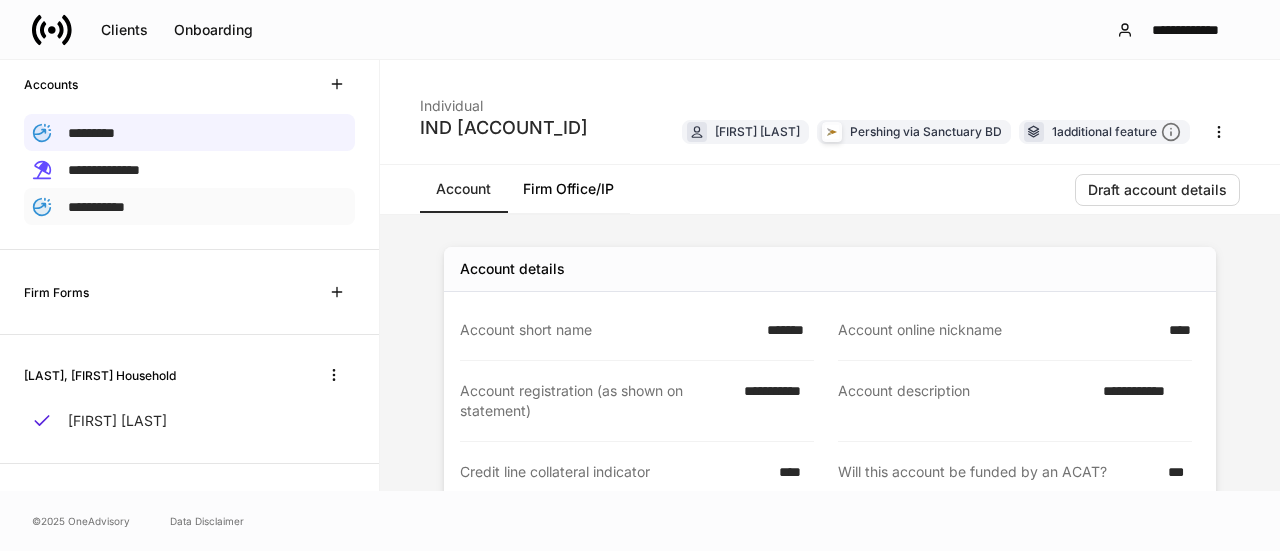 click on "**********" at bounding box center [96, 207] 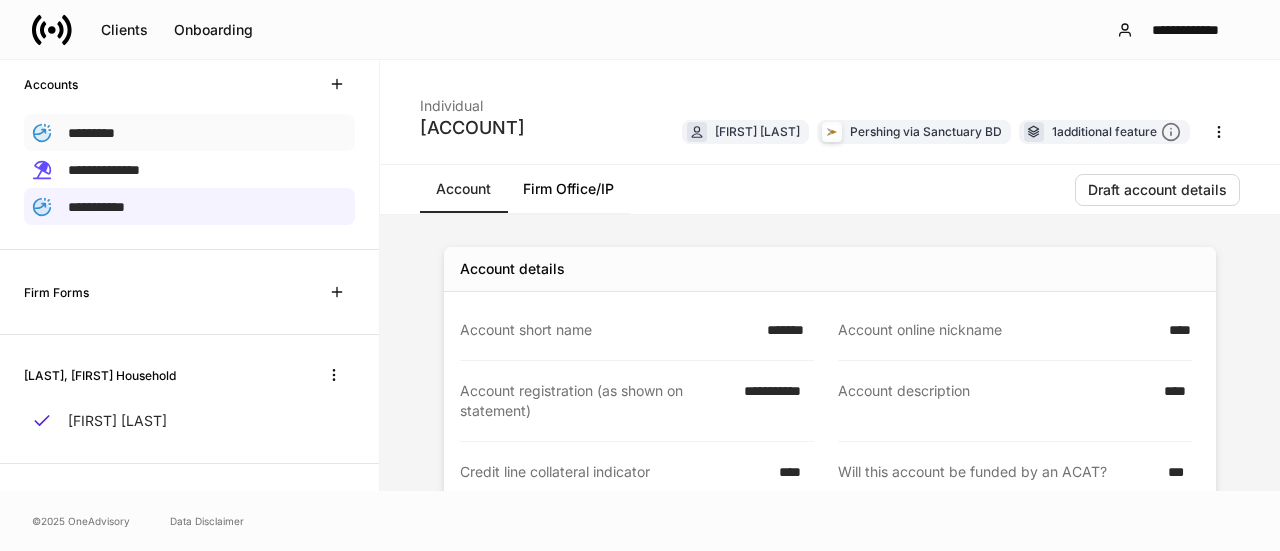 click on "*********" at bounding box center [189, 132] 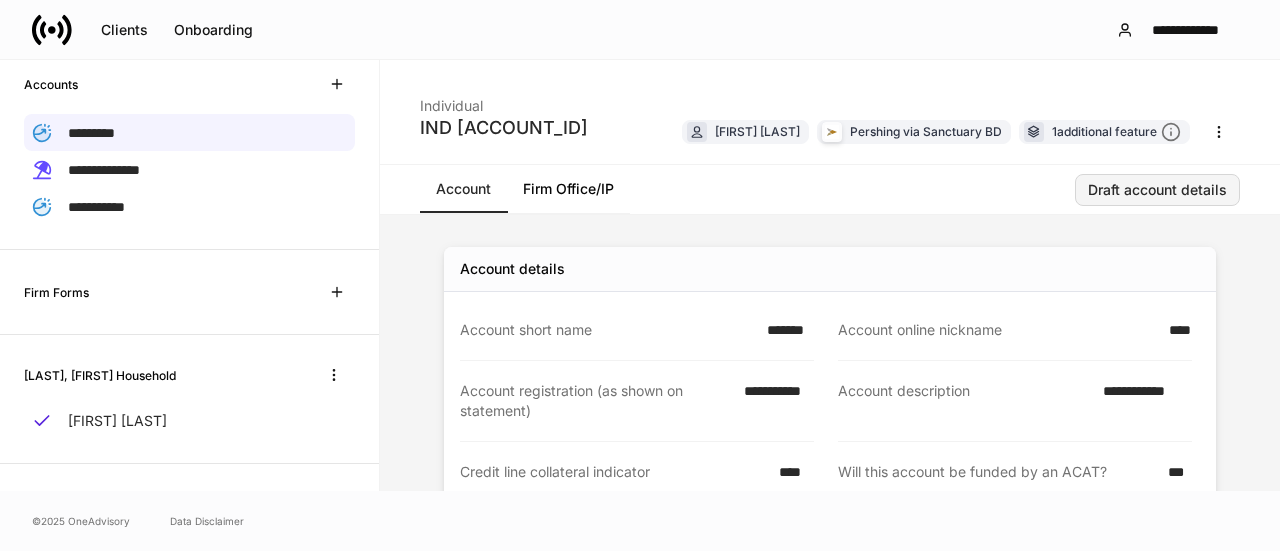 click on "Draft account details" at bounding box center (1157, 190) 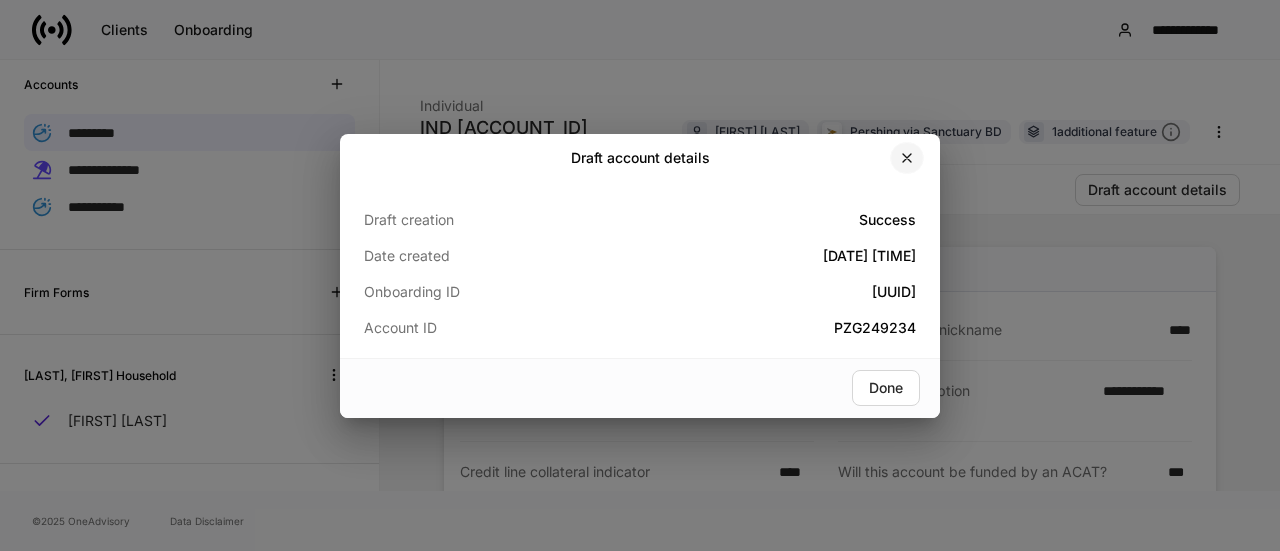 click at bounding box center (907, 158) 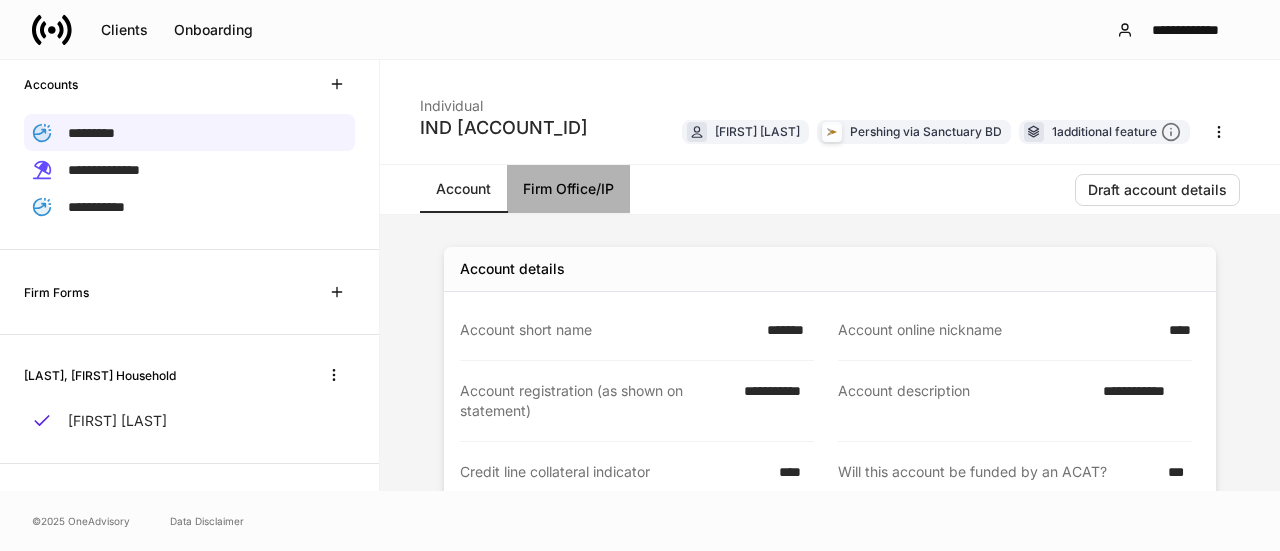 click on "Firm Office/IP" at bounding box center (568, 189) 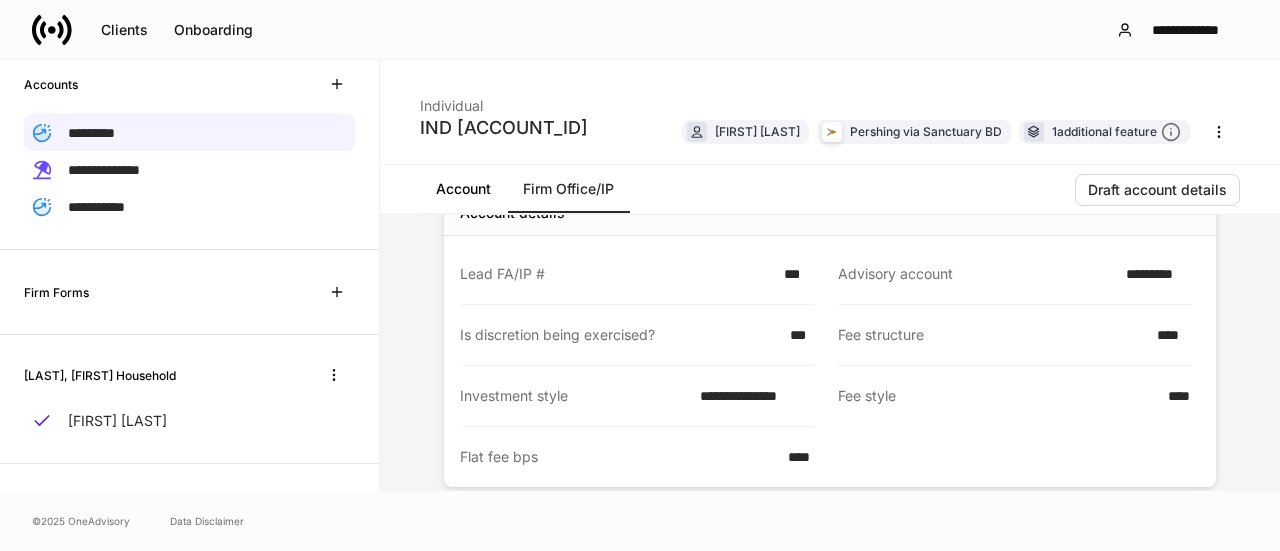 scroll, scrollTop: 81, scrollLeft: 0, axis: vertical 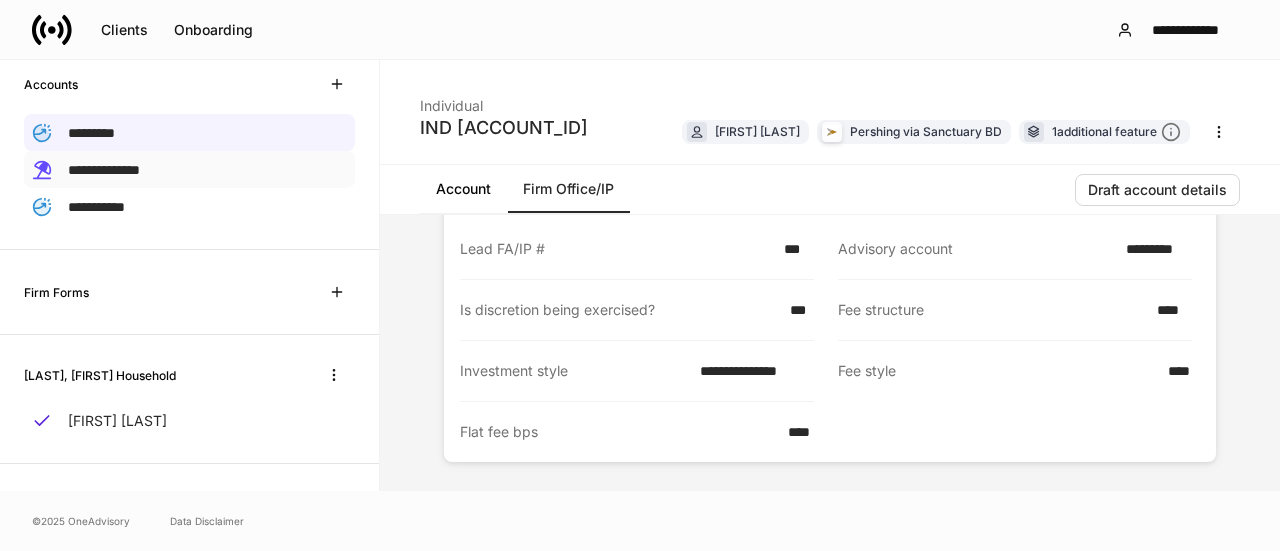 click on "**********" at bounding box center (189, 169) 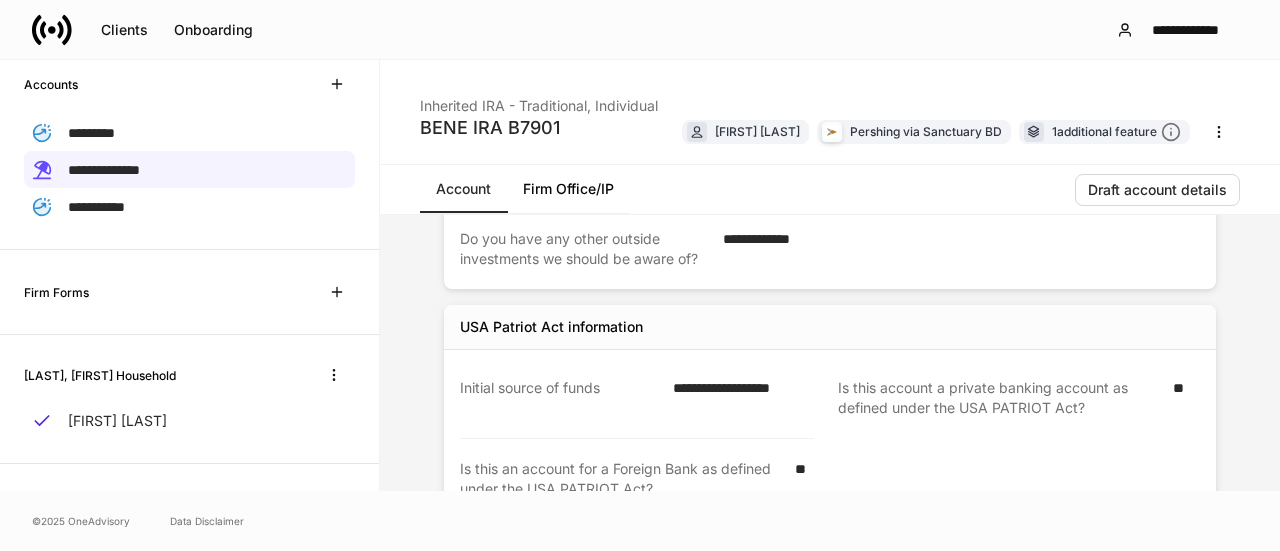 scroll, scrollTop: 1552, scrollLeft: 0, axis: vertical 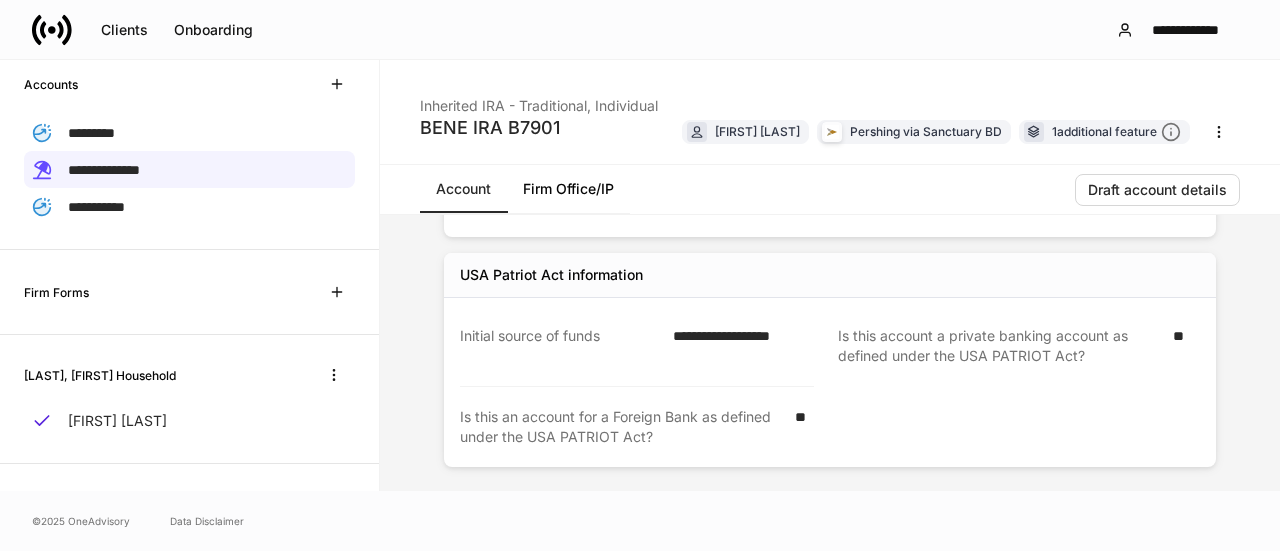 click 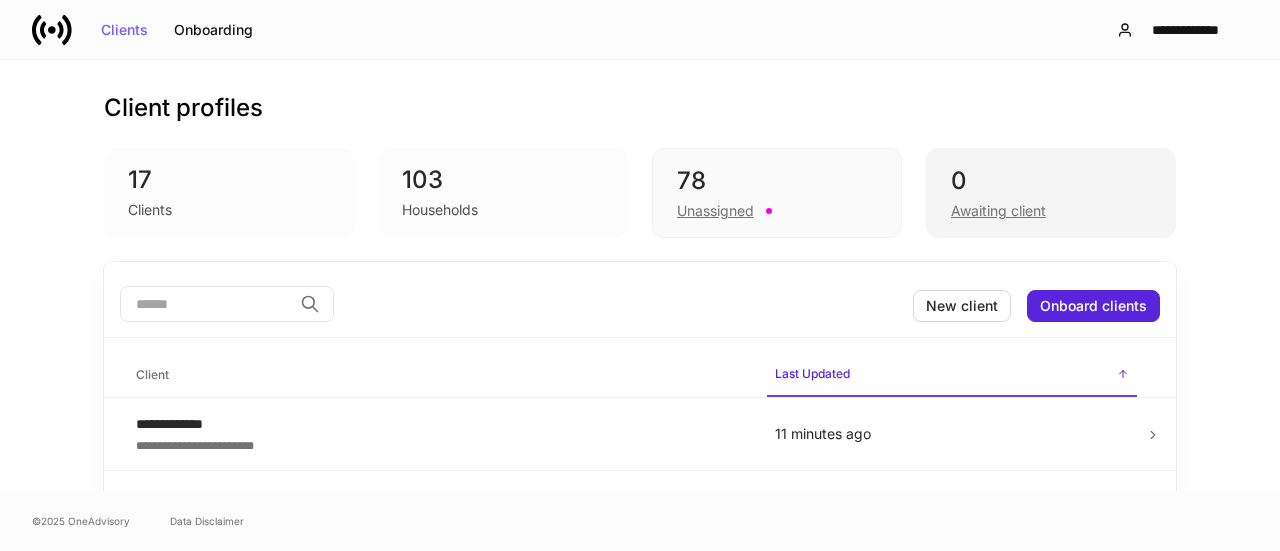 click on "Awaiting client" at bounding box center [1051, 209] 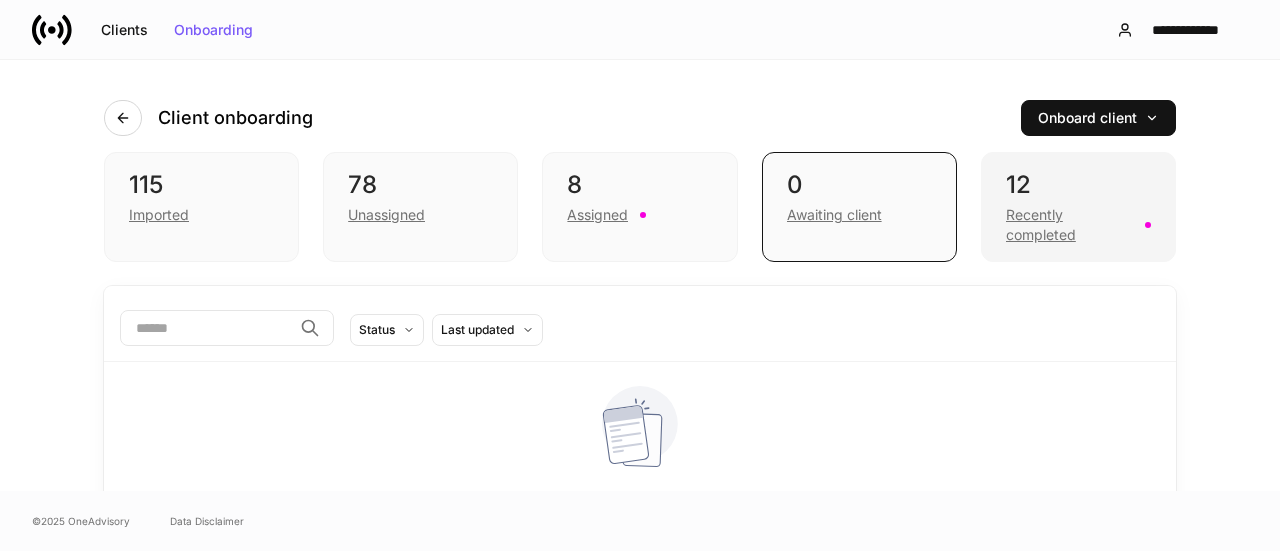 click on "12" at bounding box center [1078, 185] 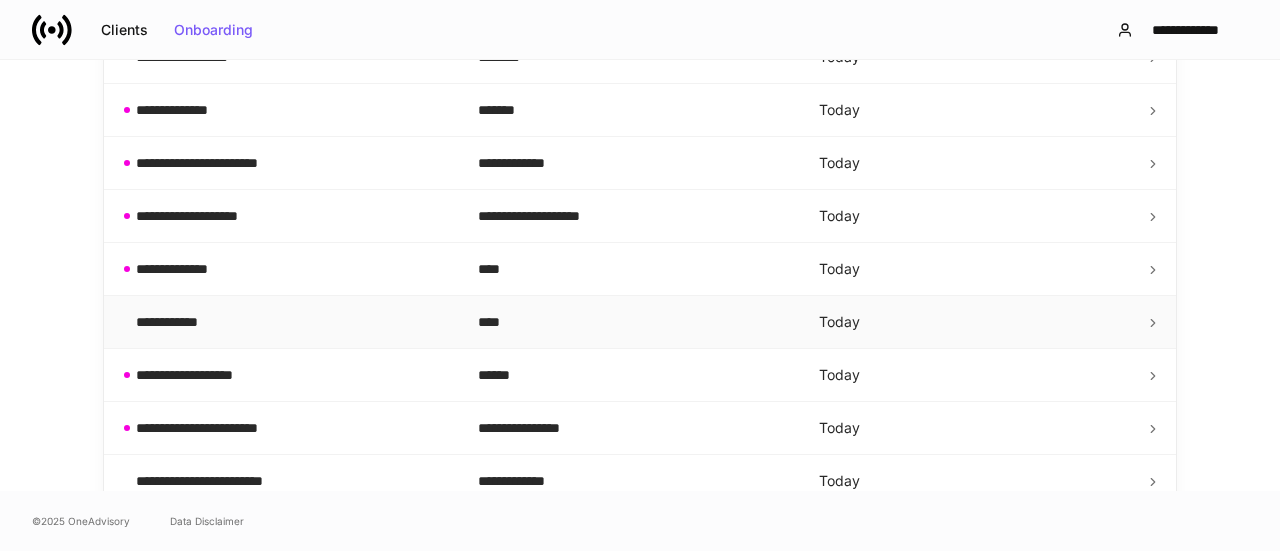 scroll, scrollTop: 500, scrollLeft: 0, axis: vertical 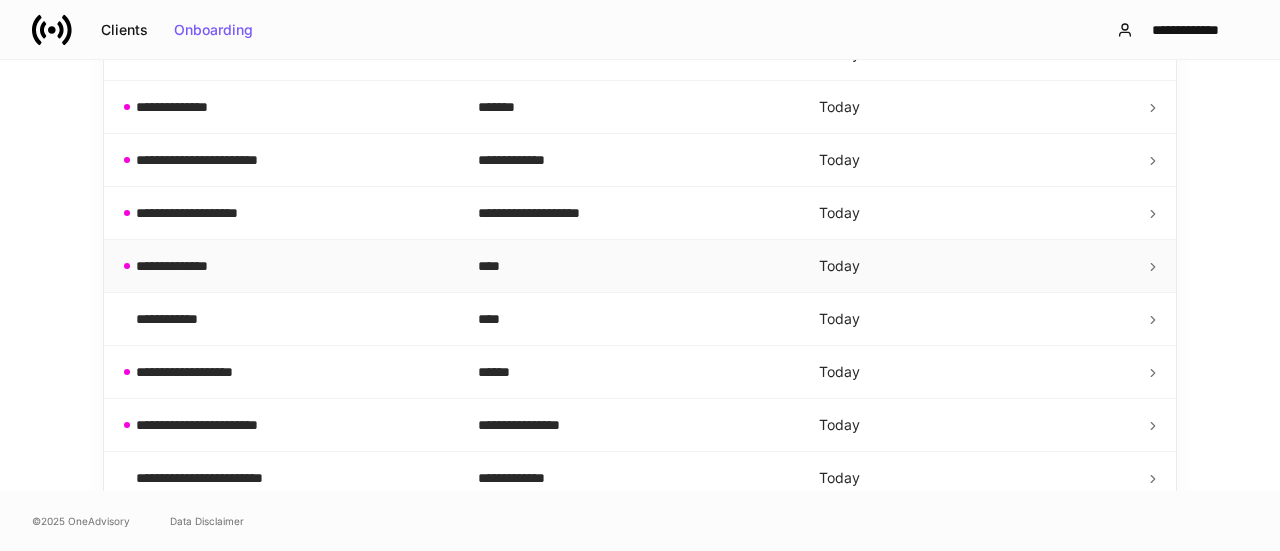 click on "**********" at bounding box center (291, 266) 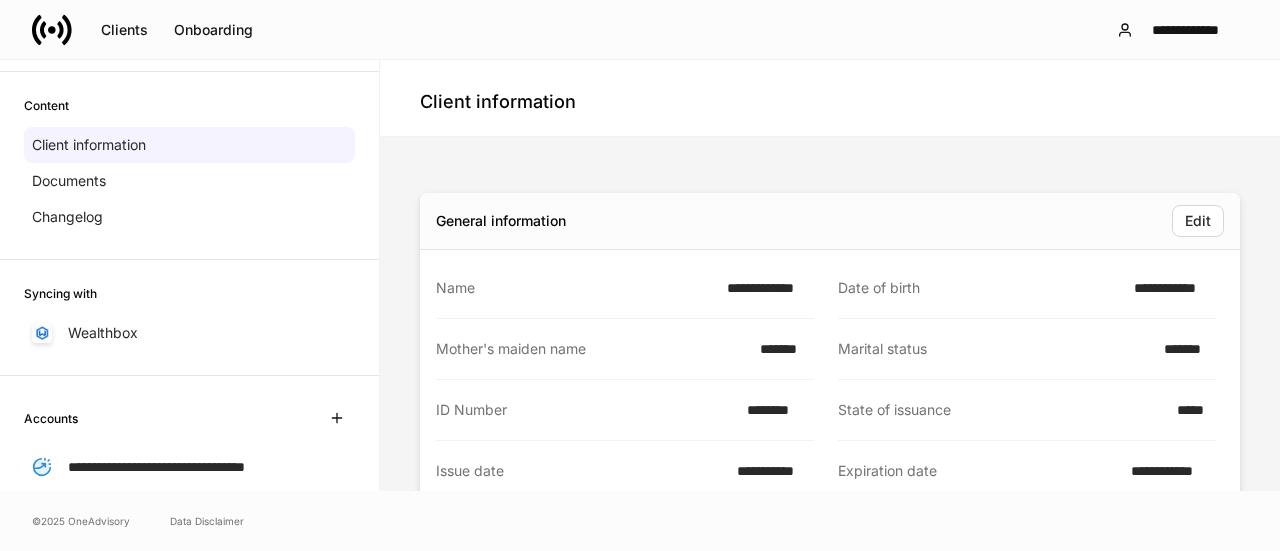scroll, scrollTop: 0, scrollLeft: 0, axis: both 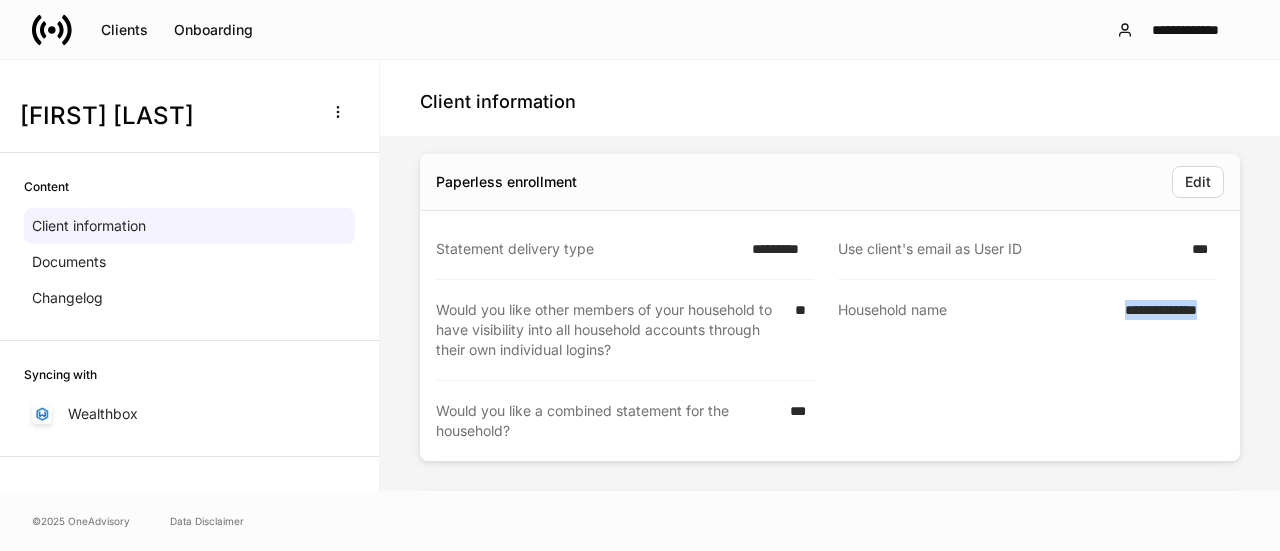 drag, startPoint x: 1219, startPoint y: 301, endPoint x: 1082, endPoint y: 305, distance: 137.05838 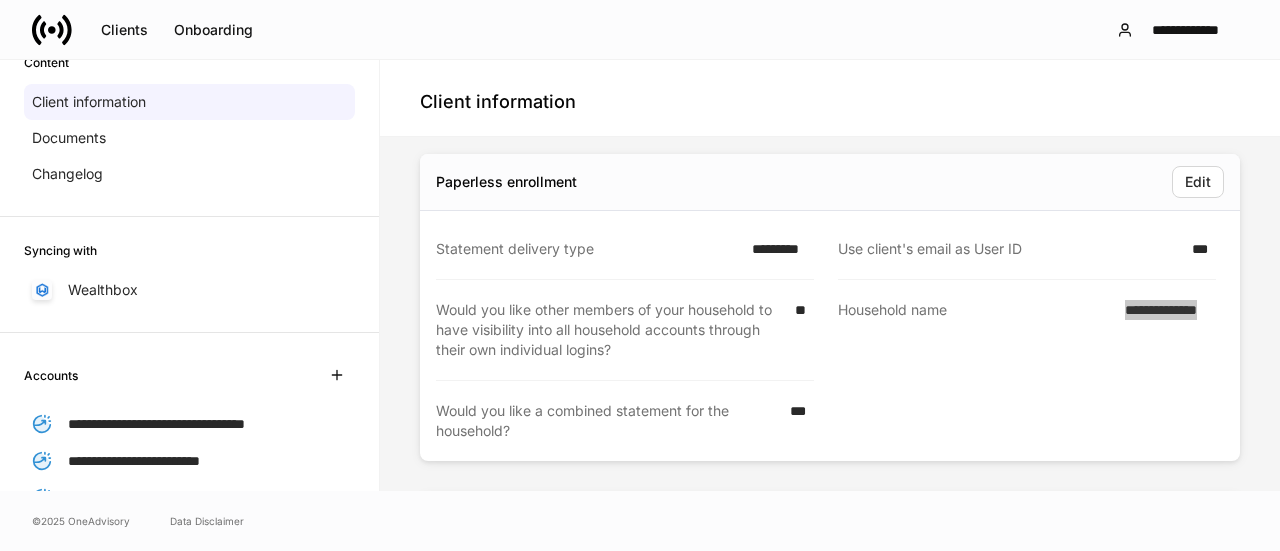 scroll, scrollTop: 115, scrollLeft: 0, axis: vertical 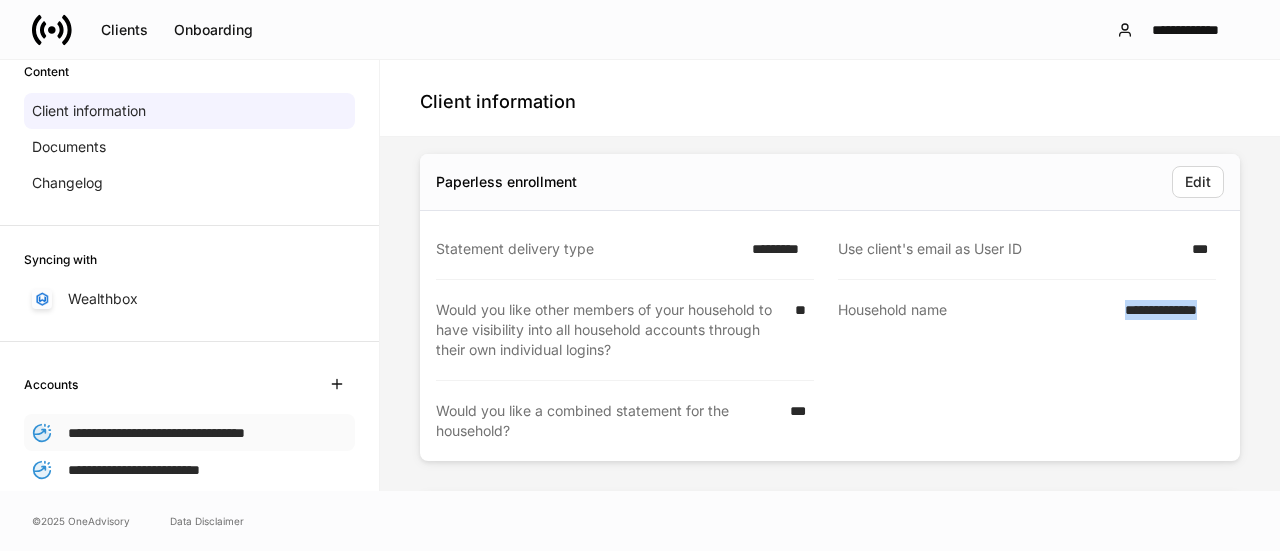 click on "**********" at bounding box center (156, 433) 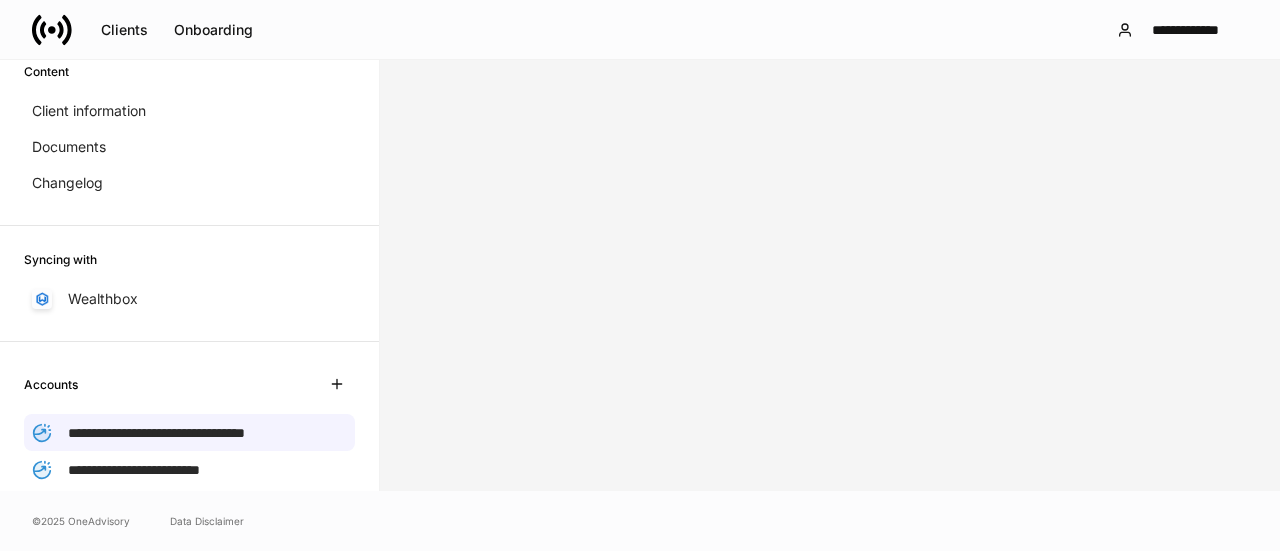 scroll, scrollTop: 0, scrollLeft: 0, axis: both 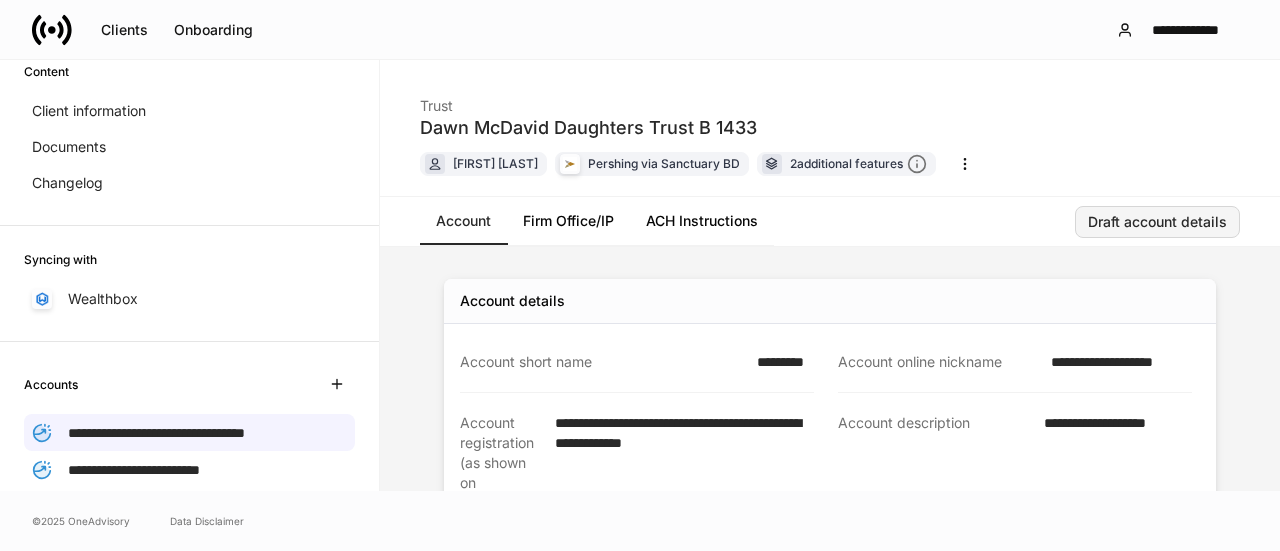 click on "Draft account details" at bounding box center [1157, 222] 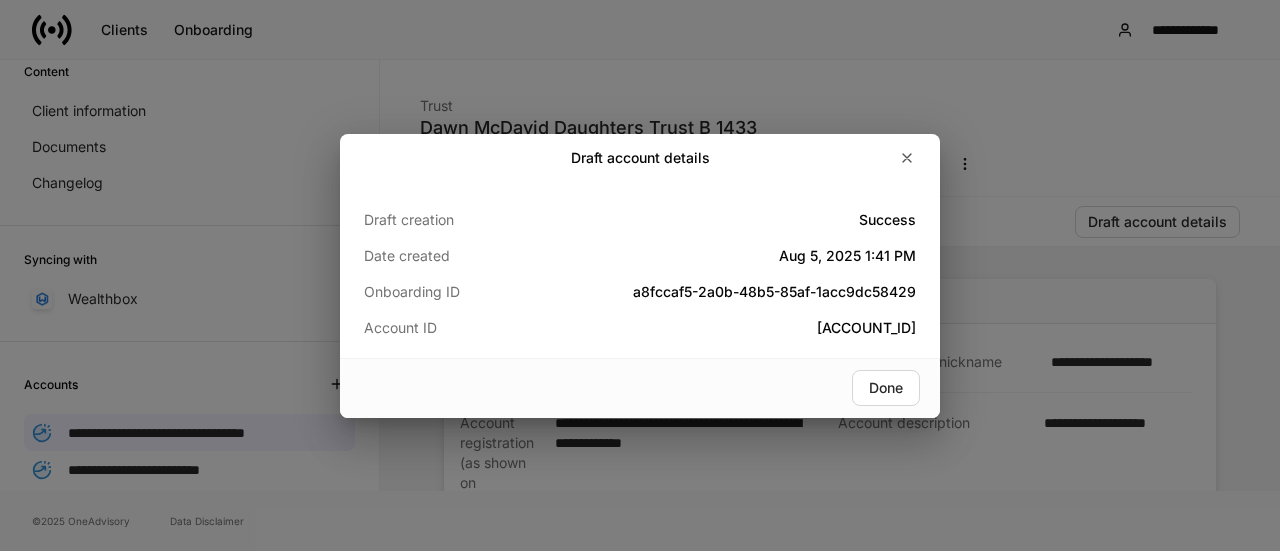 click on "[DATE] [TIME] [ACCOUNT_ID]" at bounding box center [640, 275] 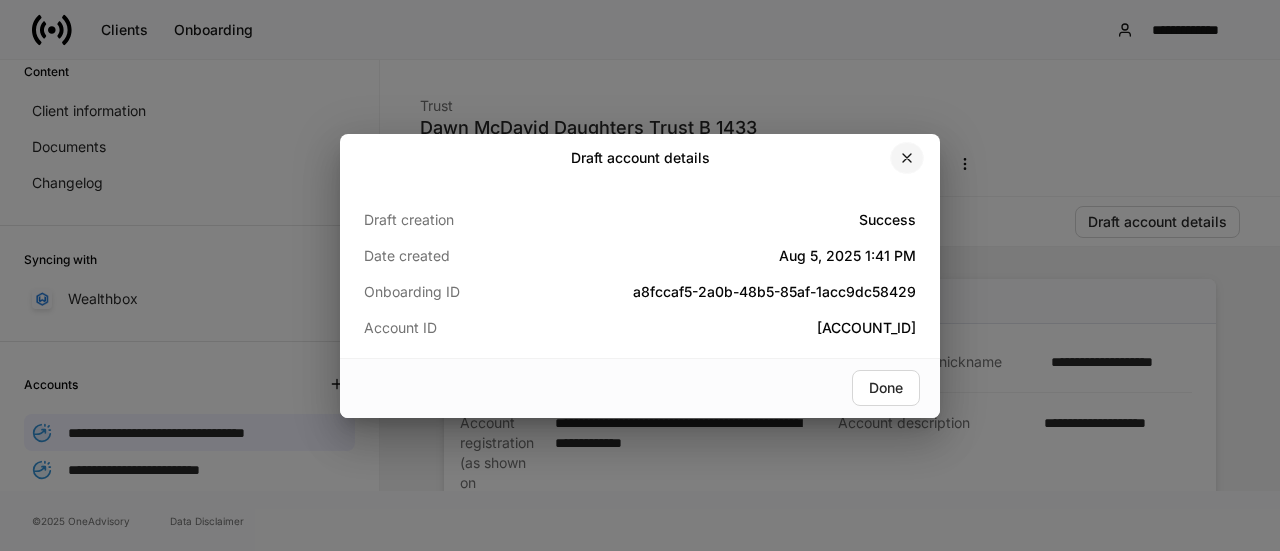 click 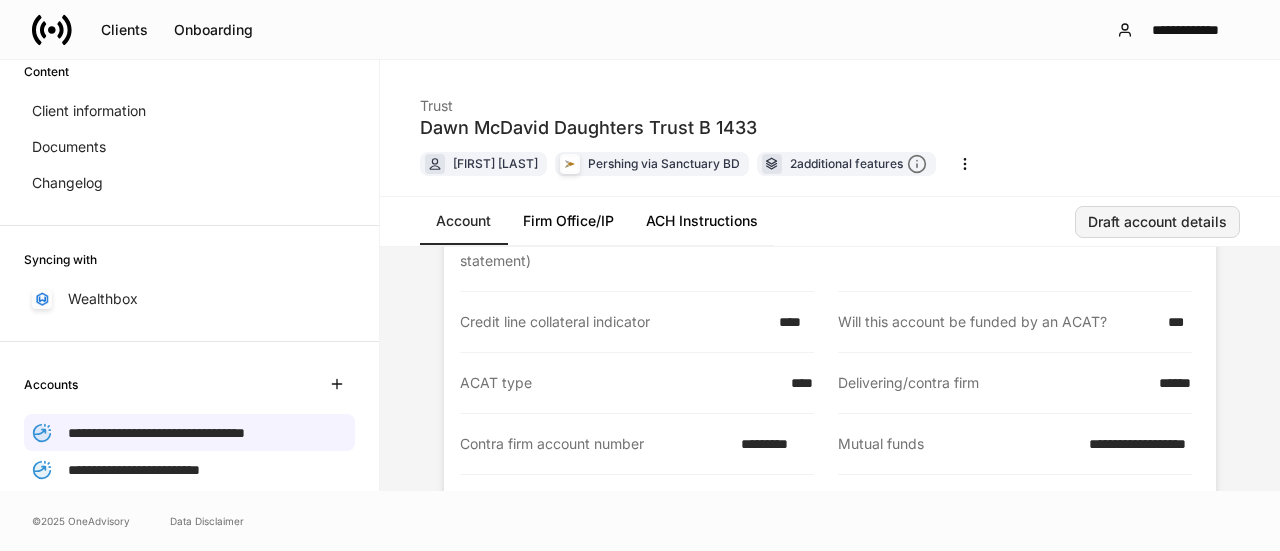 scroll, scrollTop: 0, scrollLeft: 0, axis: both 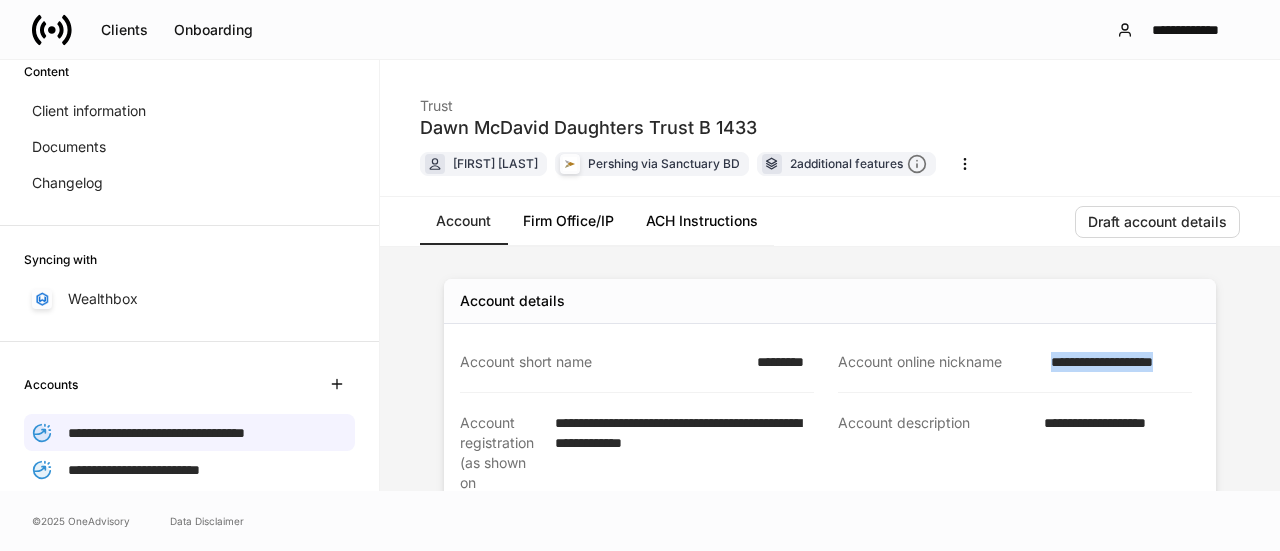 drag, startPoint x: 1180, startPoint y: 356, endPoint x: 1022, endPoint y: 365, distance: 158.25612 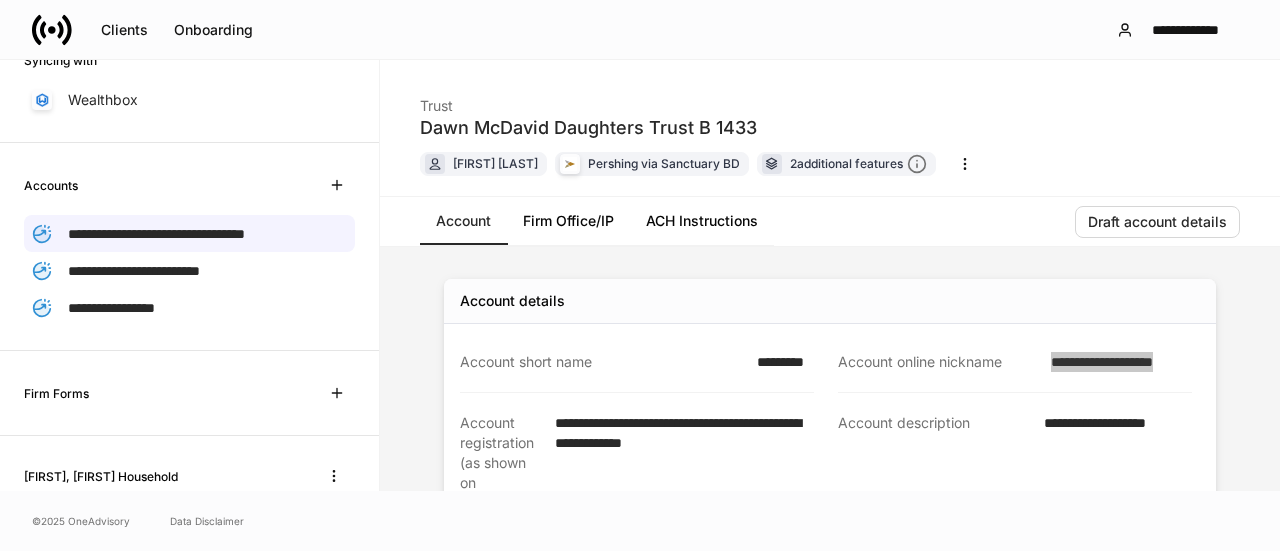 scroll, scrollTop: 315, scrollLeft: 0, axis: vertical 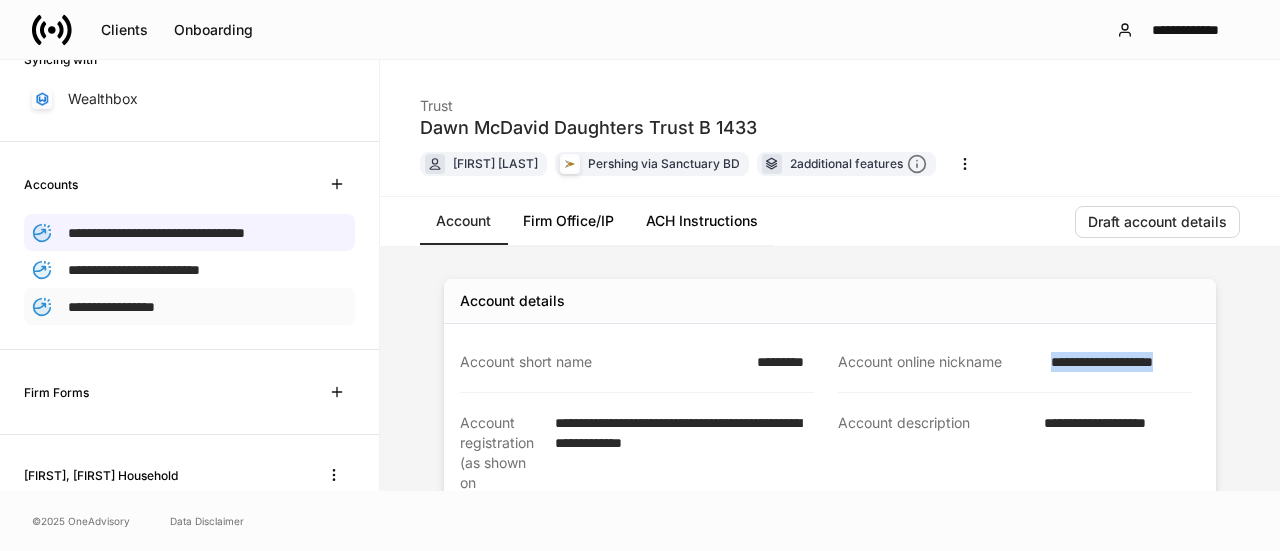 click on "**********" at bounding box center (111, 307) 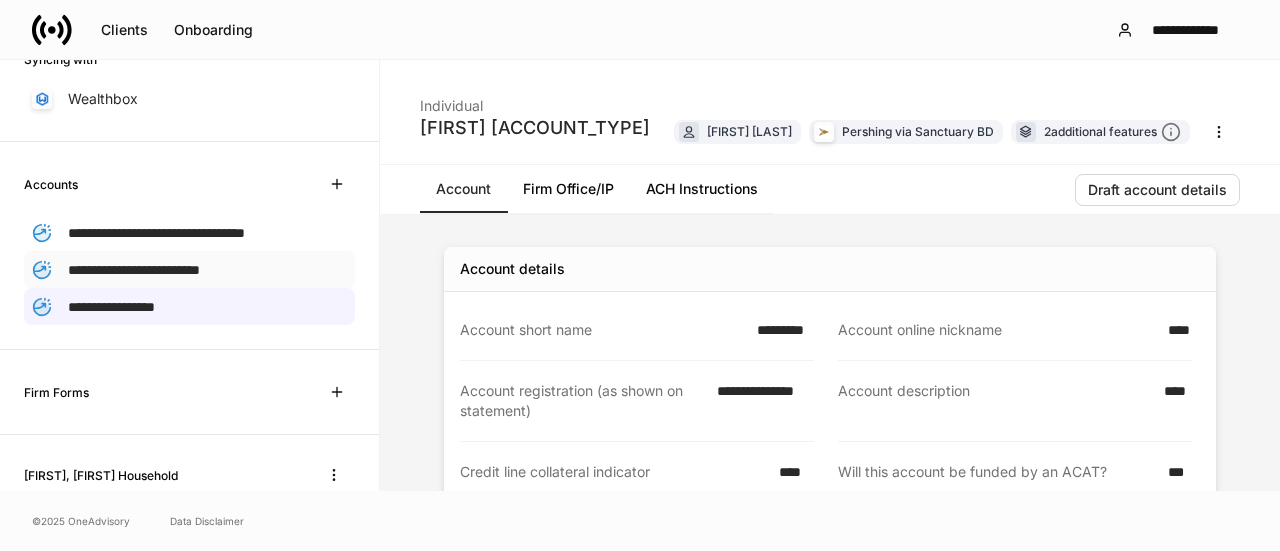 drag, startPoint x: 228, startPoint y: 262, endPoint x: 206, endPoint y: 263, distance: 22.022715 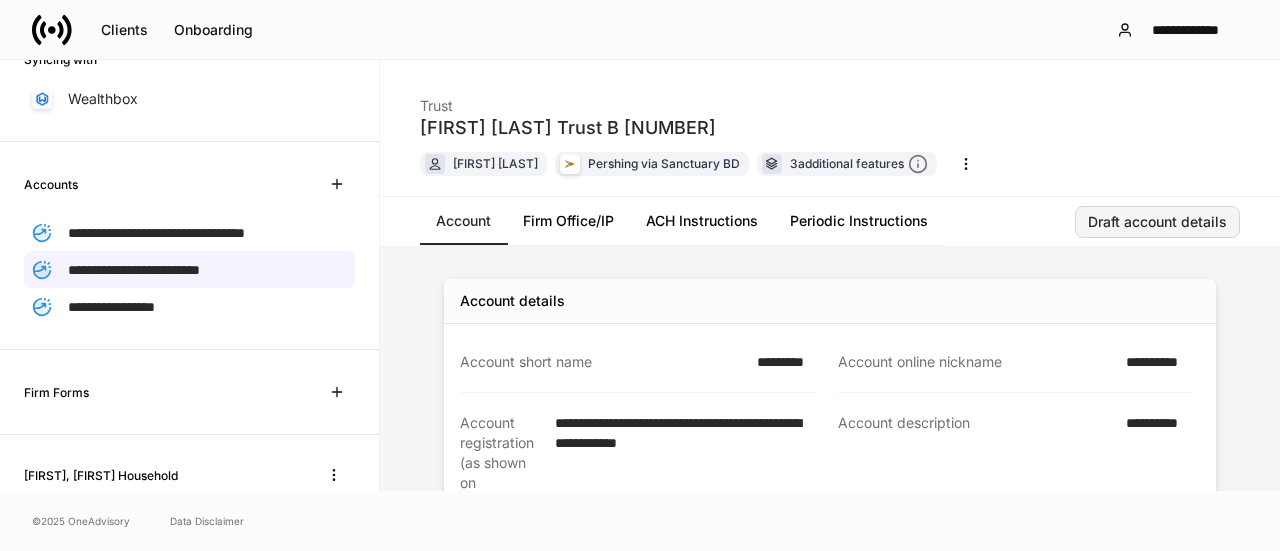 click on "Draft account details" at bounding box center [1157, 222] 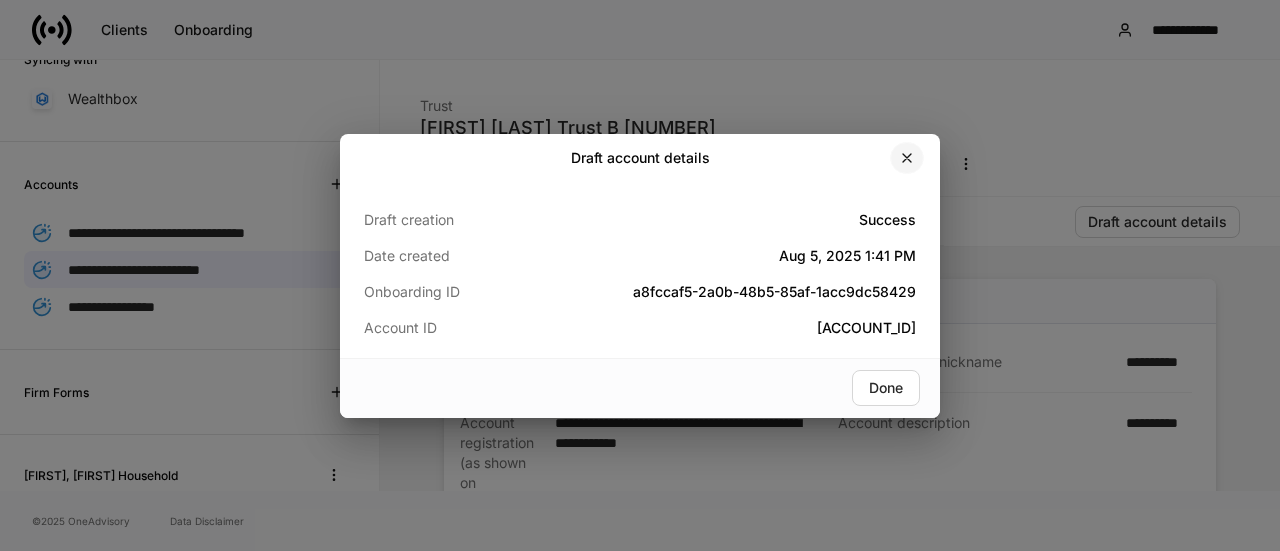click 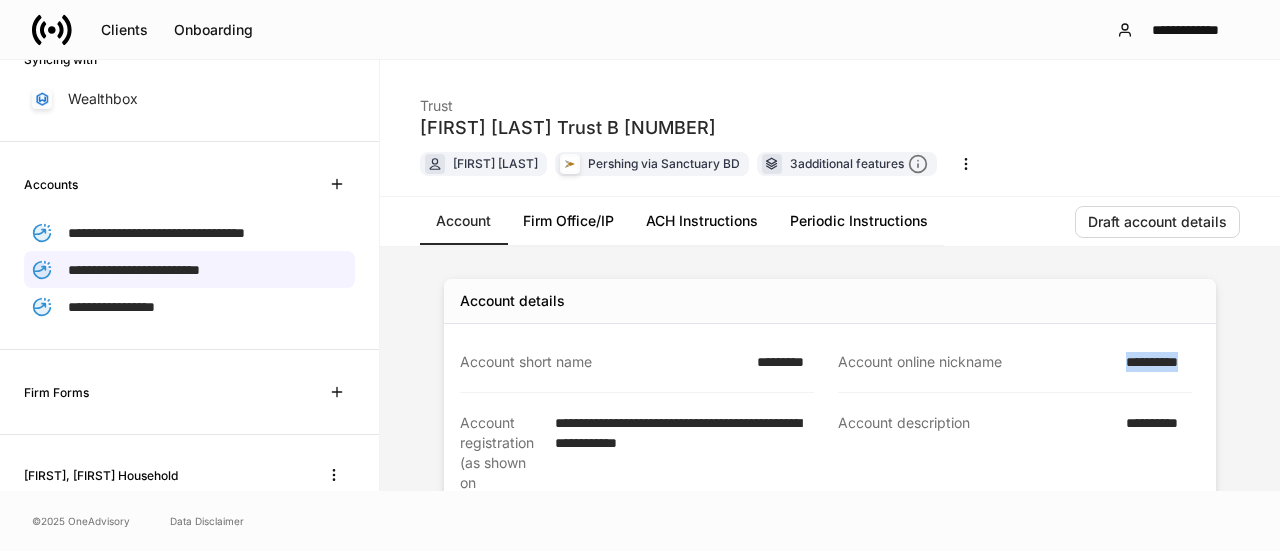 drag, startPoint x: 1181, startPoint y: 327, endPoint x: 1102, endPoint y: 318, distance: 79.51101 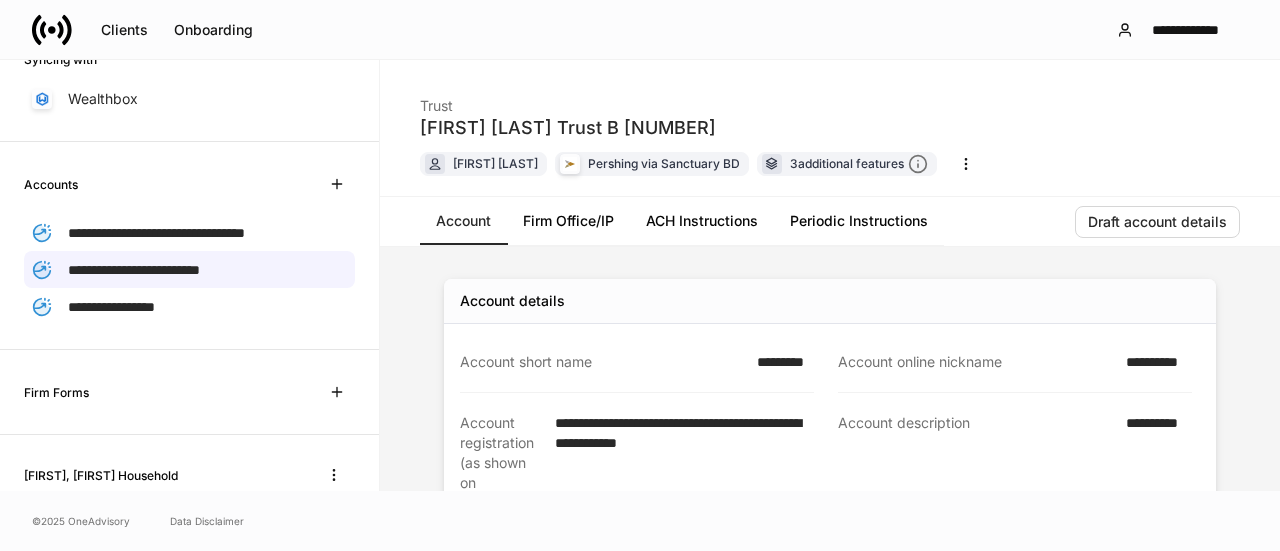click on "**********" at bounding box center [830, 560] 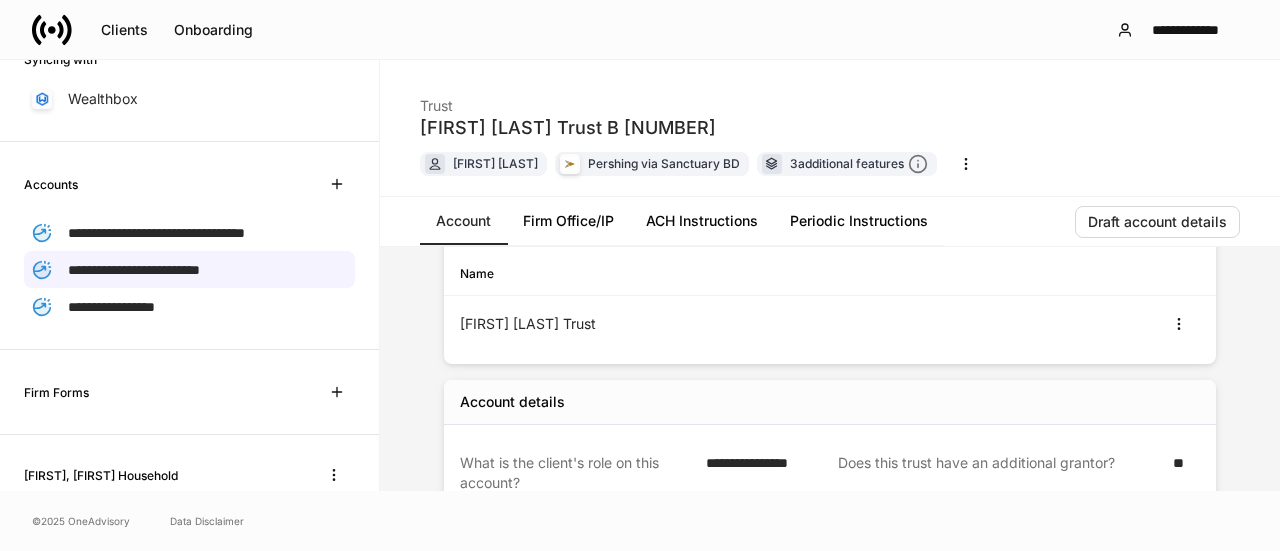 scroll, scrollTop: 600, scrollLeft: 0, axis: vertical 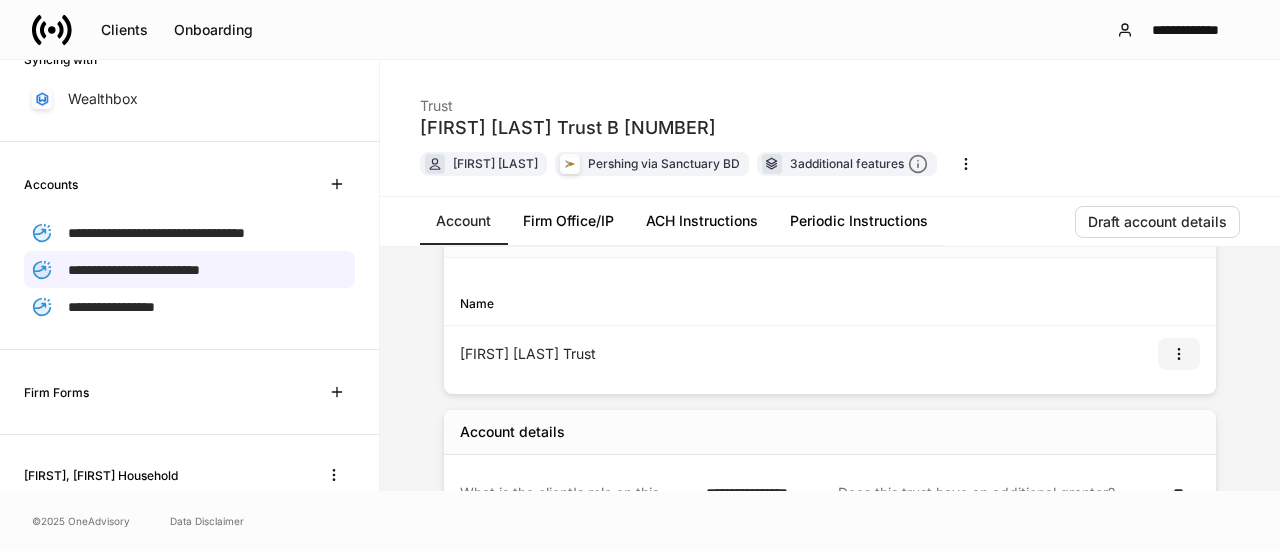 click 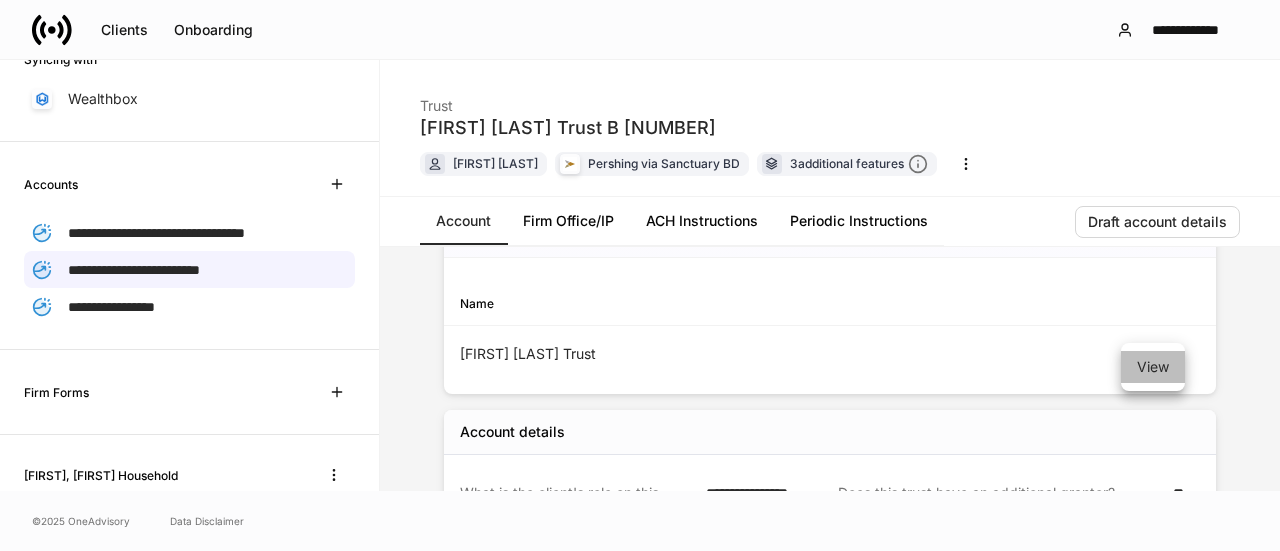 click on "View" at bounding box center [1153, 367] 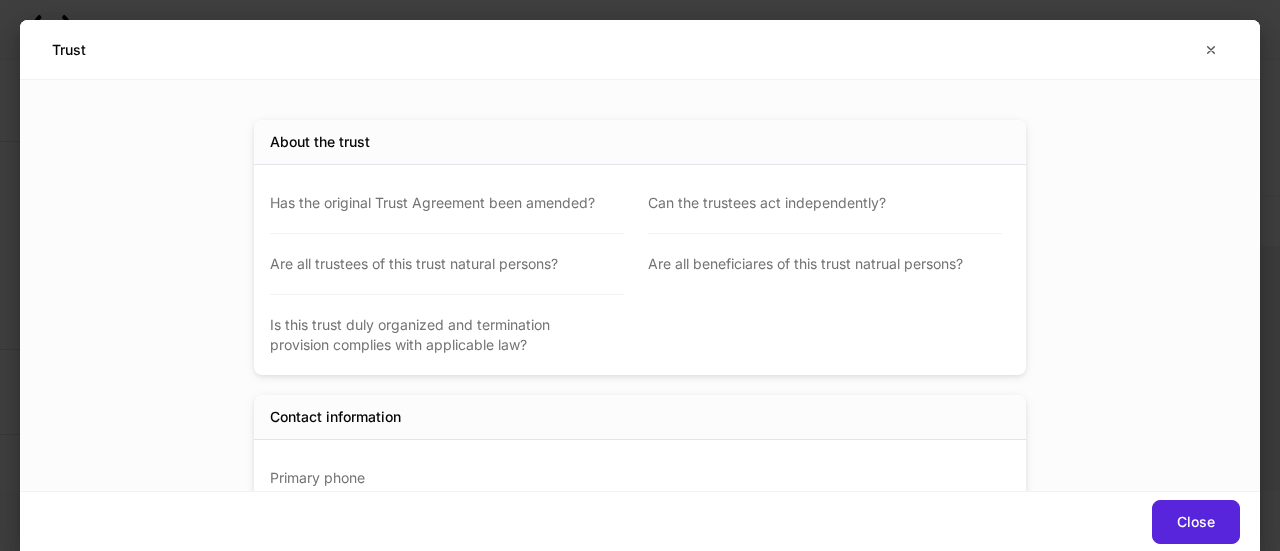 scroll, scrollTop: 0, scrollLeft: 0, axis: both 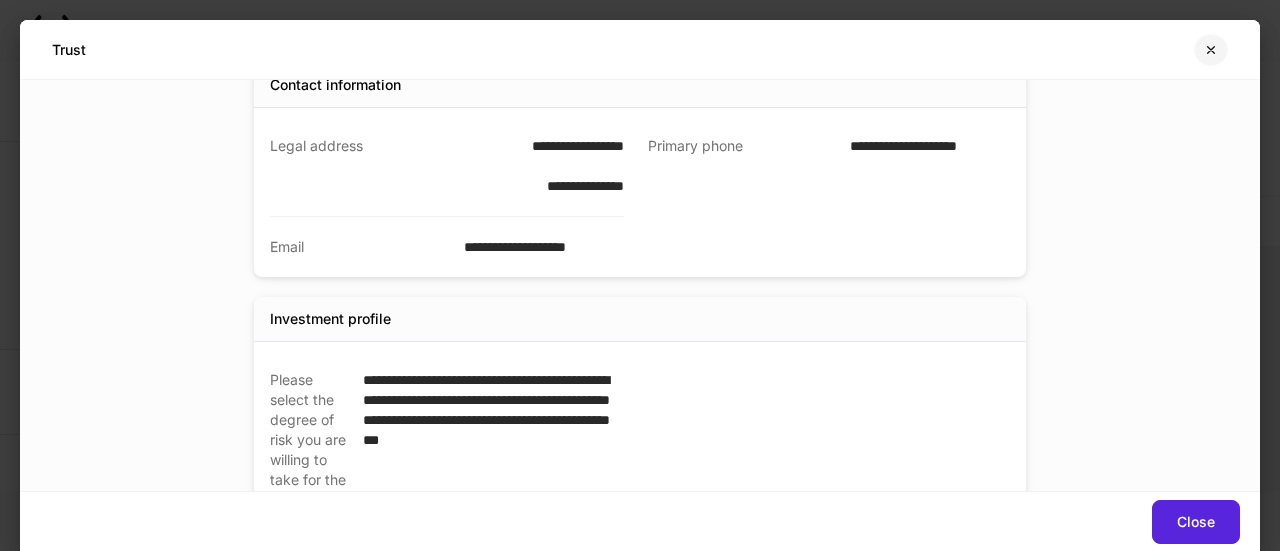 click 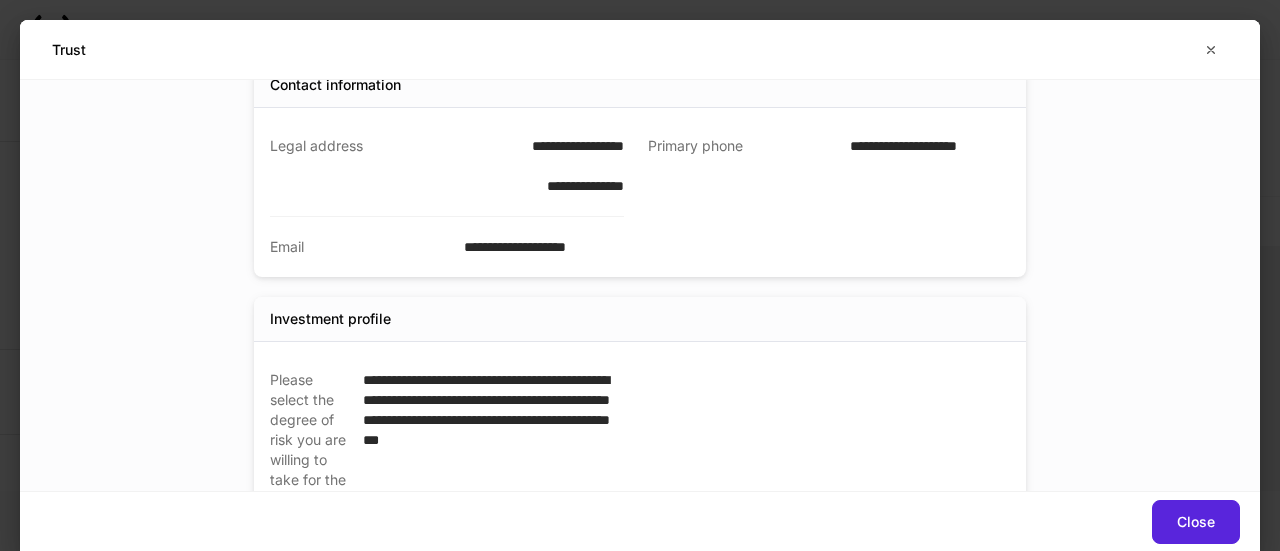 scroll, scrollTop: 566, scrollLeft: 0, axis: vertical 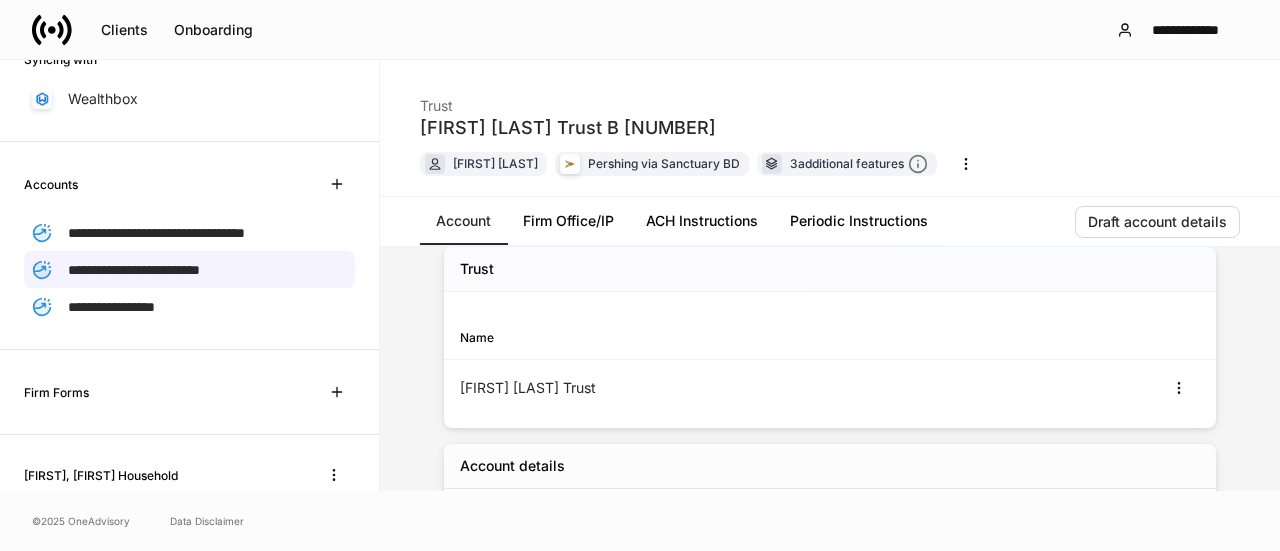 drag, startPoint x: 165, startPoint y: 231, endPoint x: 388, endPoint y: 242, distance: 223.27113 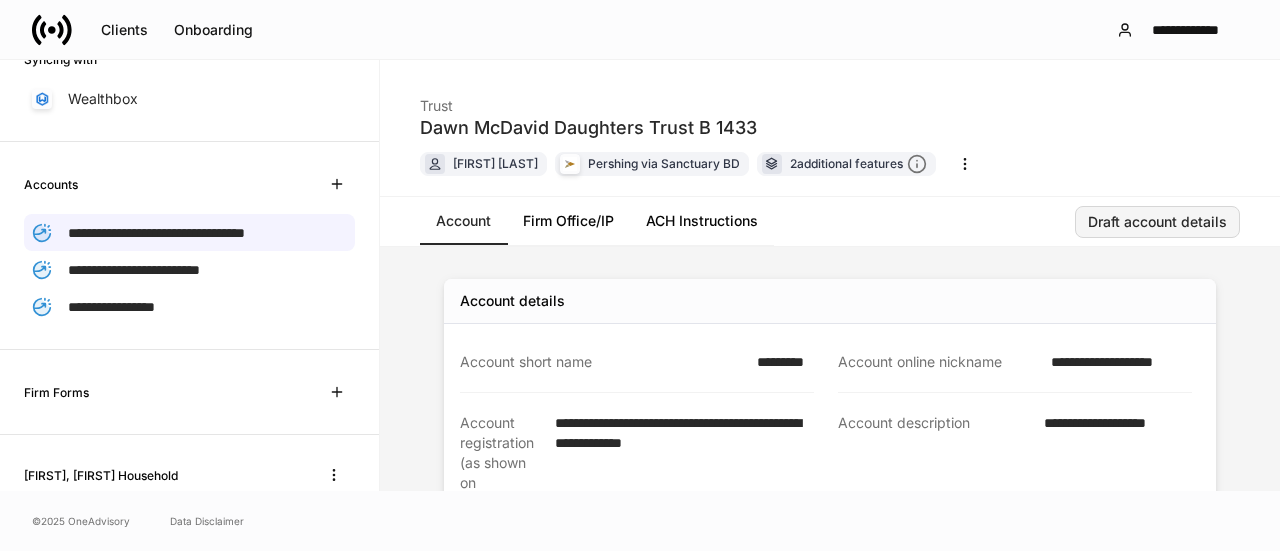 click on "Draft account details" at bounding box center [1157, 222] 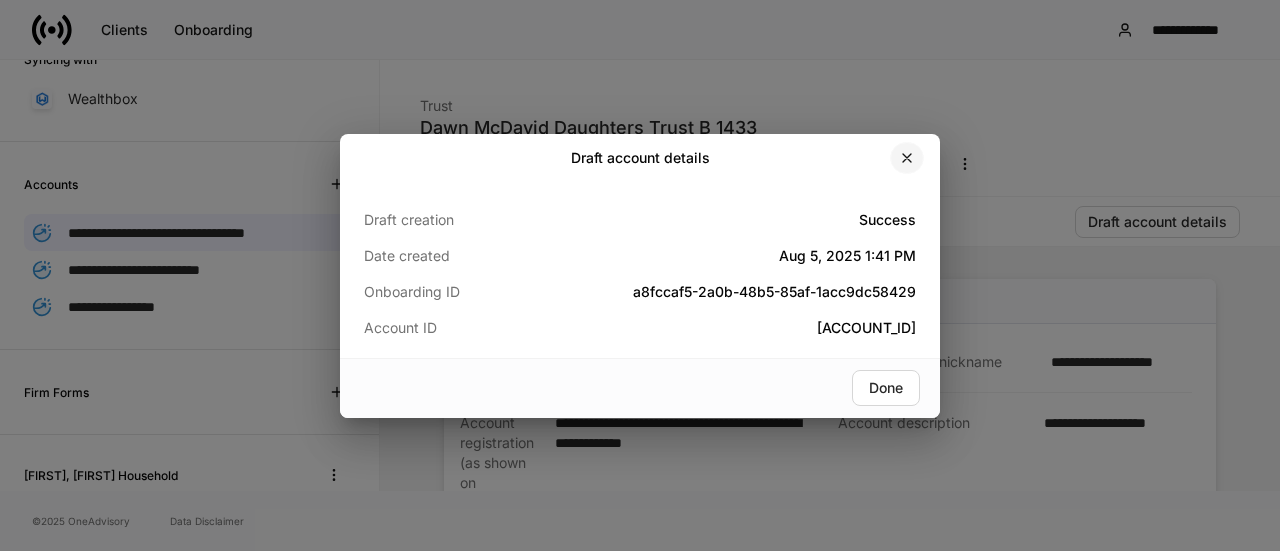 click 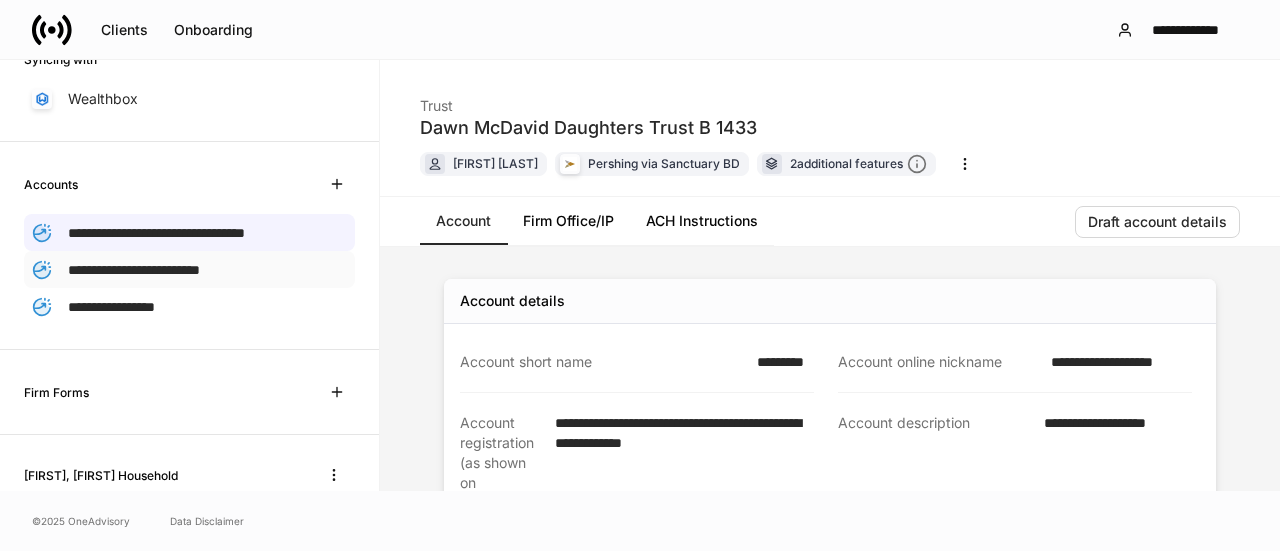 click on "**********" at bounding box center [134, 270] 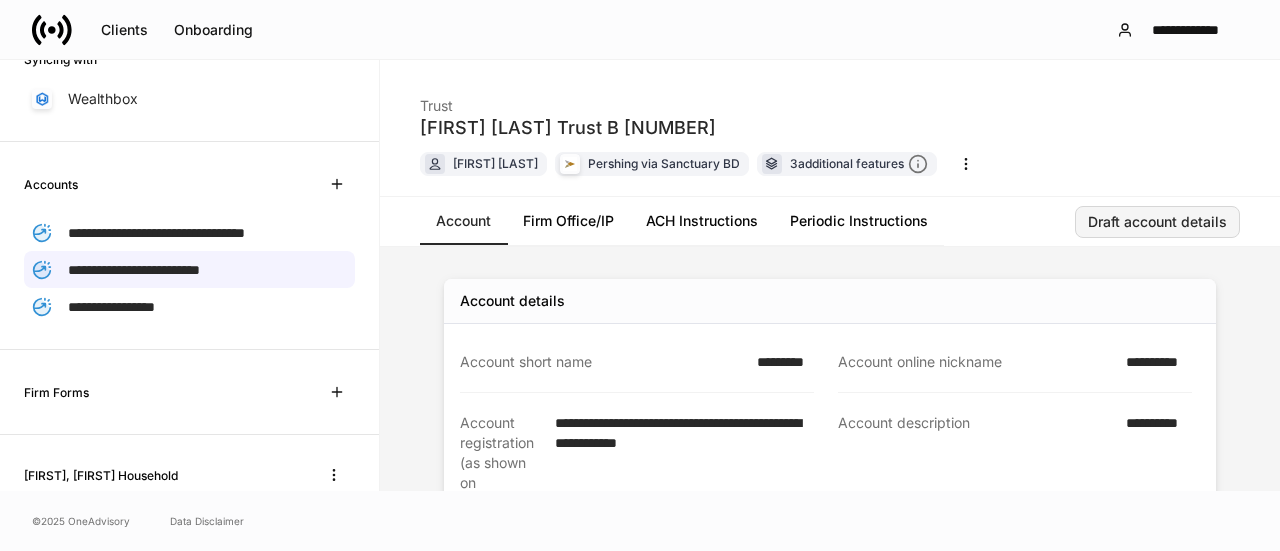 click on "Draft account details" at bounding box center [1157, 222] 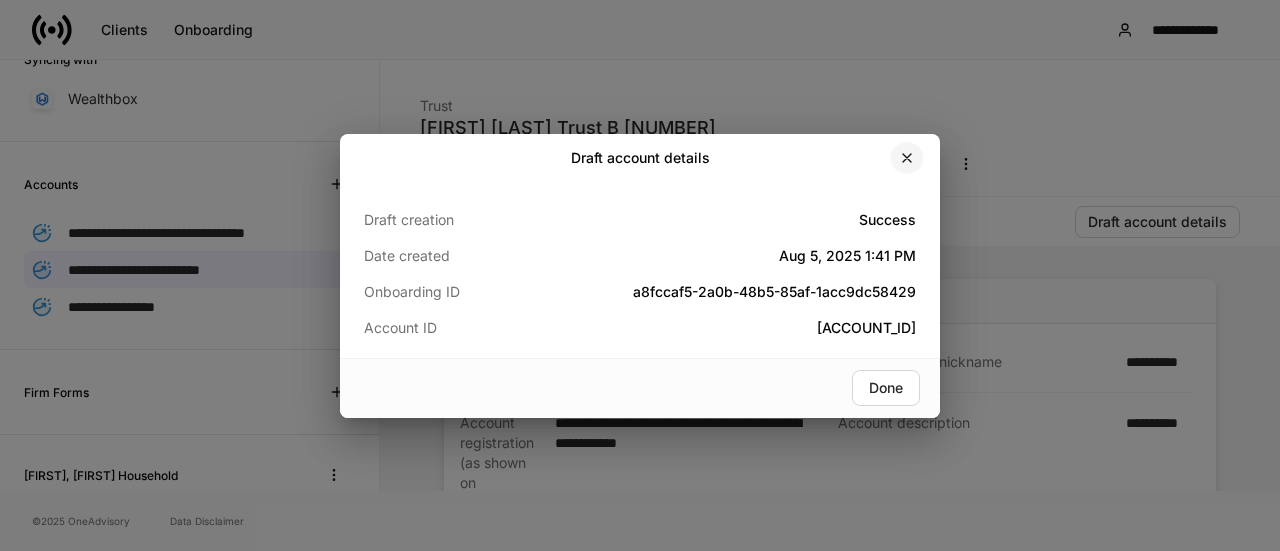 click at bounding box center (907, 158) 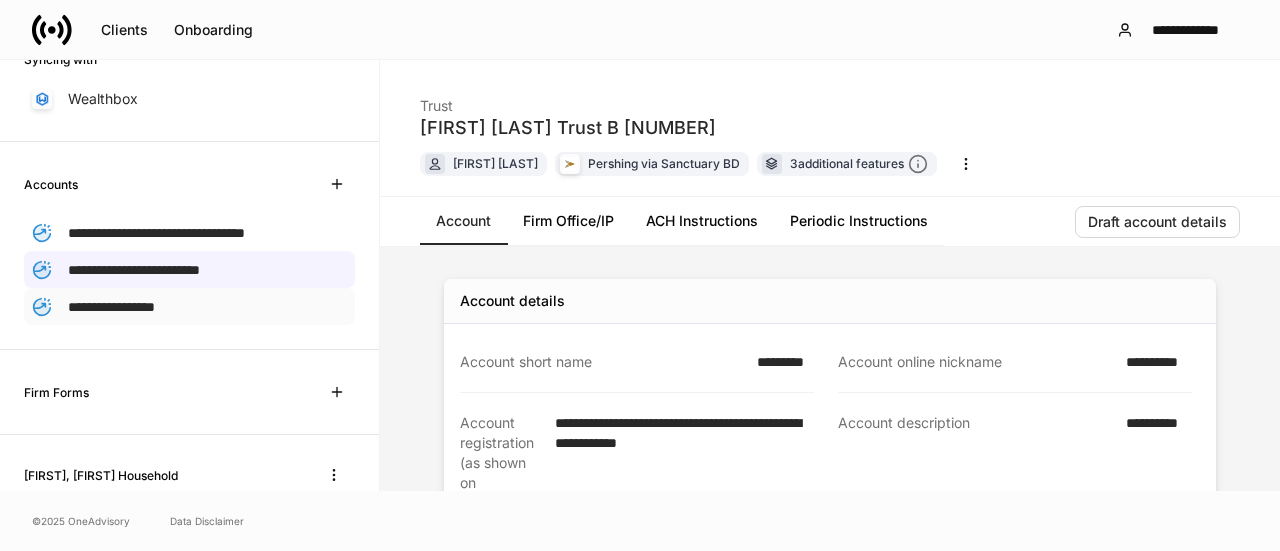click on "**********" at bounding box center (111, 307) 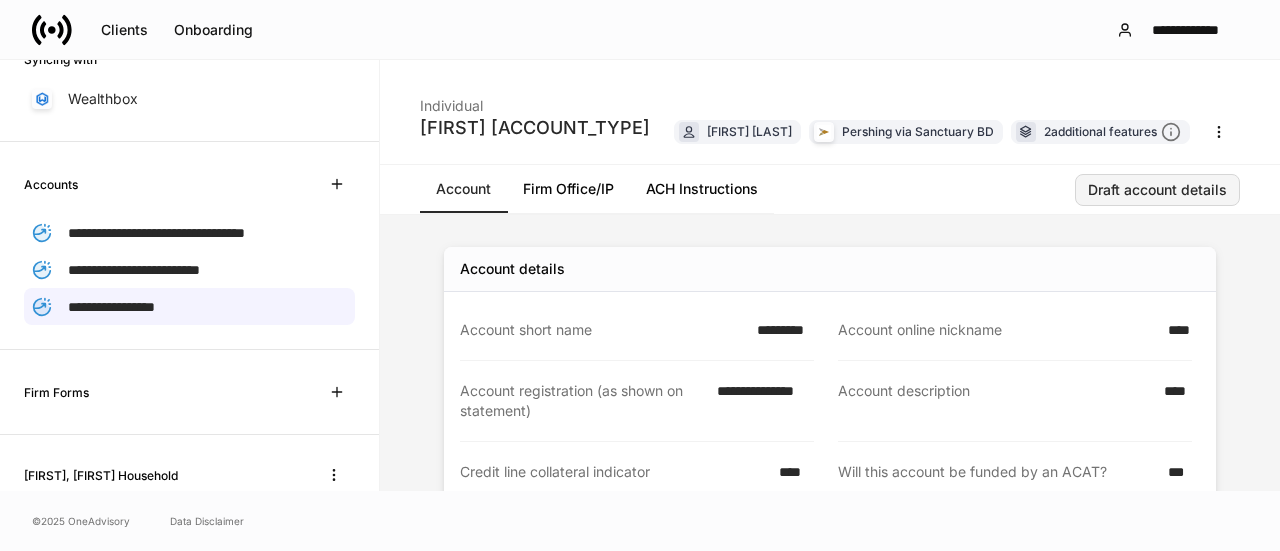 click on "Draft account details" at bounding box center (1157, 190) 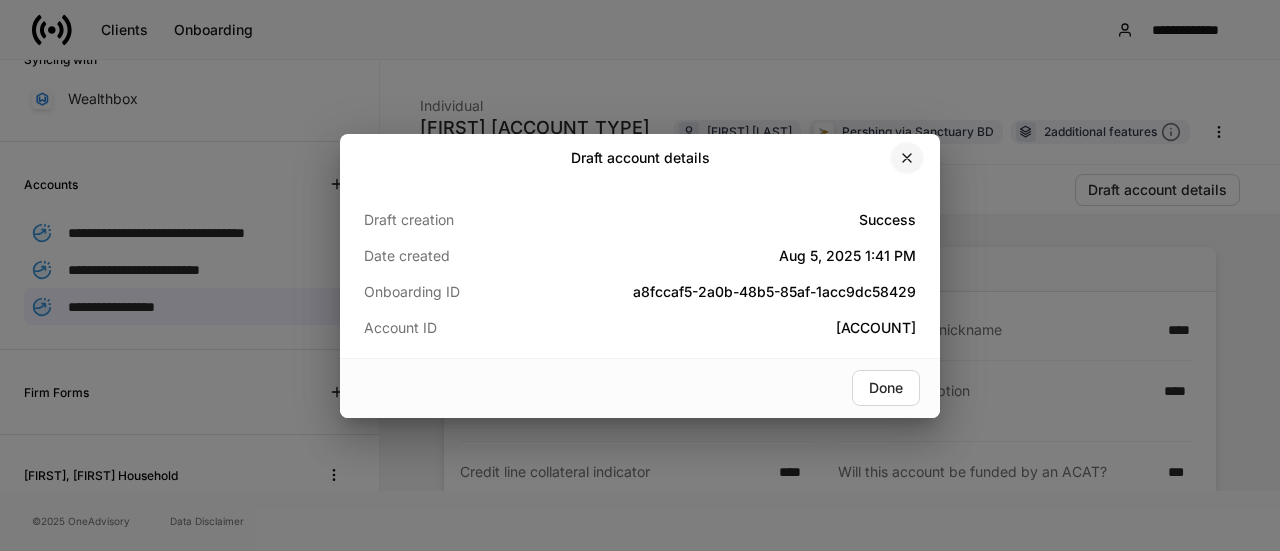 click 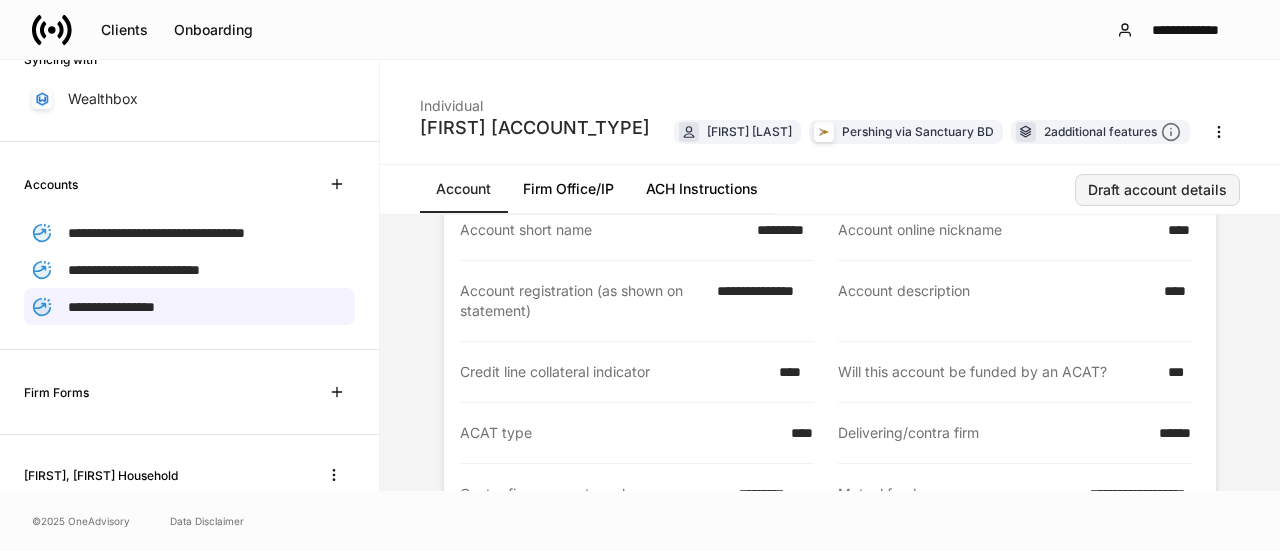 scroll, scrollTop: 200, scrollLeft: 0, axis: vertical 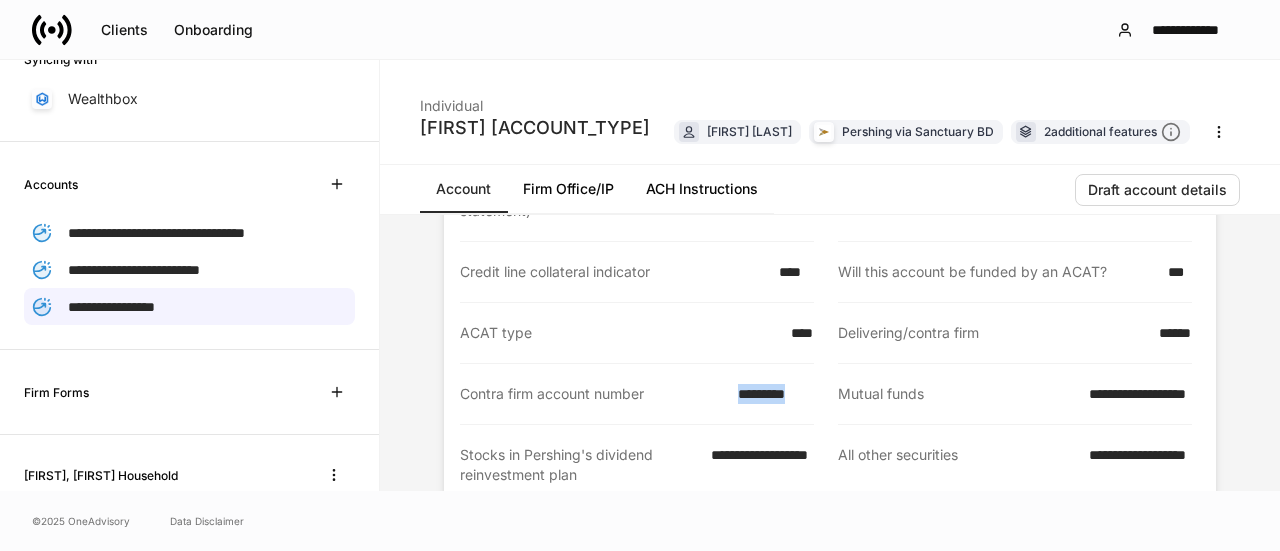 drag, startPoint x: 808, startPoint y: 389, endPoint x: 685, endPoint y: 399, distance: 123.40584 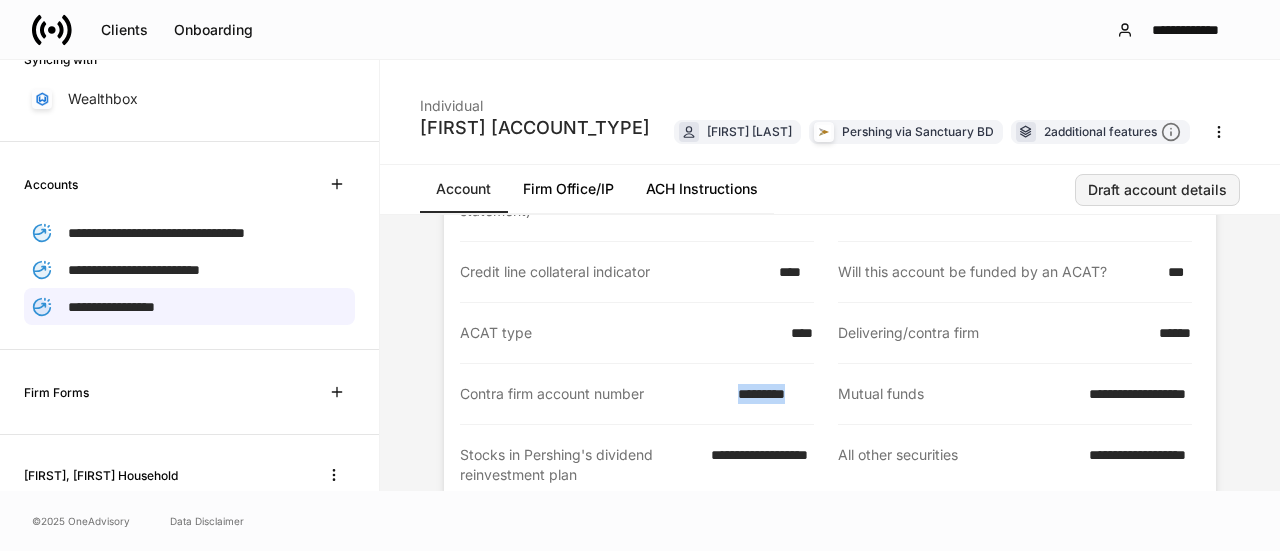 click on "Draft account details" at bounding box center [1157, 190] 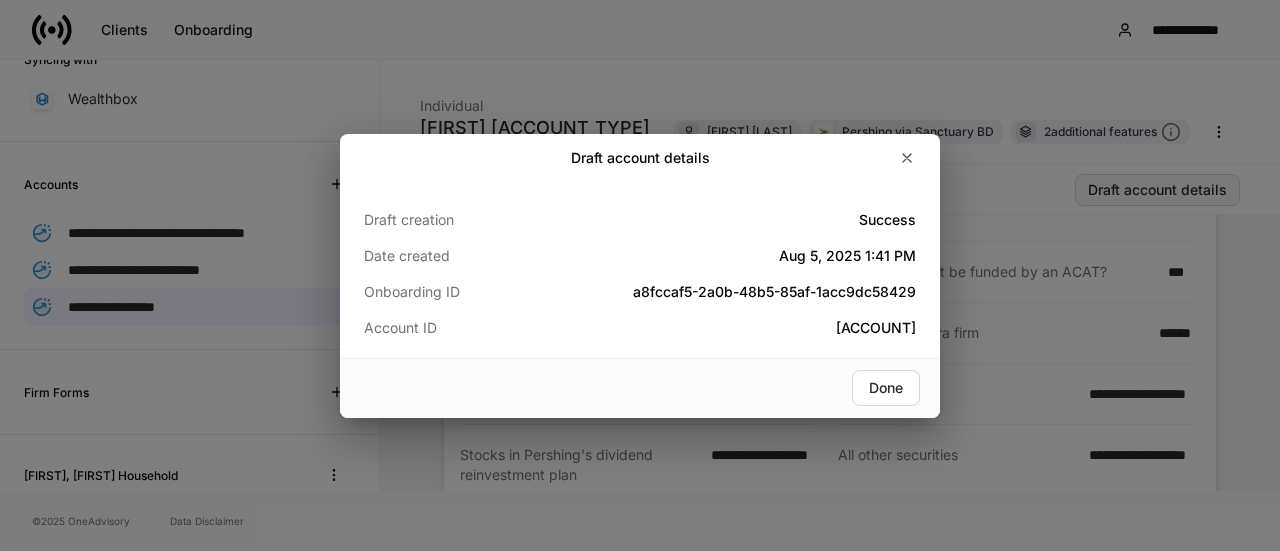 click on "Draft account details Draft creation Success Date created Aug 5, 2025 1:41 PM Onboarding ID a8fccaf5-2a0b-48b5-85af-1acc9dc58429 Account ID PT8134033 Done" at bounding box center (640, 275) 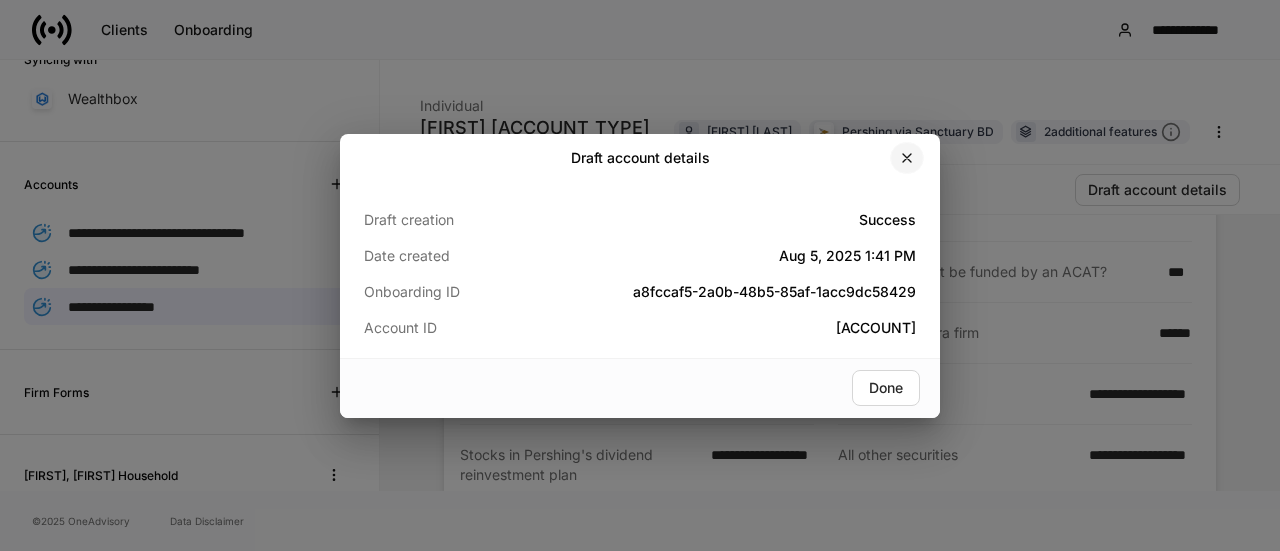 click at bounding box center [907, 158] 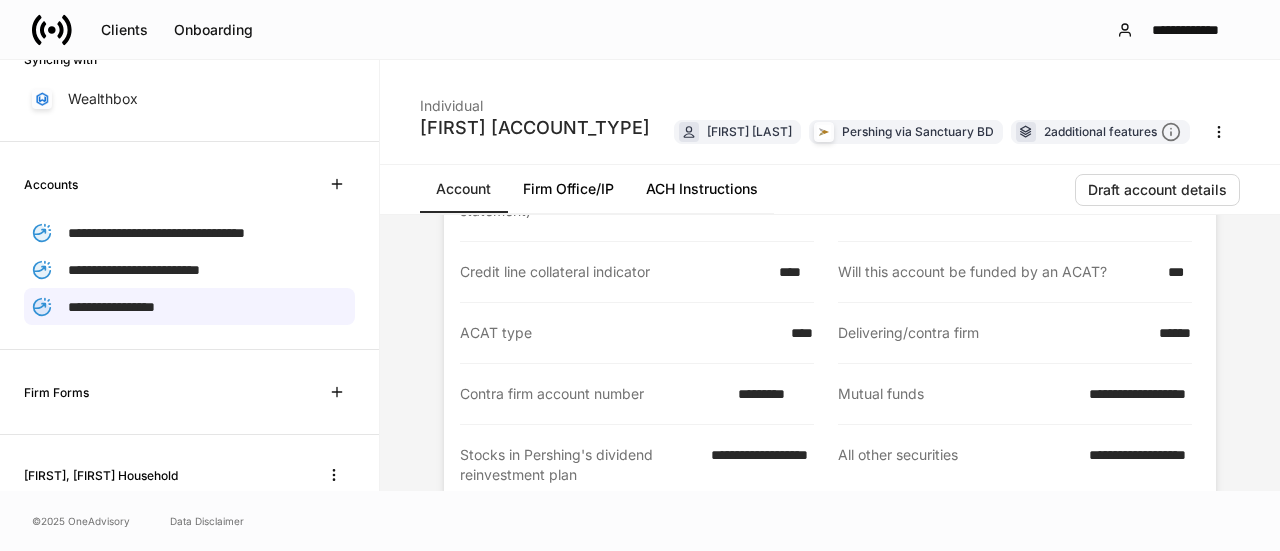 click on "ACH Instructions" at bounding box center (702, 189) 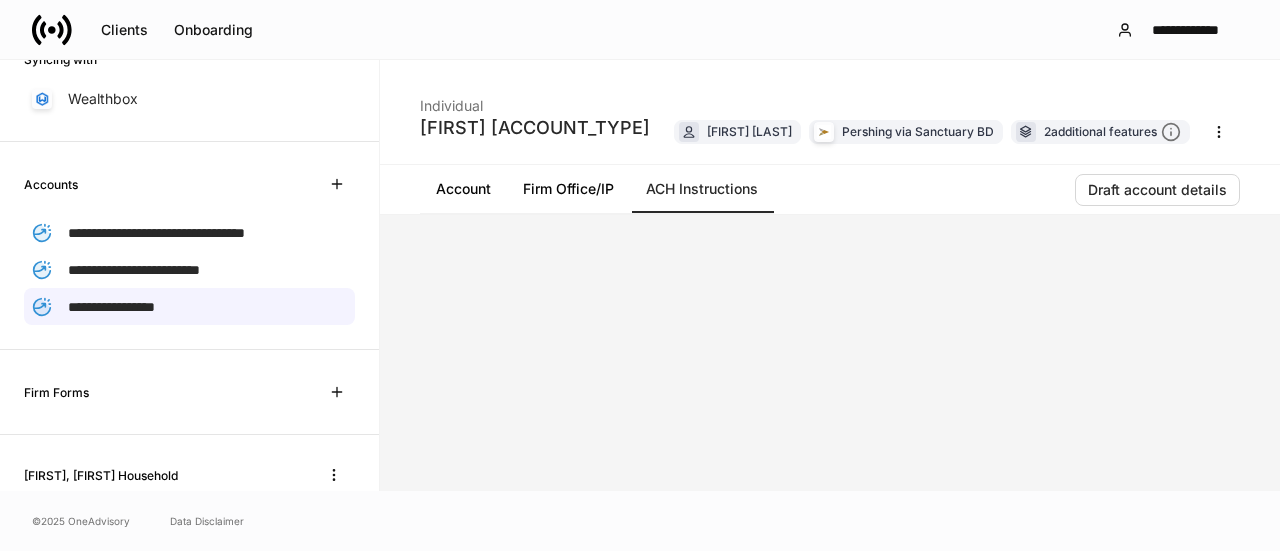 scroll, scrollTop: 0, scrollLeft: 0, axis: both 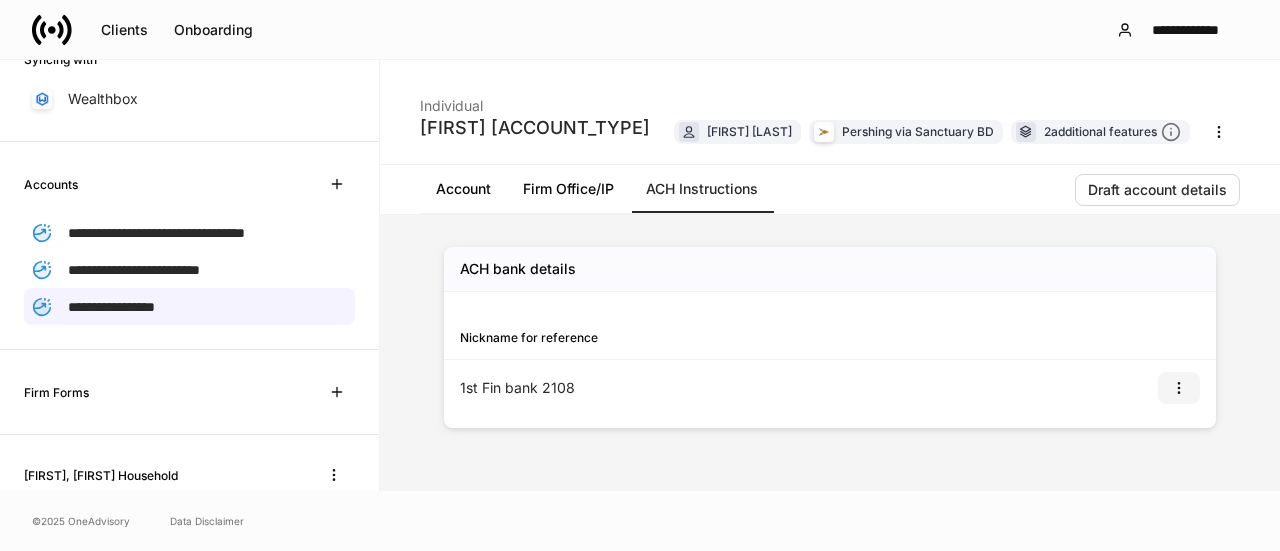 click 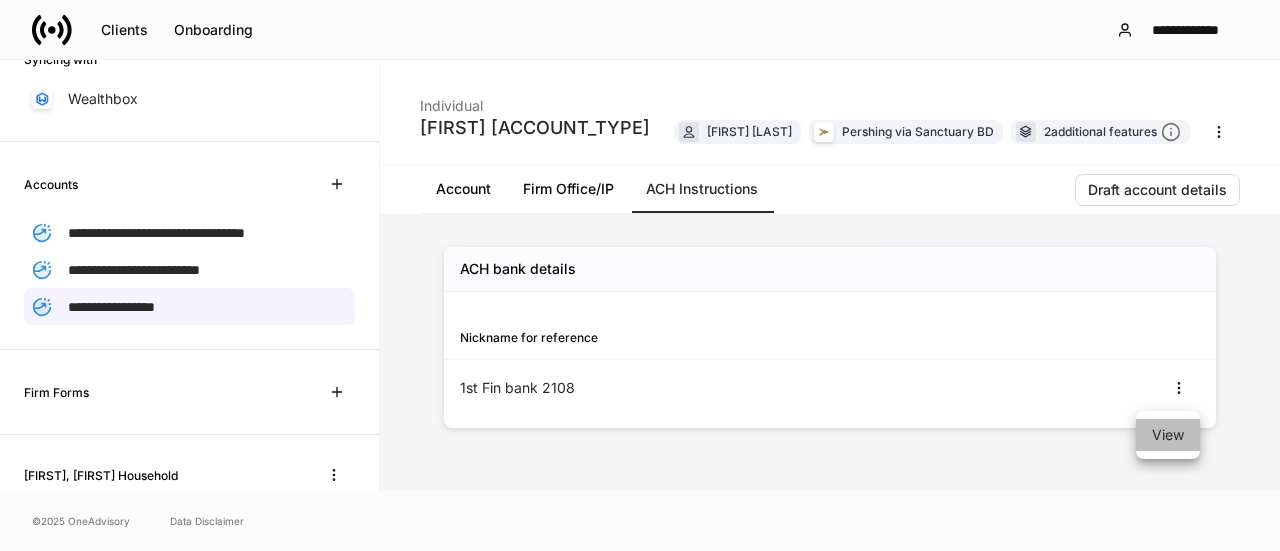 click on "View" at bounding box center [1168, 435] 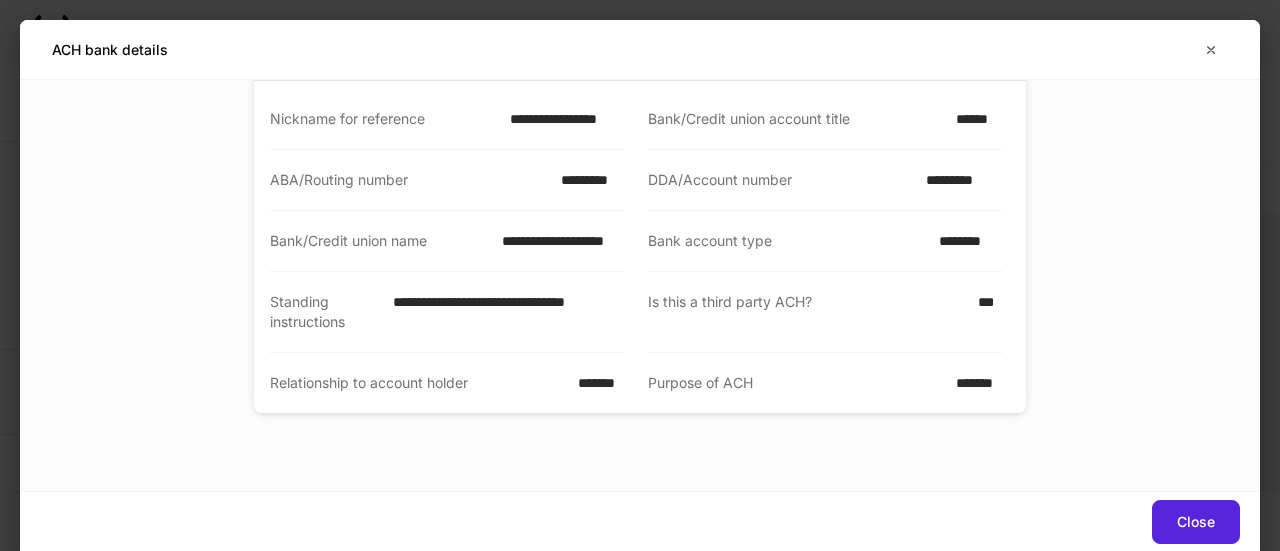 scroll, scrollTop: 0, scrollLeft: 0, axis: both 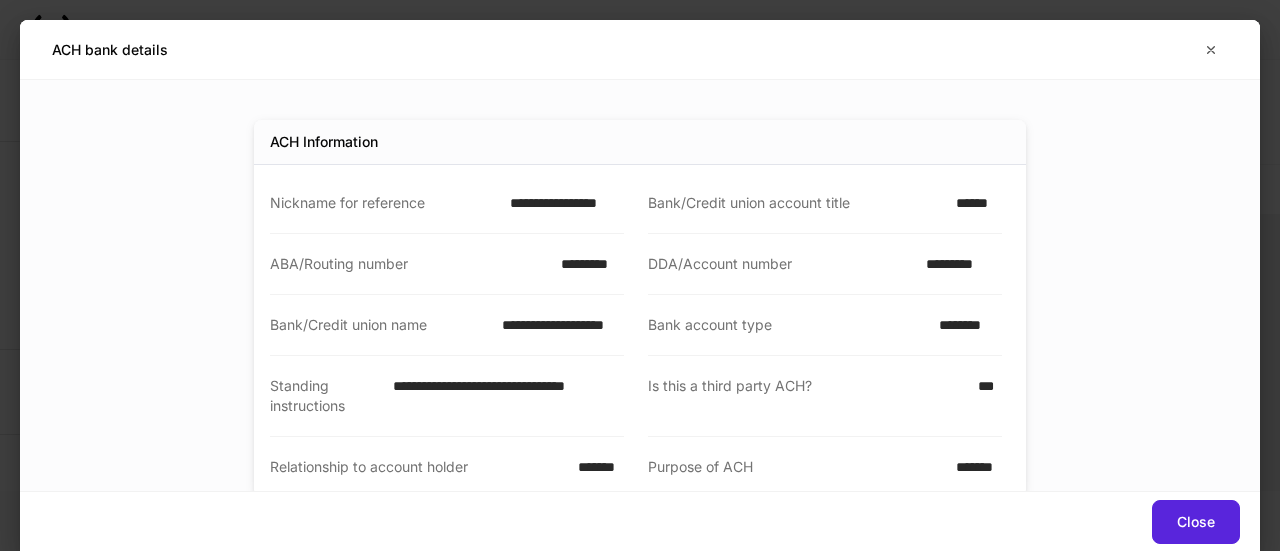 click on "Bank/Credit union account title ******" at bounding box center [813, 203] 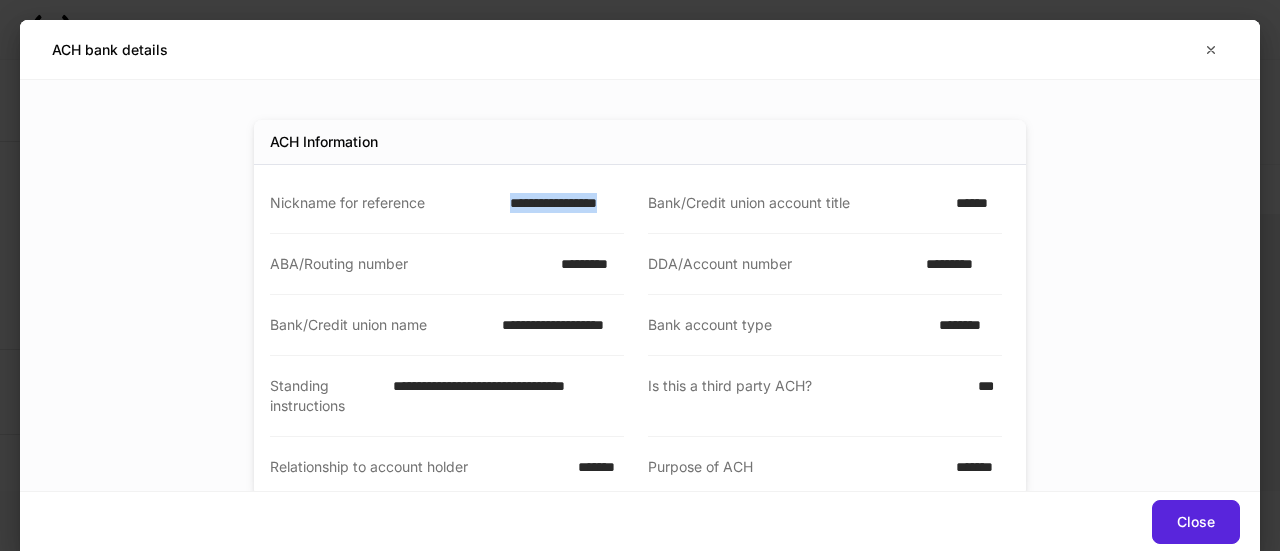 drag, startPoint x: 624, startPoint y: 201, endPoint x: 473, endPoint y: 195, distance: 151.11916 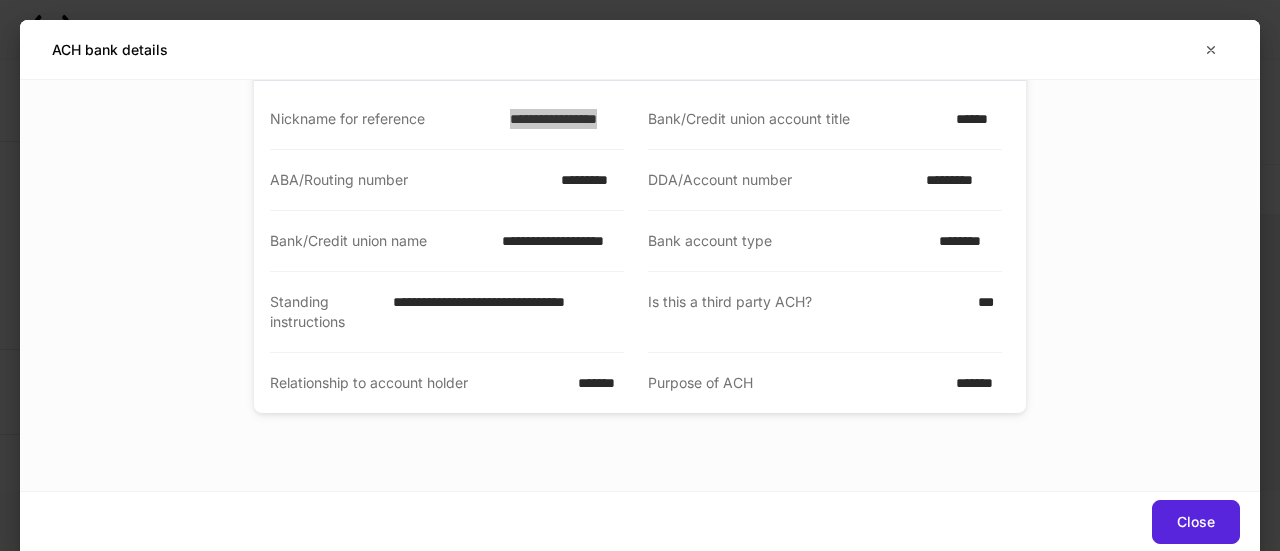 scroll, scrollTop: 0, scrollLeft: 0, axis: both 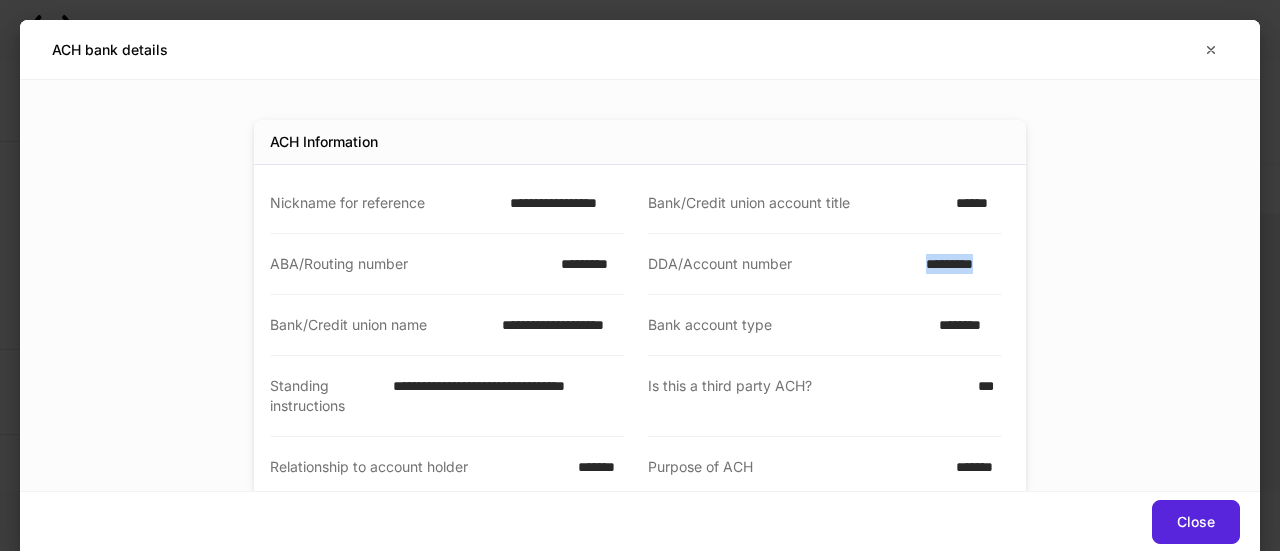 drag, startPoint x: 1008, startPoint y: 259, endPoint x: 834, endPoint y: 253, distance: 174.10342 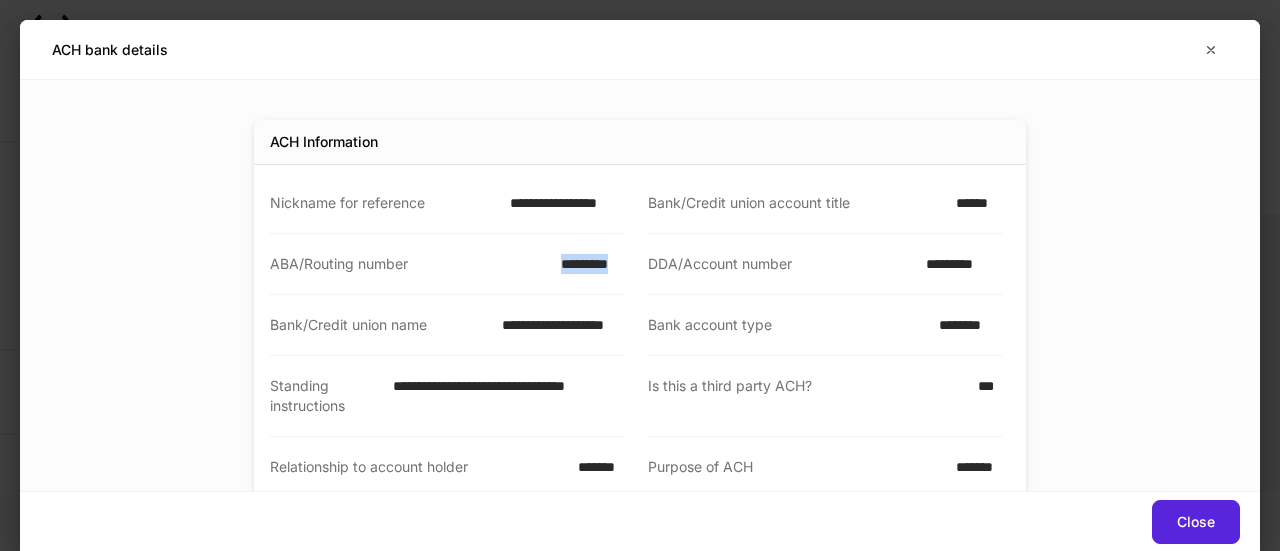 drag, startPoint x: 620, startPoint y: 267, endPoint x: 465, endPoint y: 262, distance: 155.08063 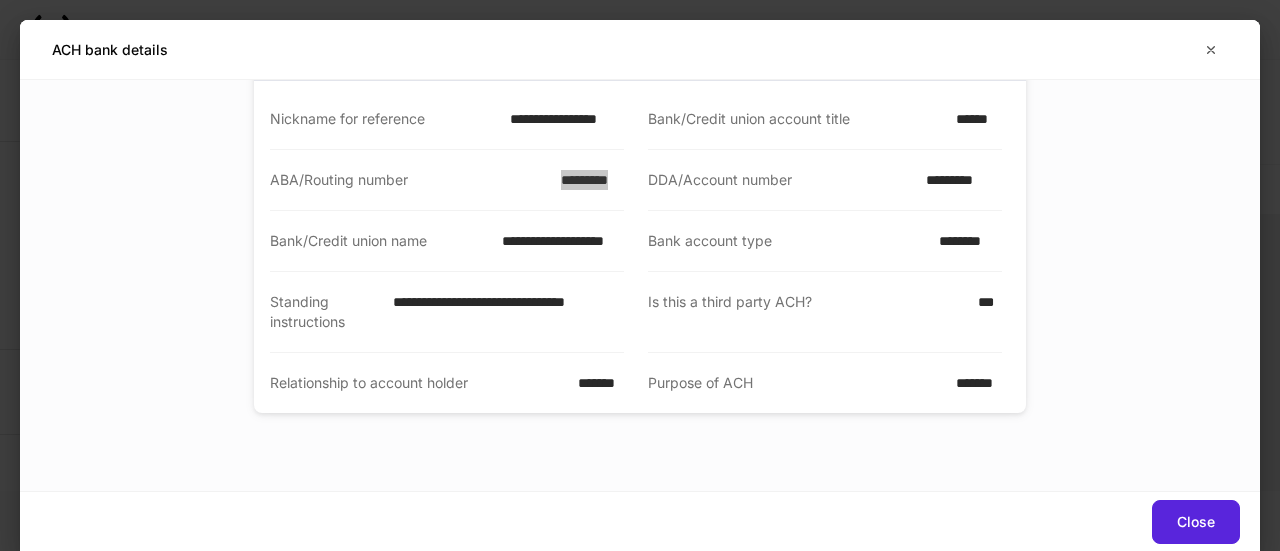 scroll, scrollTop: 0, scrollLeft: 0, axis: both 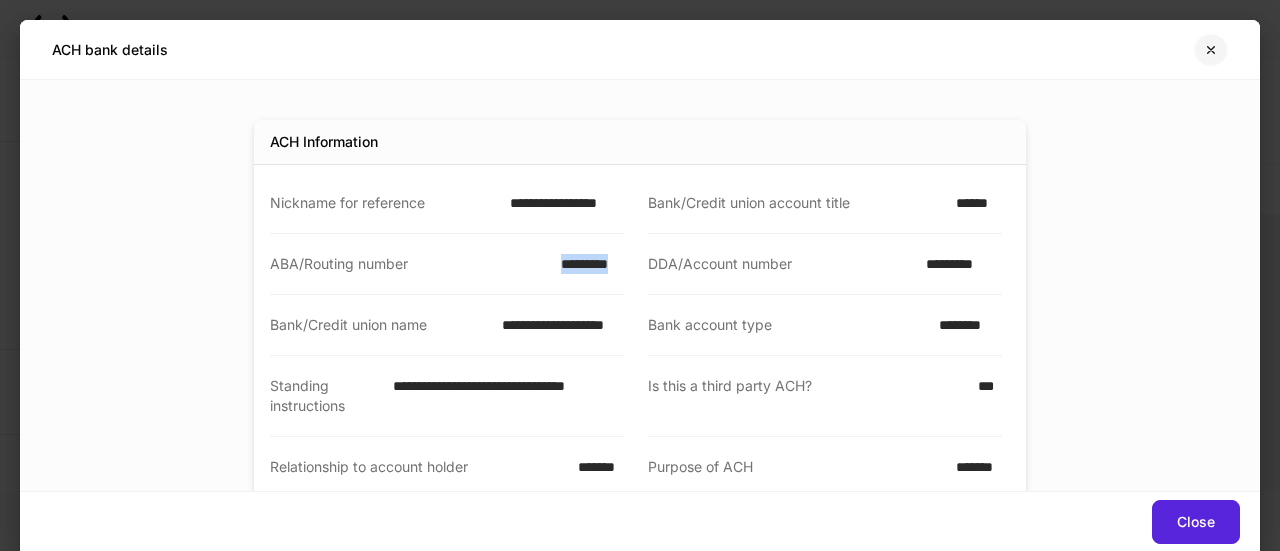 click at bounding box center [1211, 50] 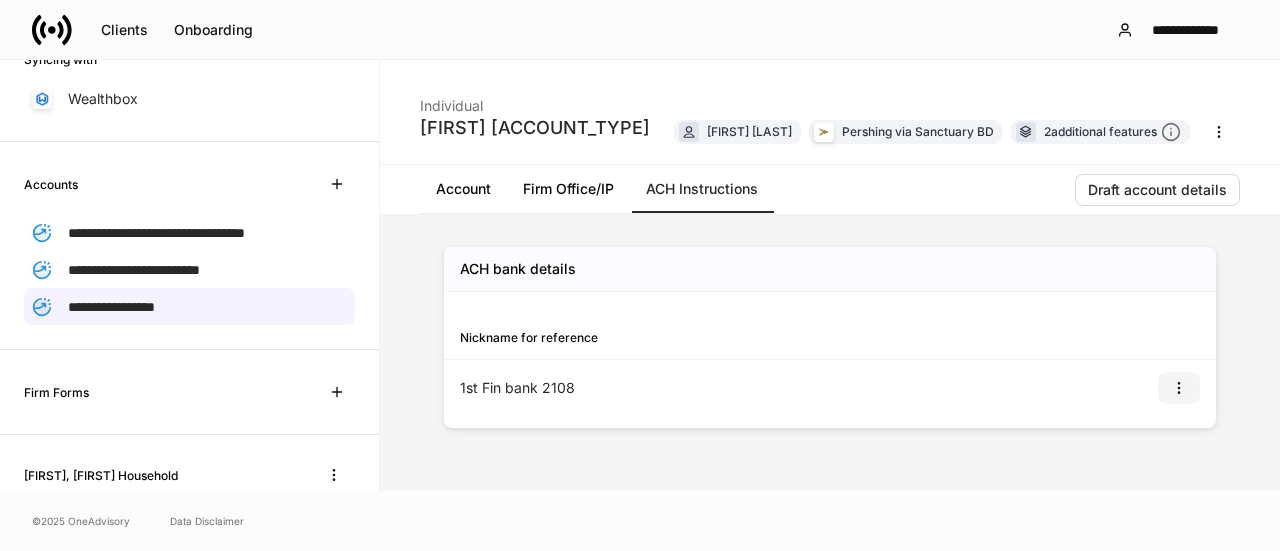 click 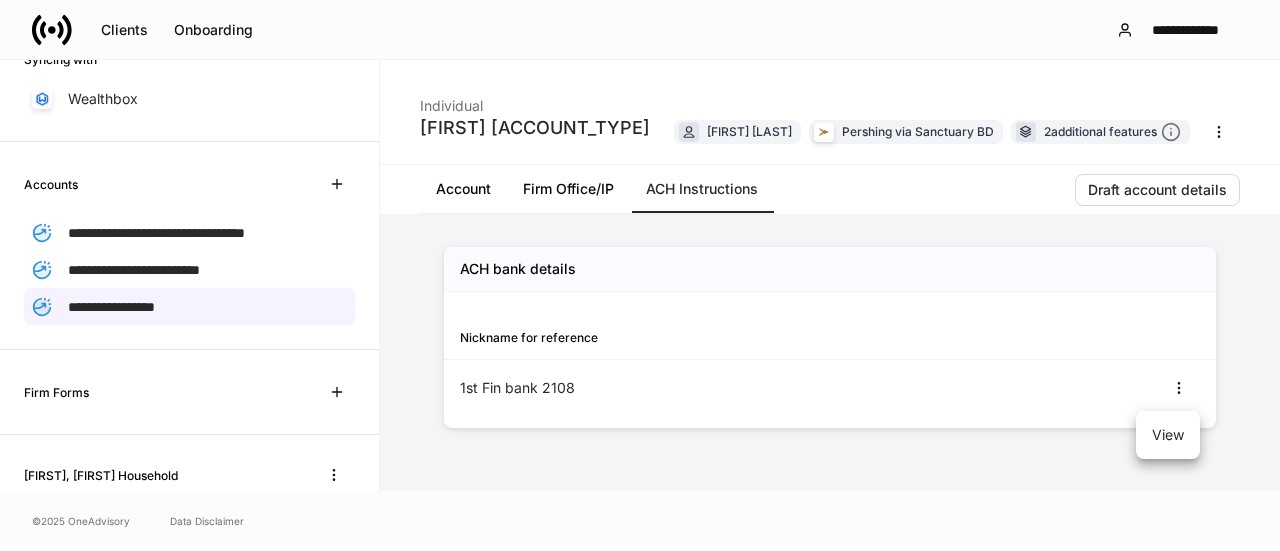 click on "View" at bounding box center [1168, 435] 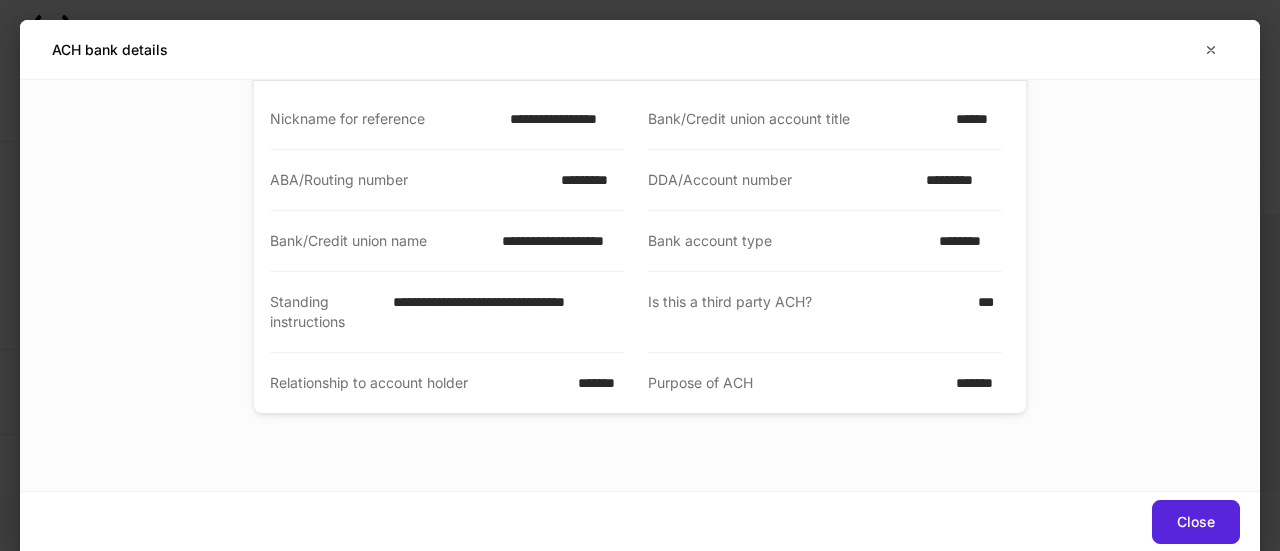 scroll, scrollTop: 0, scrollLeft: 0, axis: both 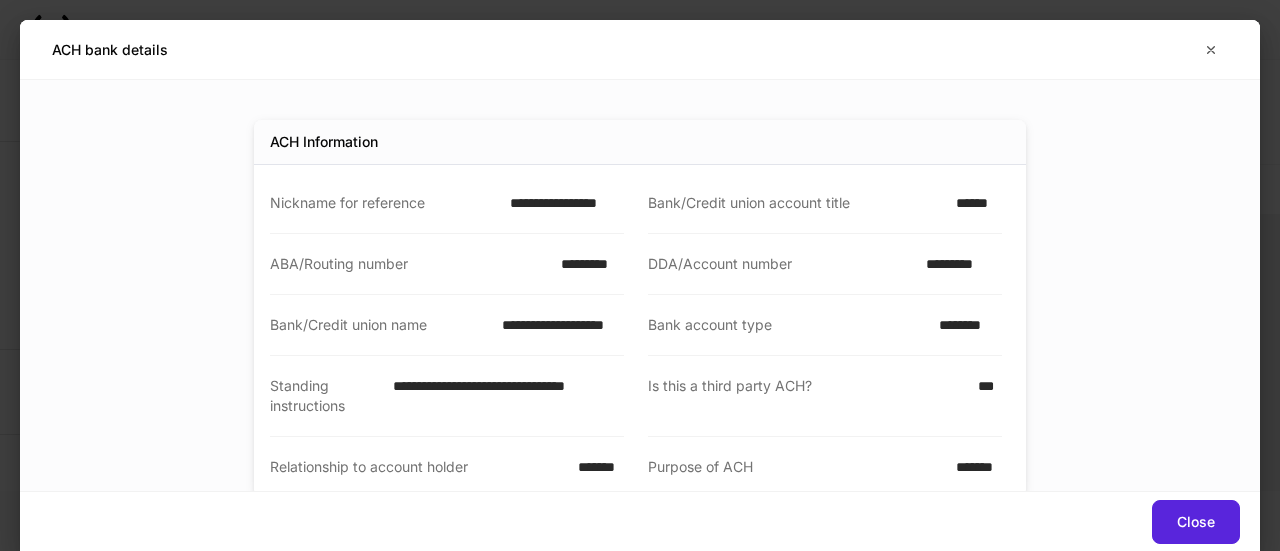click on "Relationship to account holder *******" at bounding box center (447, 467) 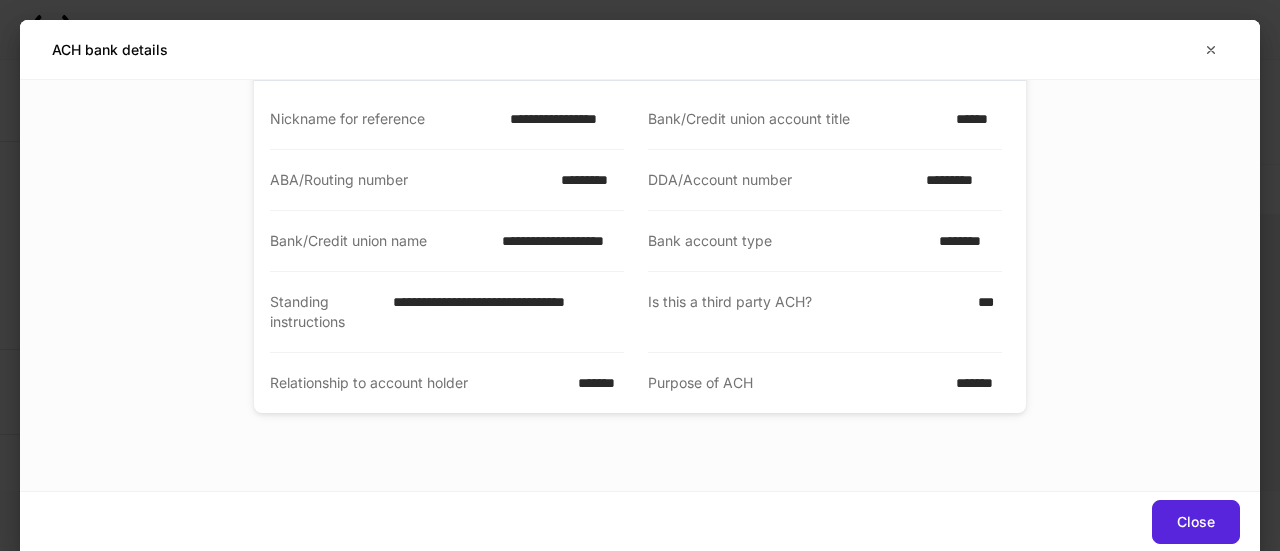 scroll, scrollTop: 0, scrollLeft: 0, axis: both 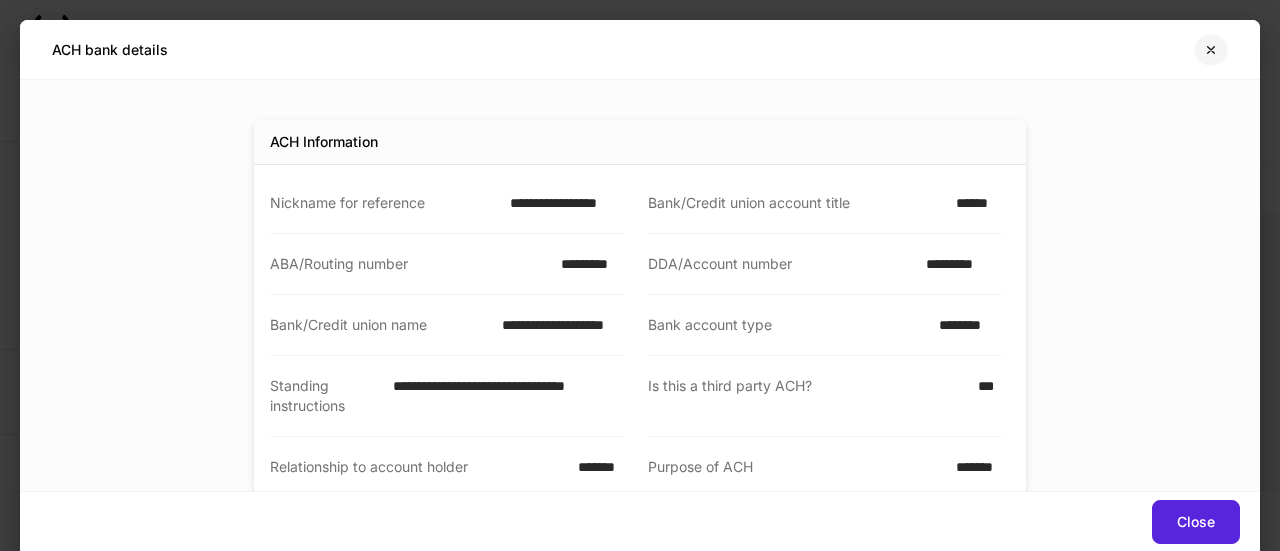 click 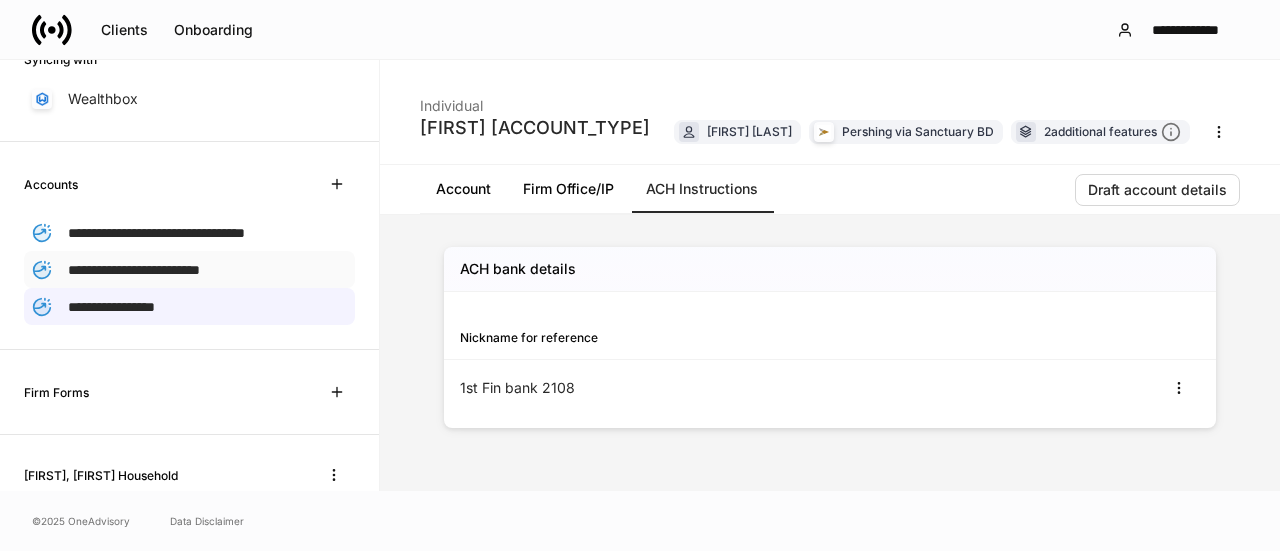 drag, startPoint x: 155, startPoint y: 271, endPoint x: 192, endPoint y: 270, distance: 37.01351 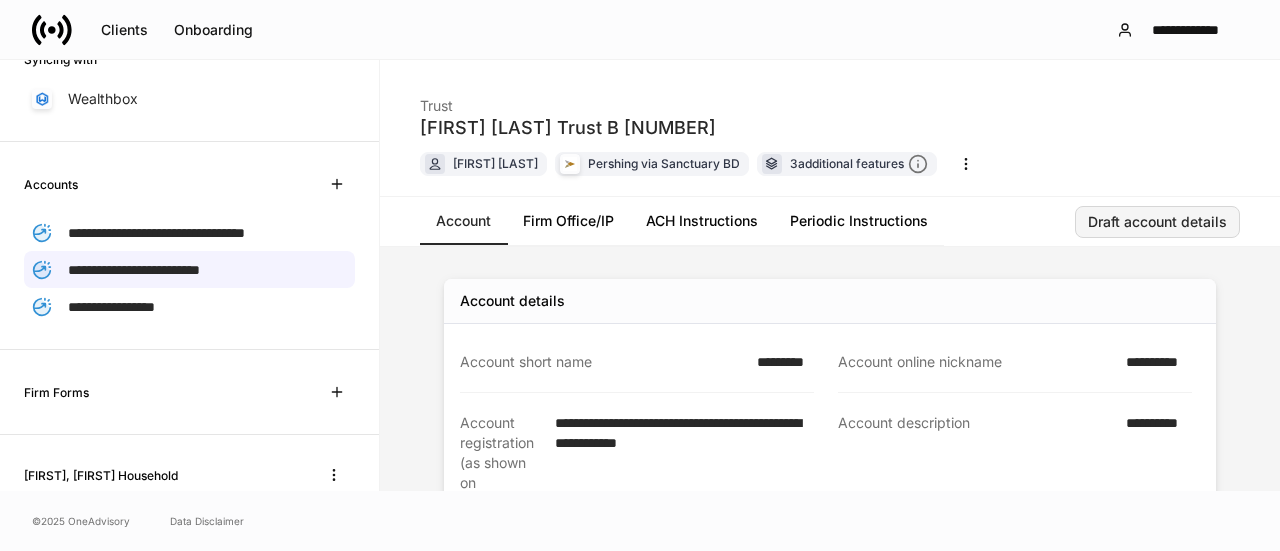 click on "Draft account details" at bounding box center [1157, 222] 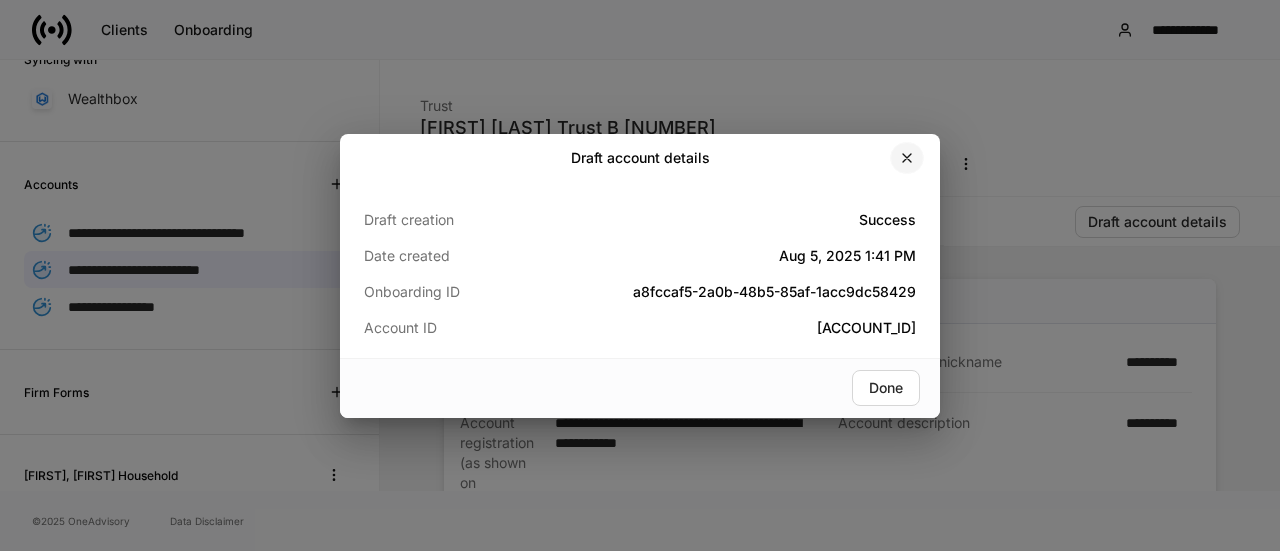 click at bounding box center [907, 158] 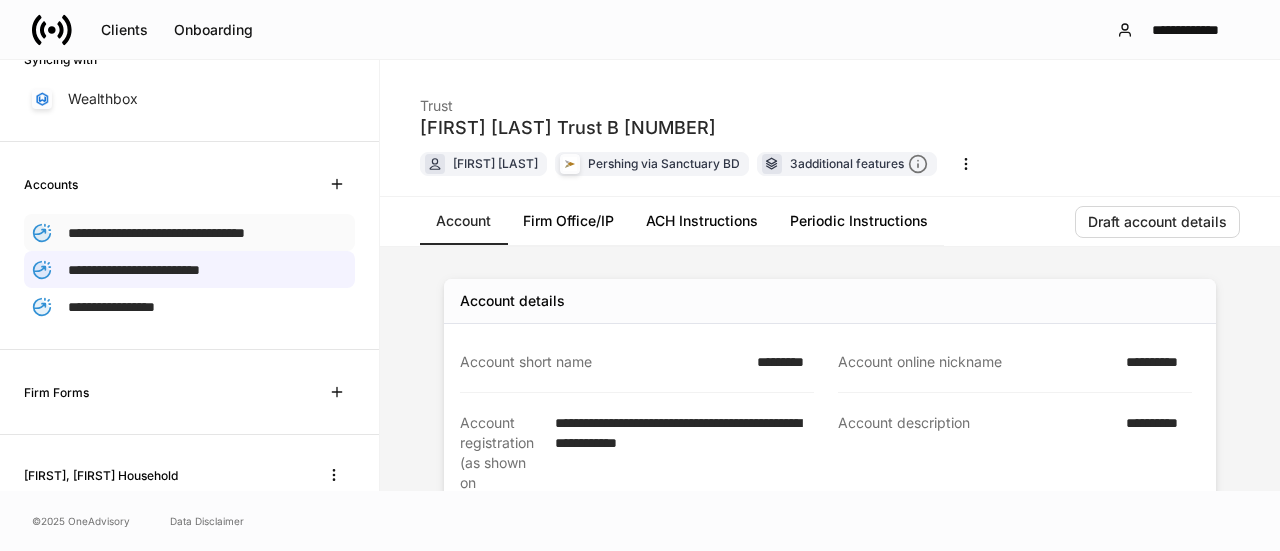 click on "**********" at bounding box center (156, 233) 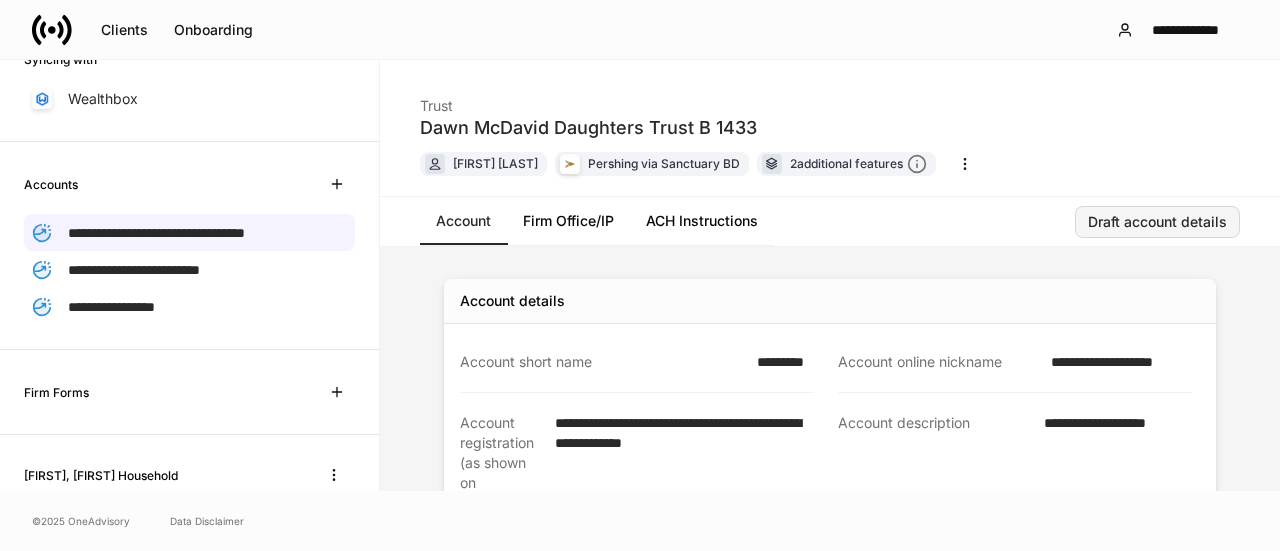 click on "Draft account details" at bounding box center [1157, 222] 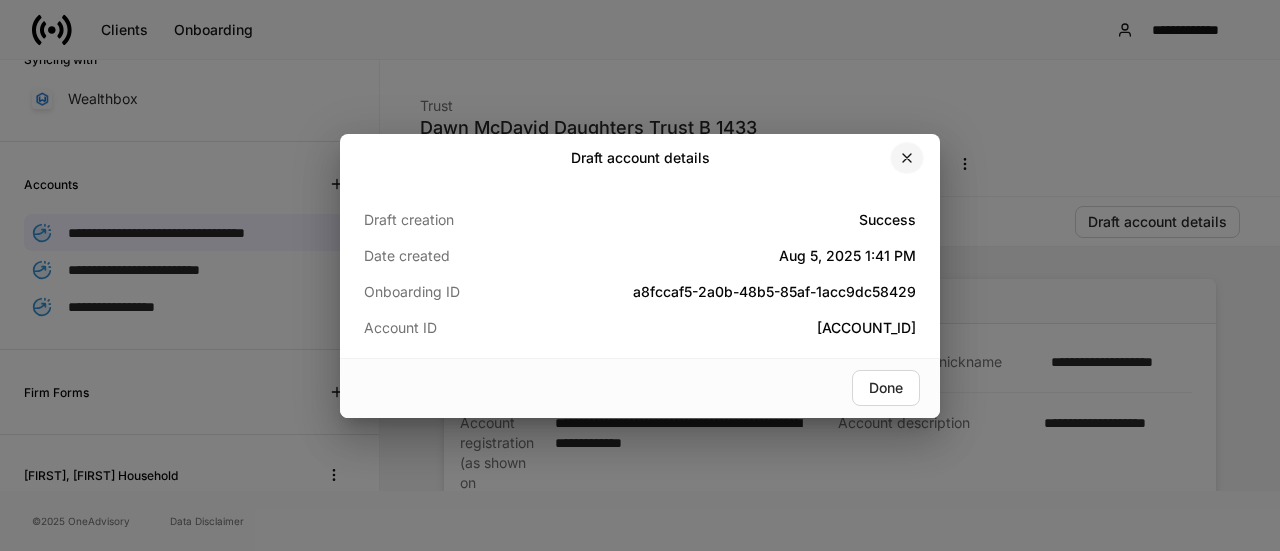 click at bounding box center [907, 158] 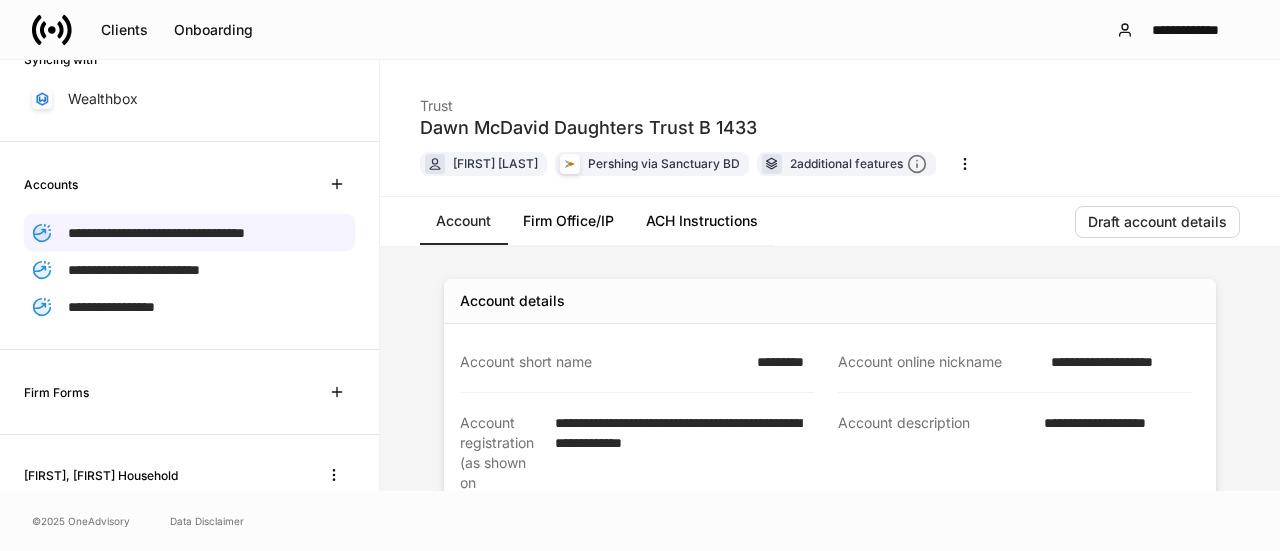 click on "ACH Instructions" at bounding box center [702, 221] 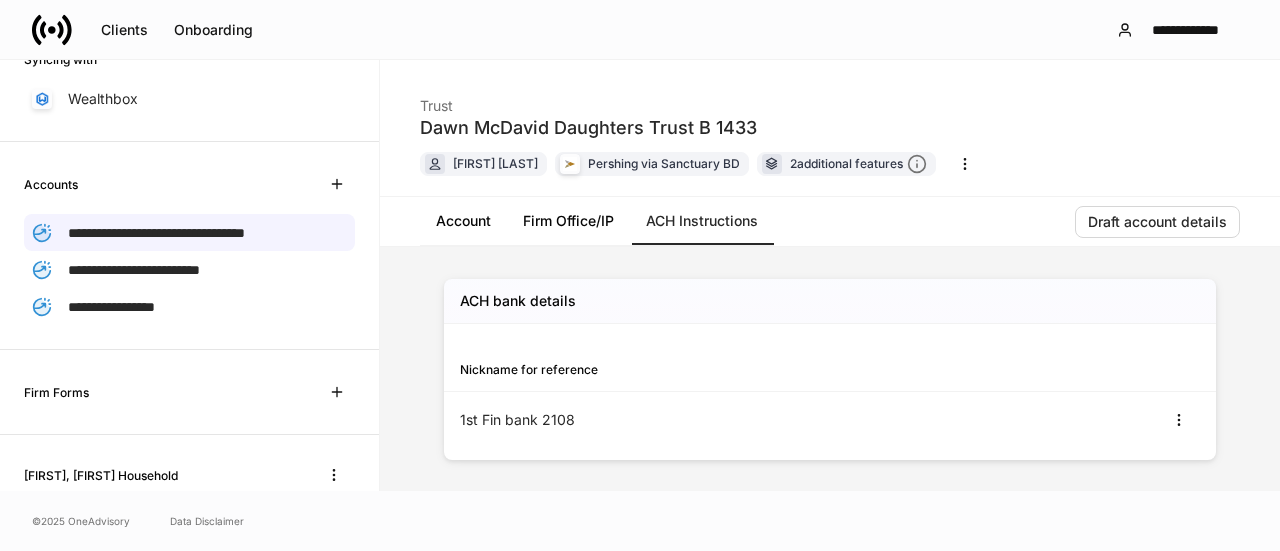 click on "Account" at bounding box center (463, 221) 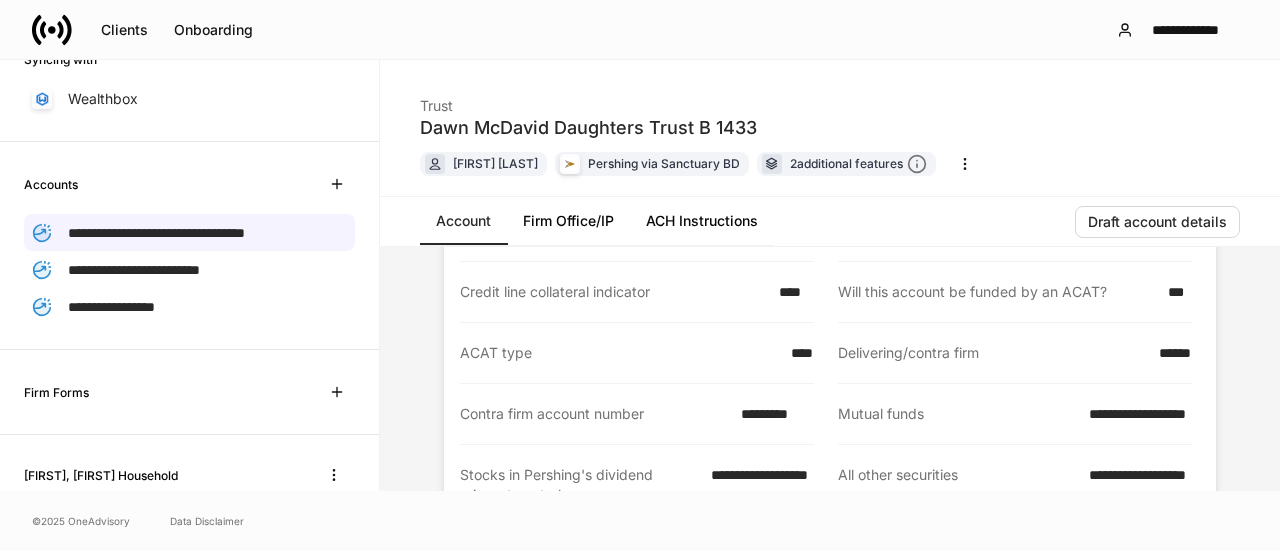 scroll, scrollTop: 300, scrollLeft: 0, axis: vertical 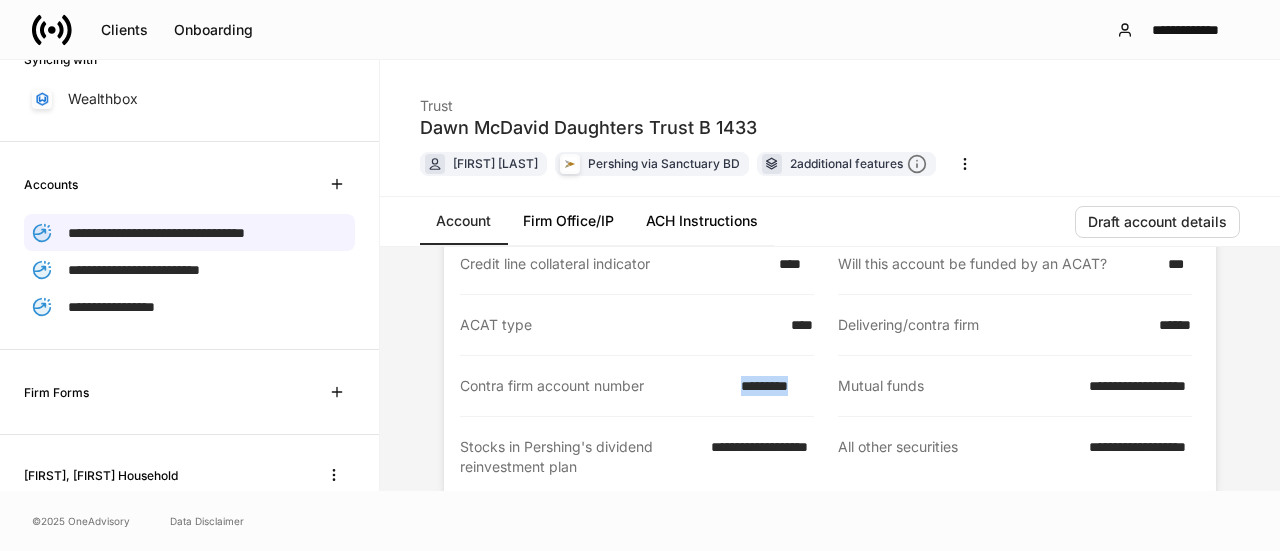 drag, startPoint x: 807, startPoint y: 384, endPoint x: 707, endPoint y: 377, distance: 100.2447 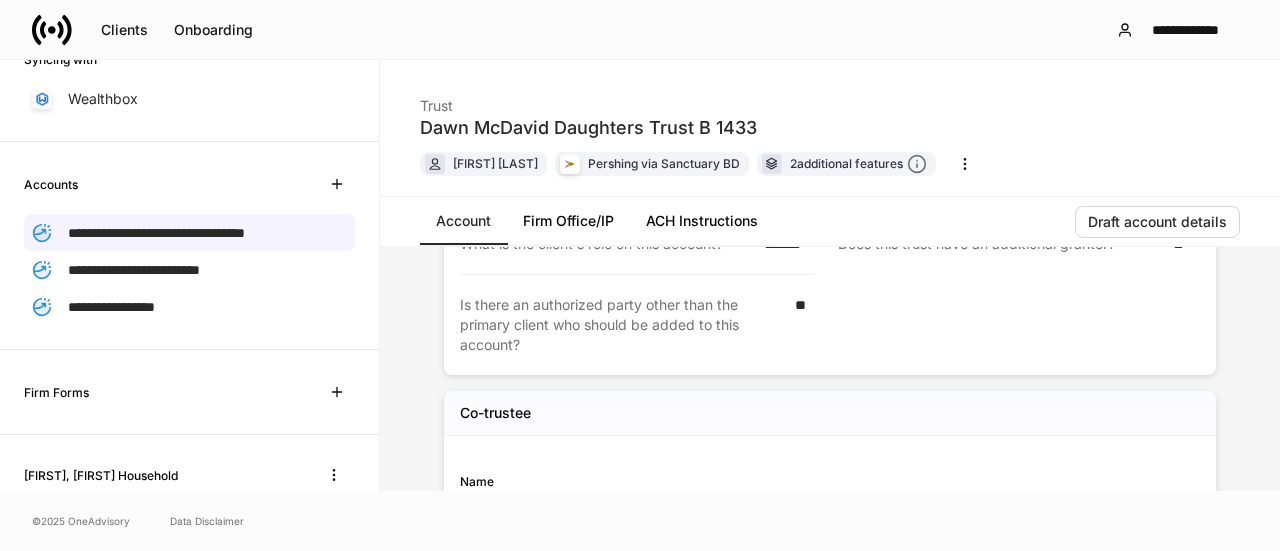 scroll, scrollTop: 800, scrollLeft: 0, axis: vertical 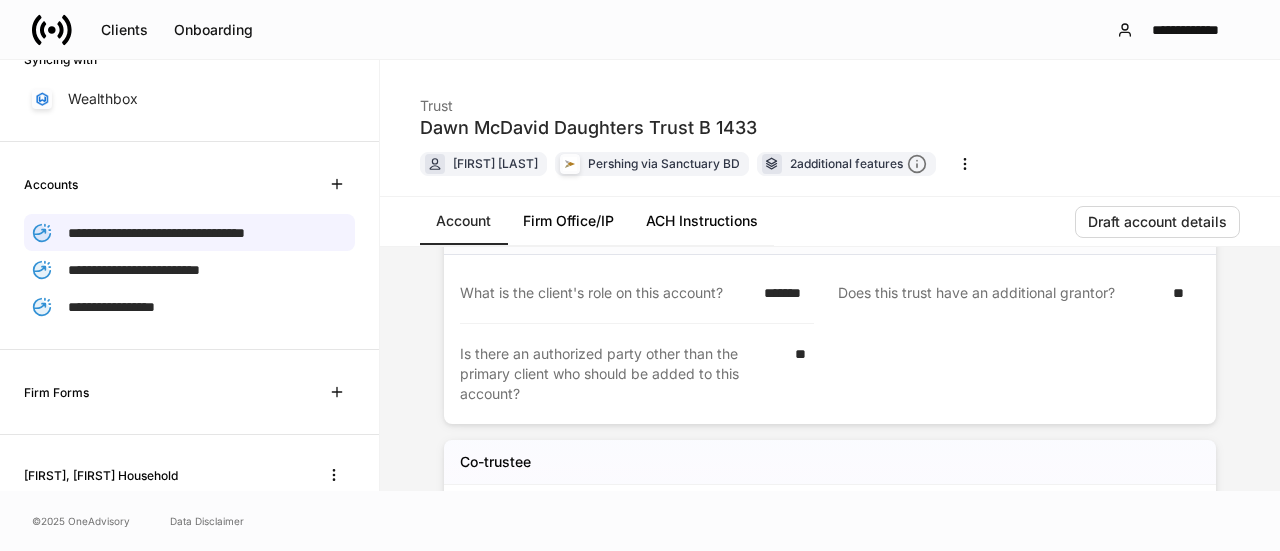click on "ACH Instructions" at bounding box center (702, 221) 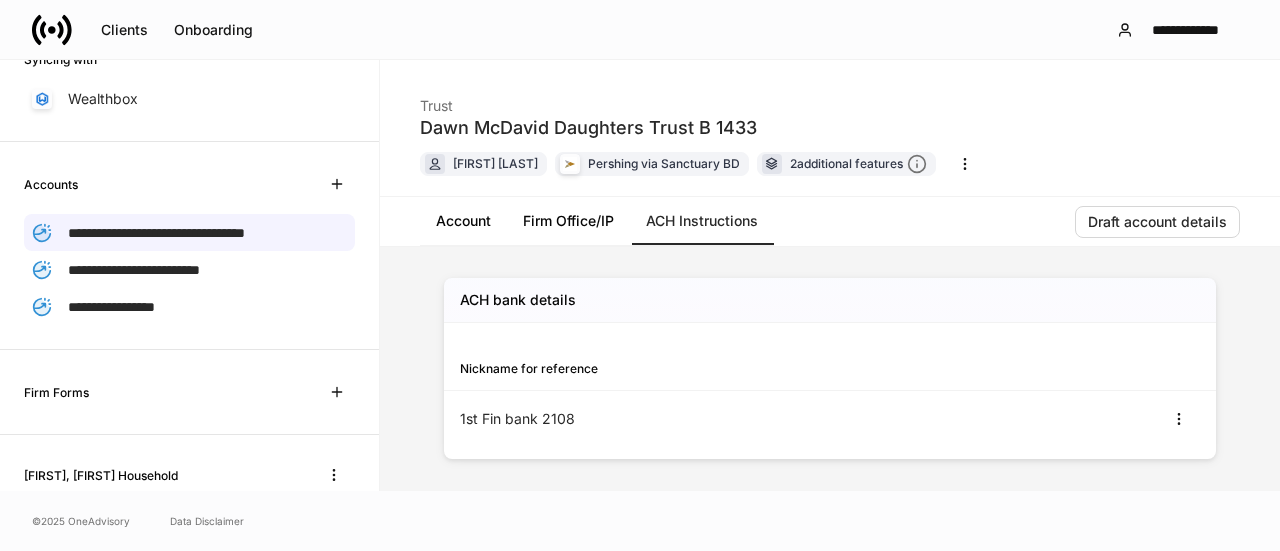 scroll, scrollTop: 0, scrollLeft: 0, axis: both 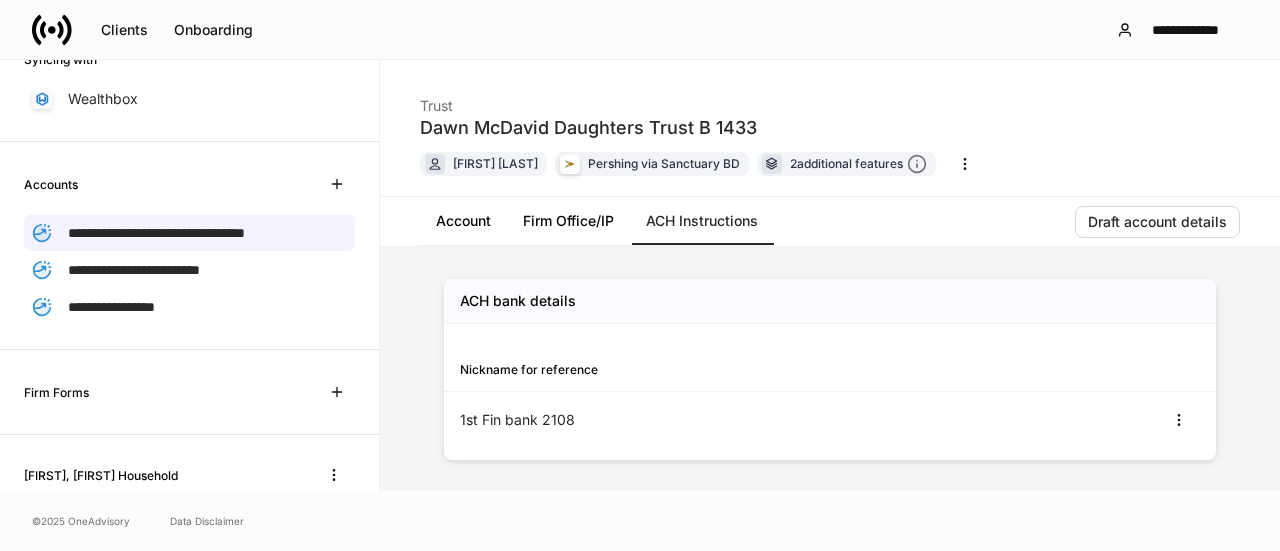 click on "Firm Office/IP" at bounding box center (568, 221) 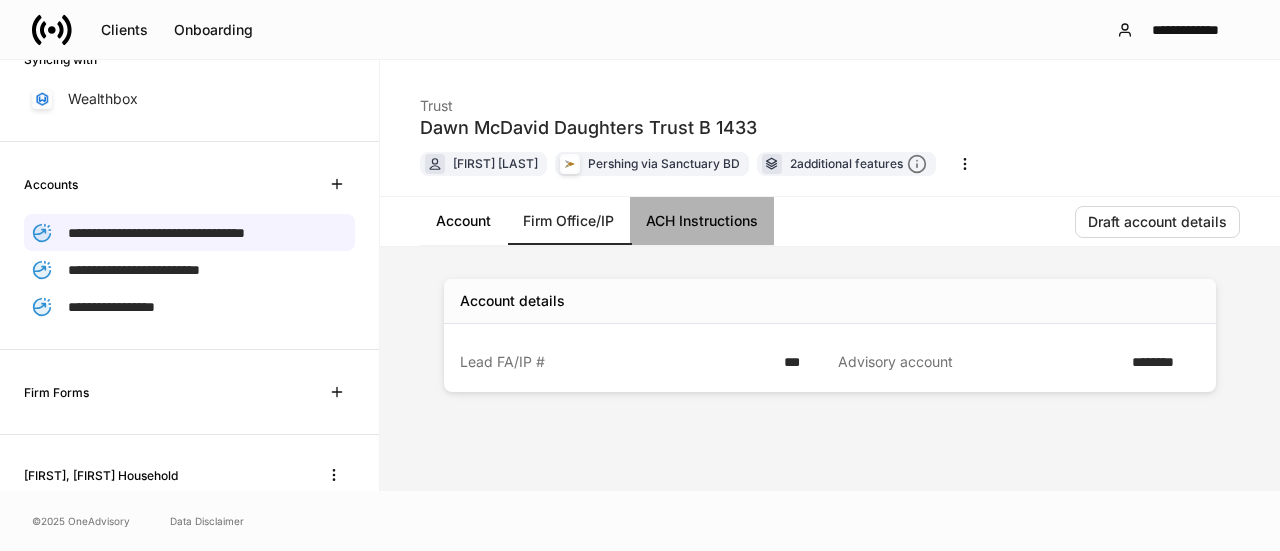 click on "ACH Instructions" at bounding box center [702, 221] 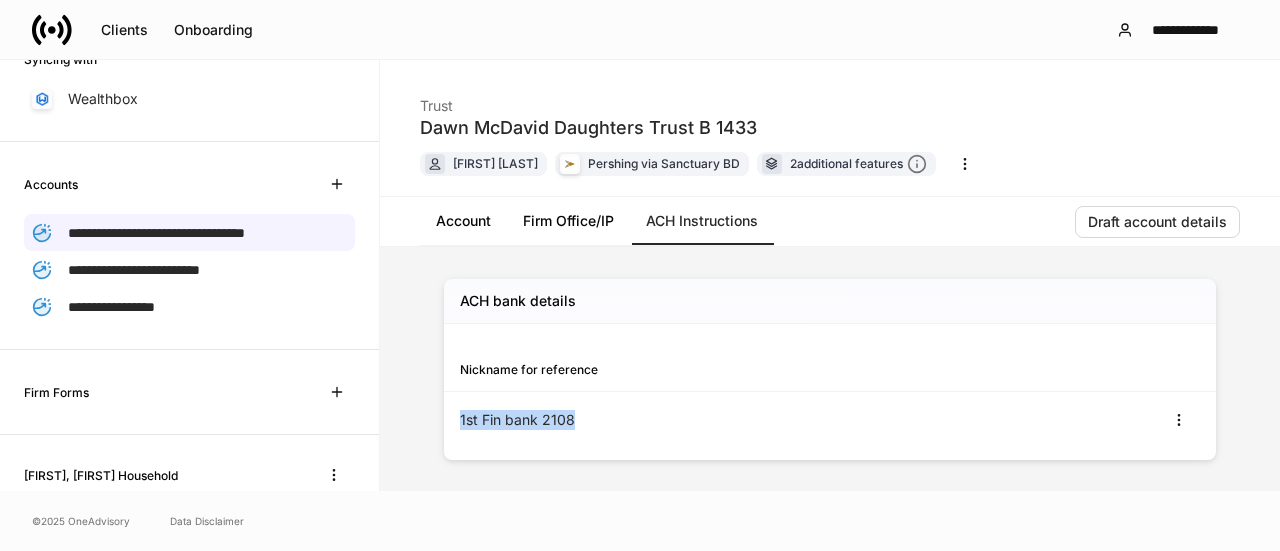 drag, startPoint x: 588, startPoint y: 425, endPoint x: 396, endPoint y: 409, distance: 192.66551 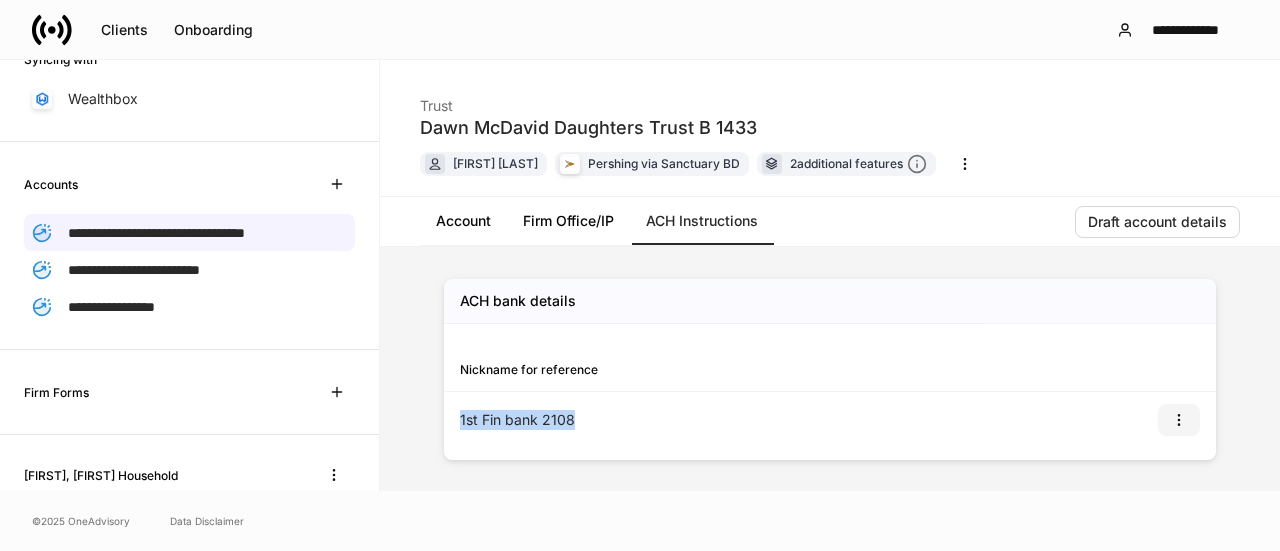 click at bounding box center (1179, 420) 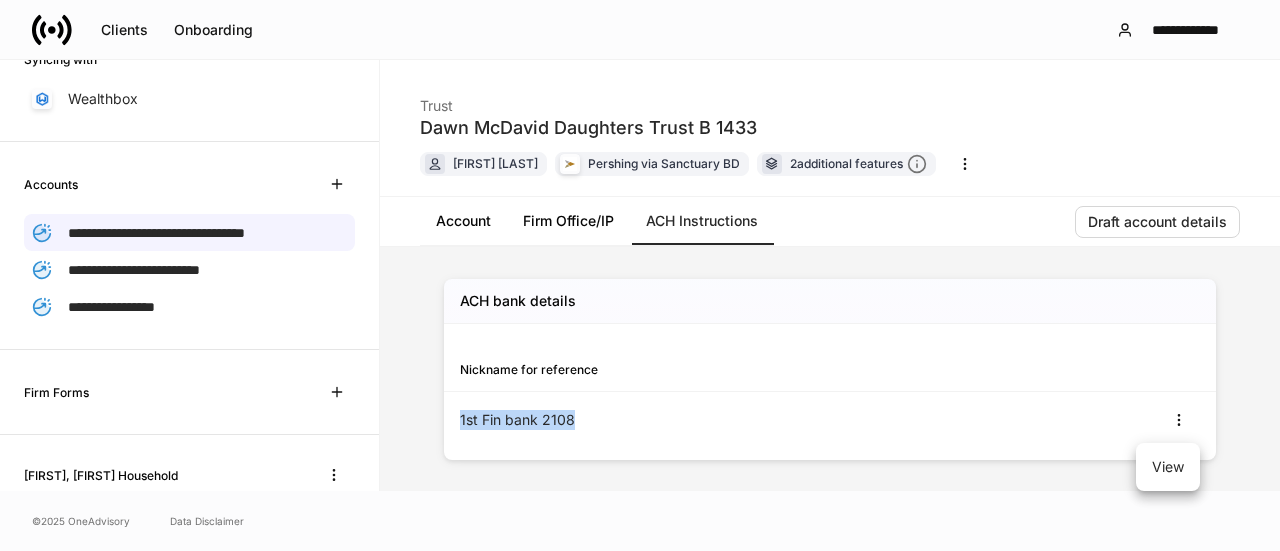 click on "View" at bounding box center [1168, 467] 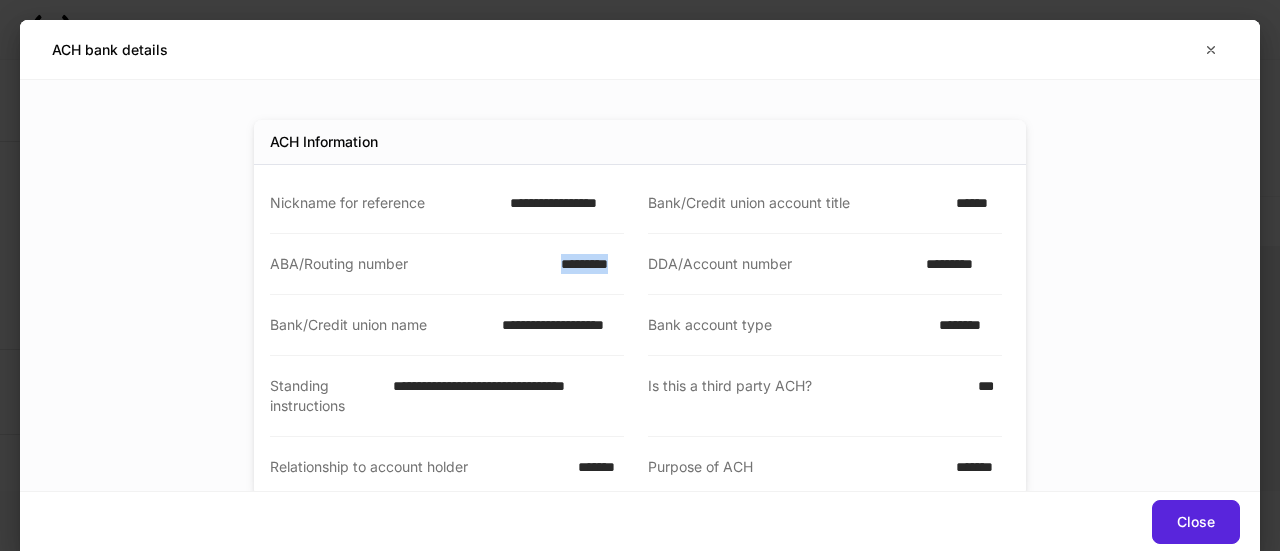 drag, startPoint x: 622, startPoint y: 263, endPoint x: 512, endPoint y: 258, distance: 110.11358 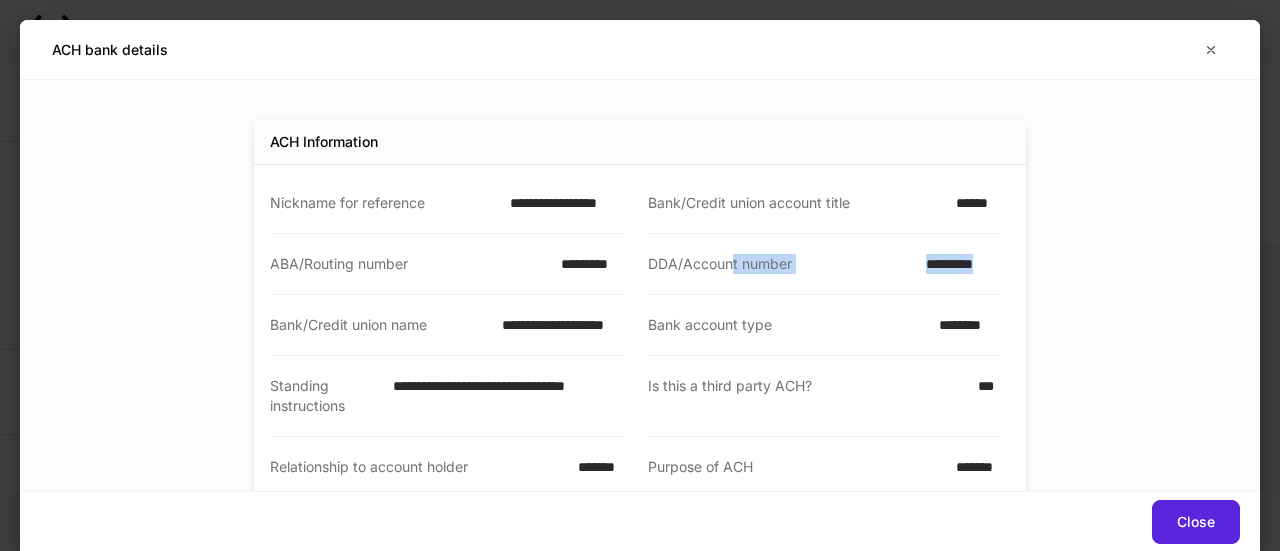 drag, startPoint x: 1010, startPoint y: 264, endPoint x: 725, endPoint y: 259, distance: 285.04385 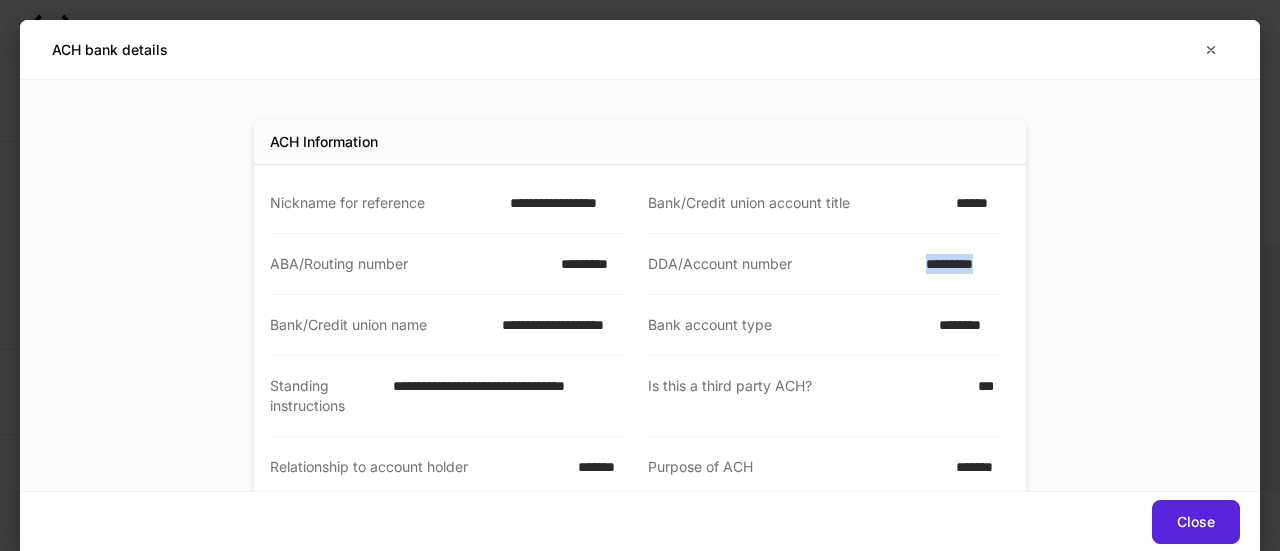 drag, startPoint x: 997, startPoint y: 264, endPoint x: 824, endPoint y: 263, distance: 173.00288 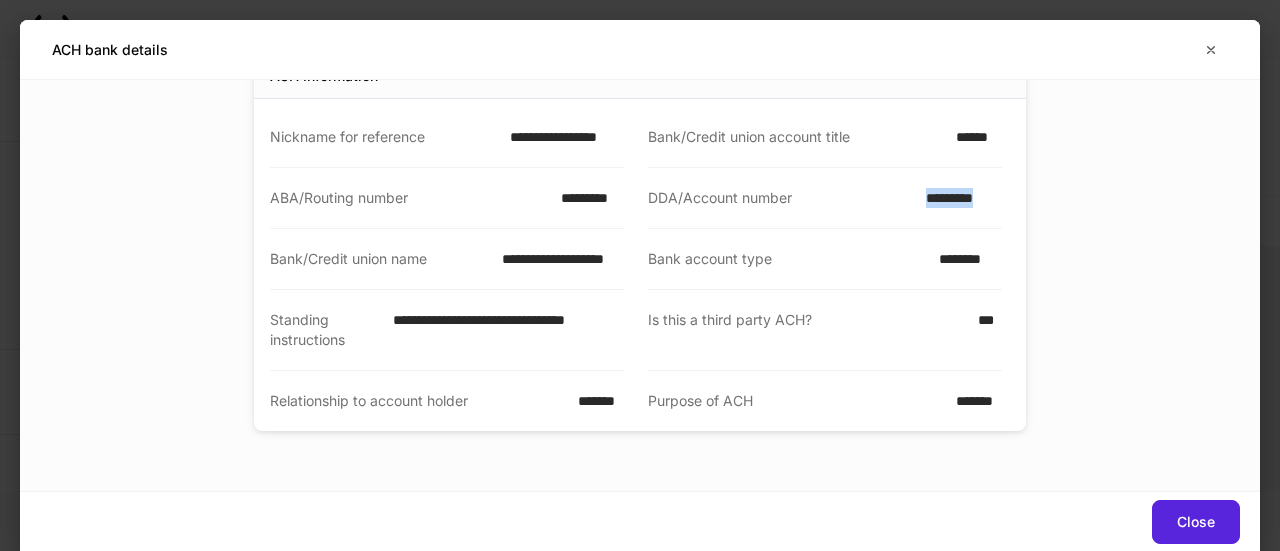 scroll, scrollTop: 84, scrollLeft: 0, axis: vertical 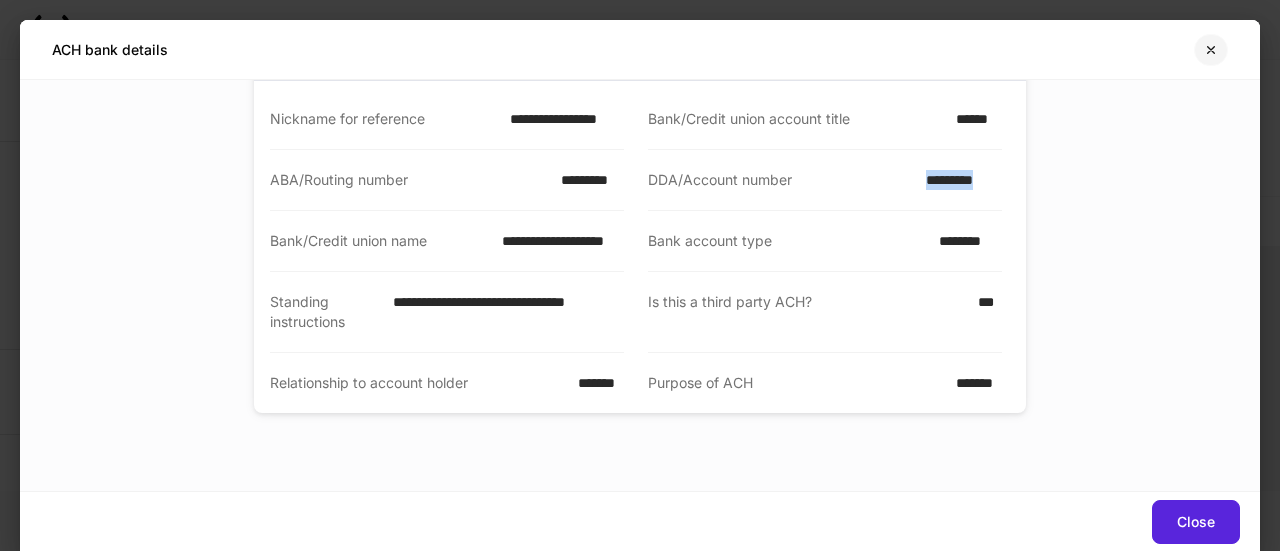 click 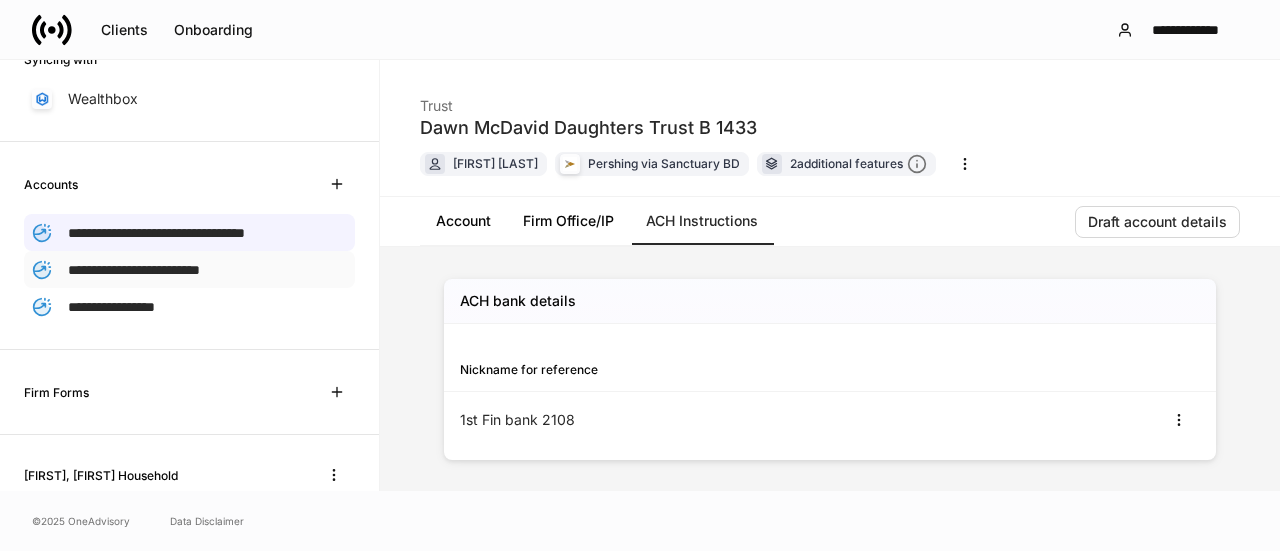 click on "**********" at bounding box center (134, 270) 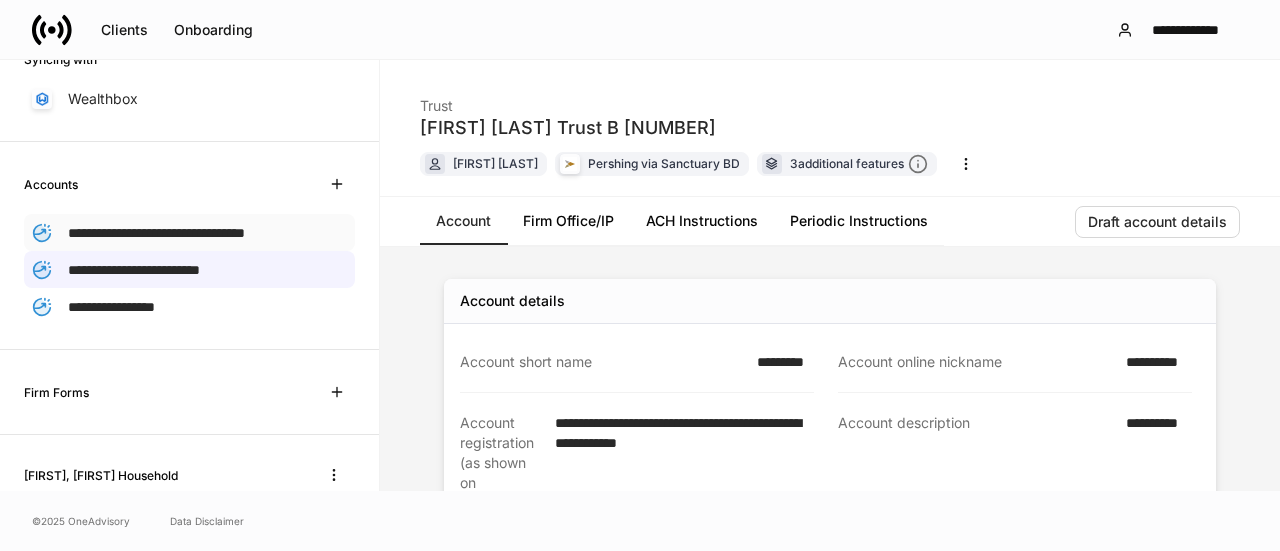 click on "**********" at bounding box center (156, 233) 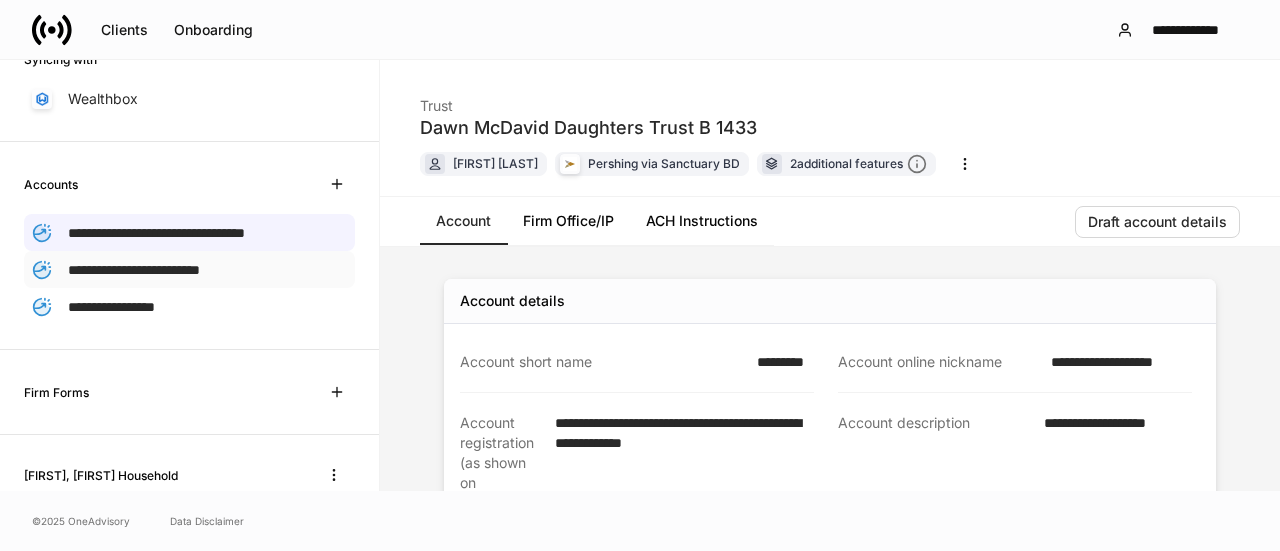 click on "**********" at bounding box center [134, 270] 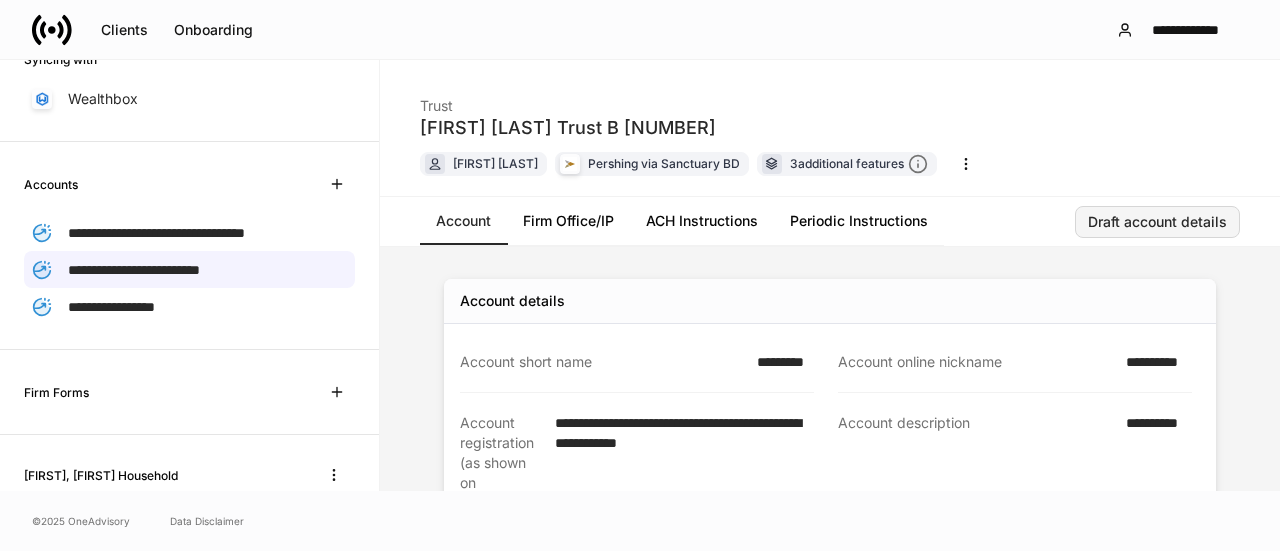 click on "Draft account details" at bounding box center (1157, 222) 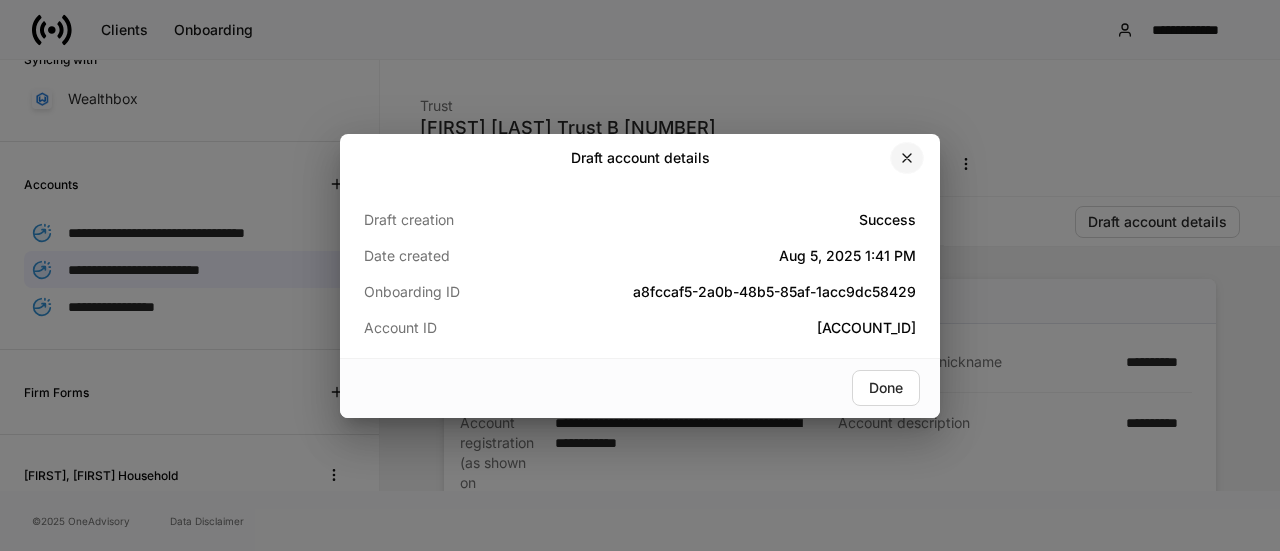 click 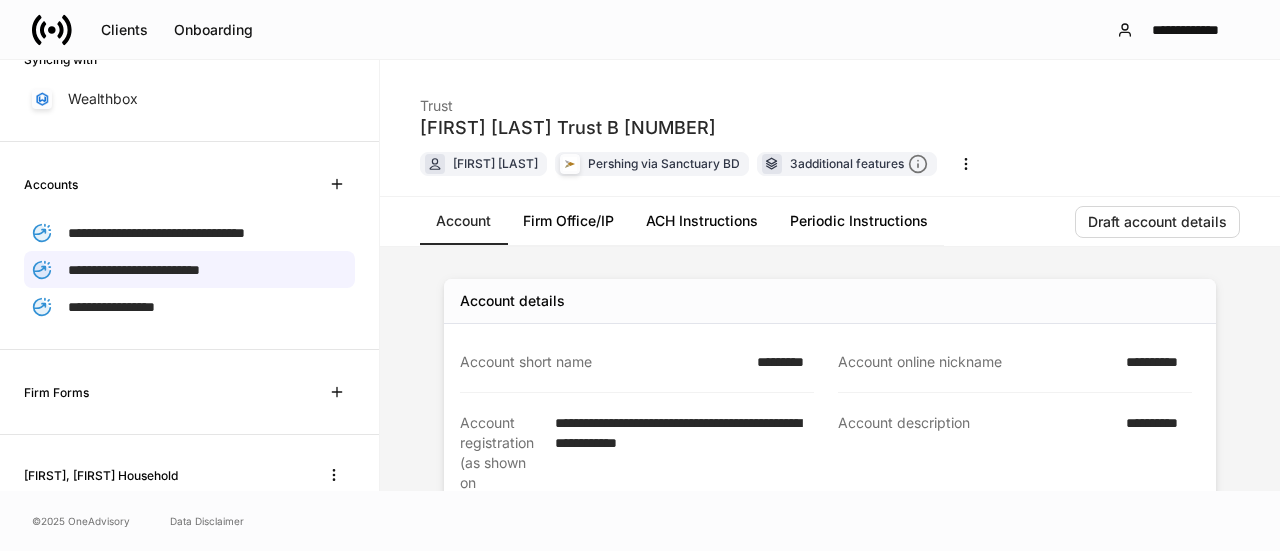 click on "ACH Instructions" at bounding box center [702, 221] 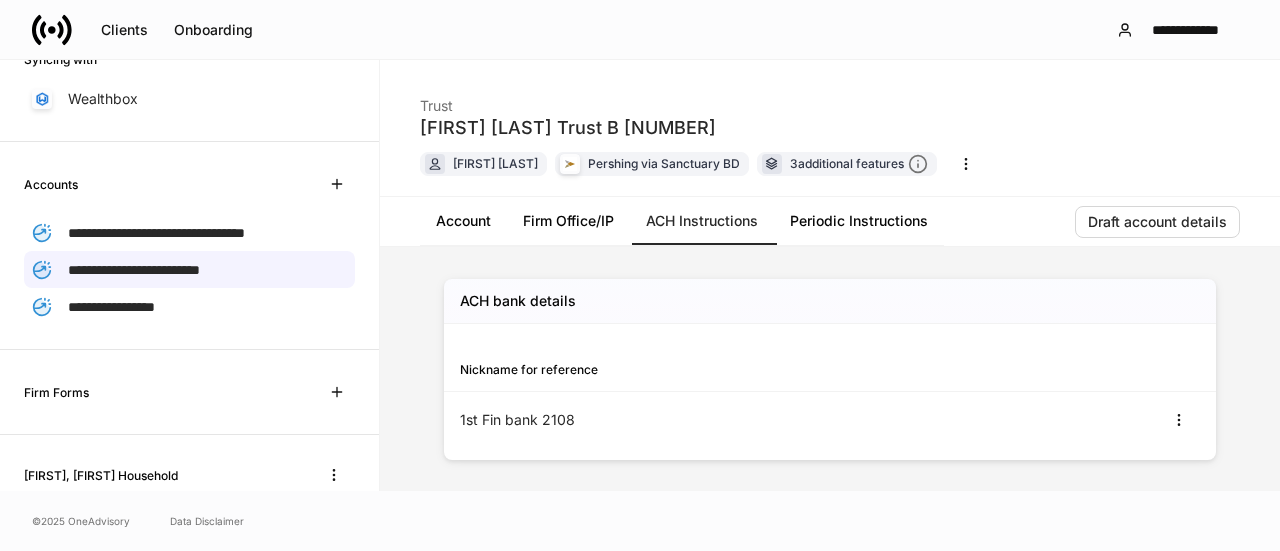 click on "Account" at bounding box center (463, 221) 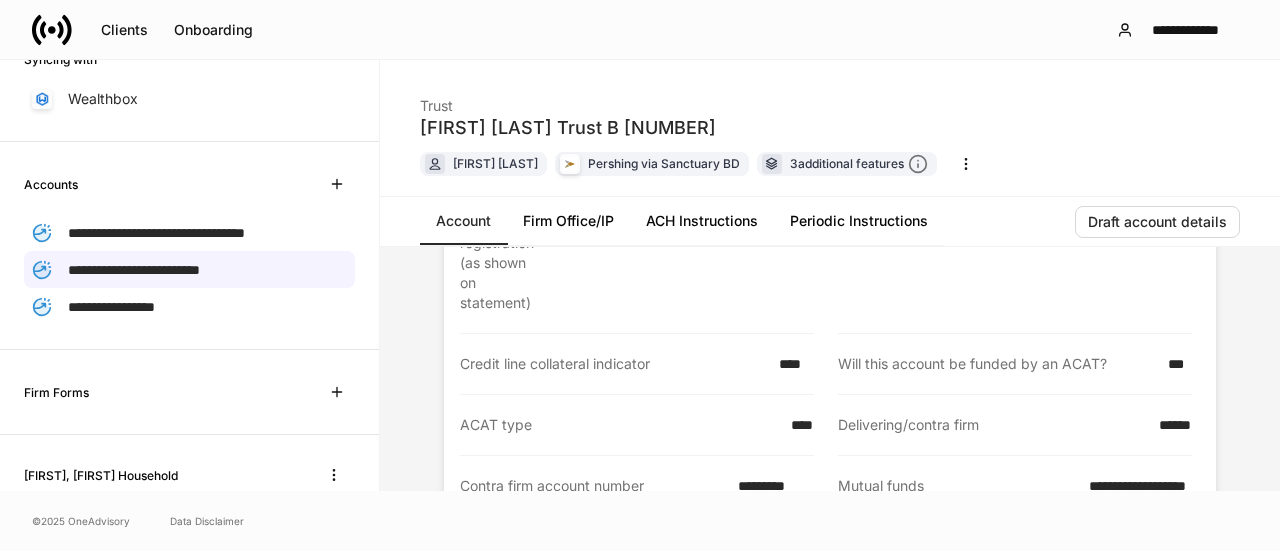 scroll, scrollTop: 300, scrollLeft: 0, axis: vertical 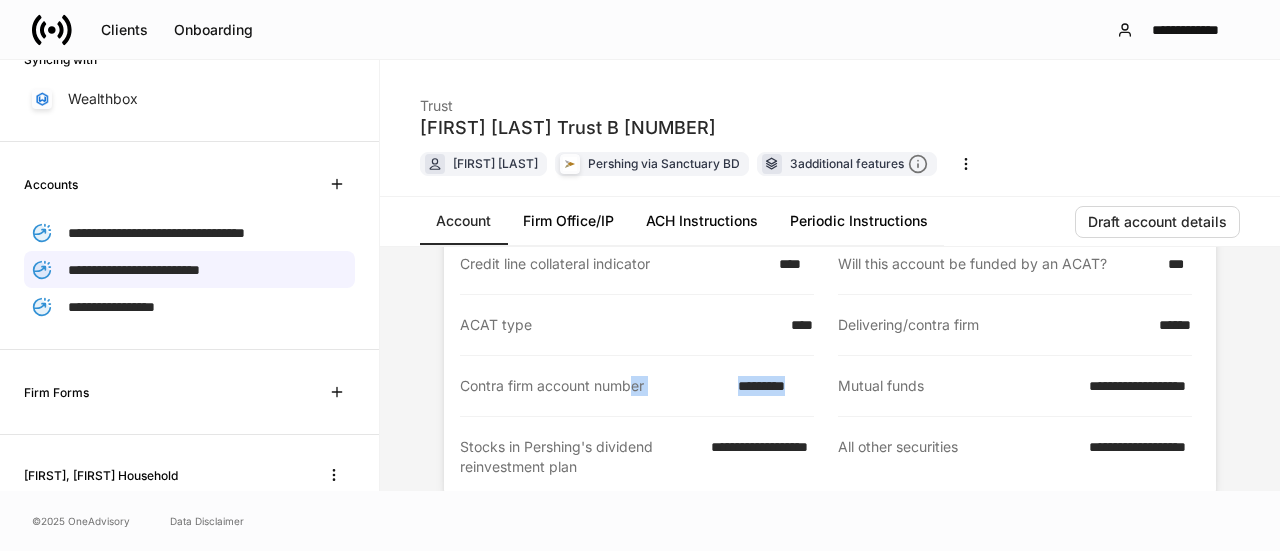 drag, startPoint x: 815, startPoint y: 349, endPoint x: 629, endPoint y: 346, distance: 186.02419 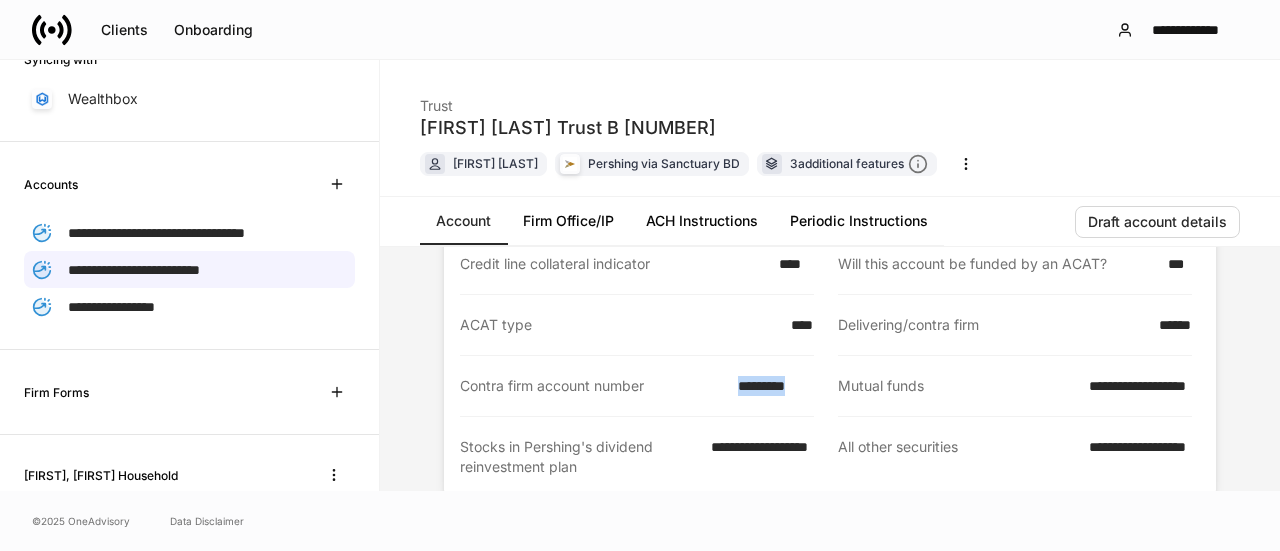 drag, startPoint x: 806, startPoint y: 348, endPoint x: 695, endPoint y: 341, distance: 111.220505 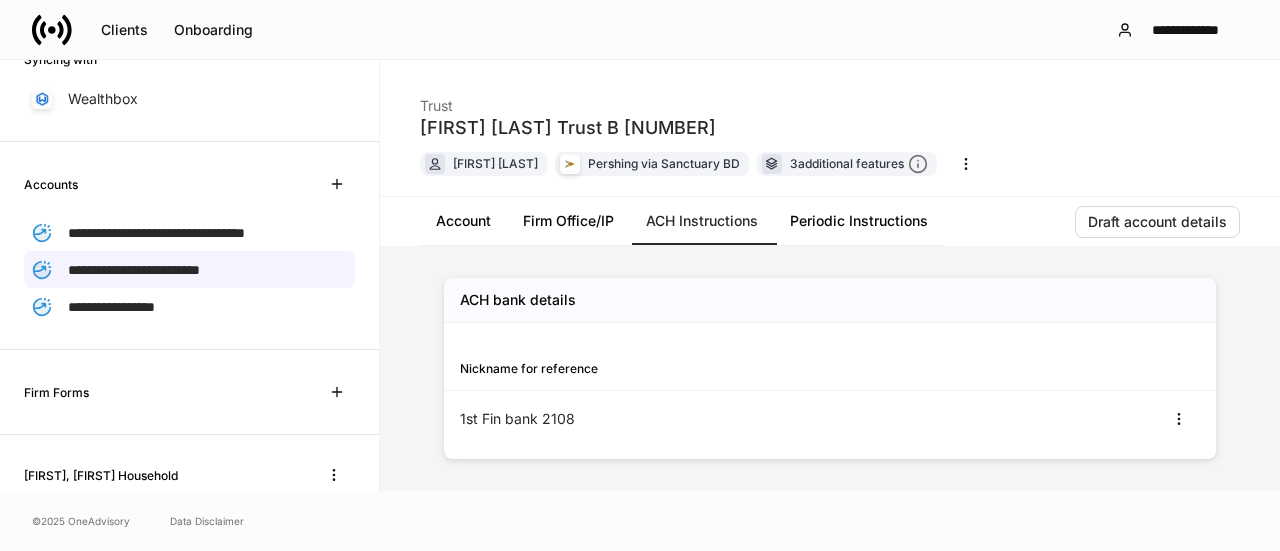 scroll, scrollTop: 0, scrollLeft: 0, axis: both 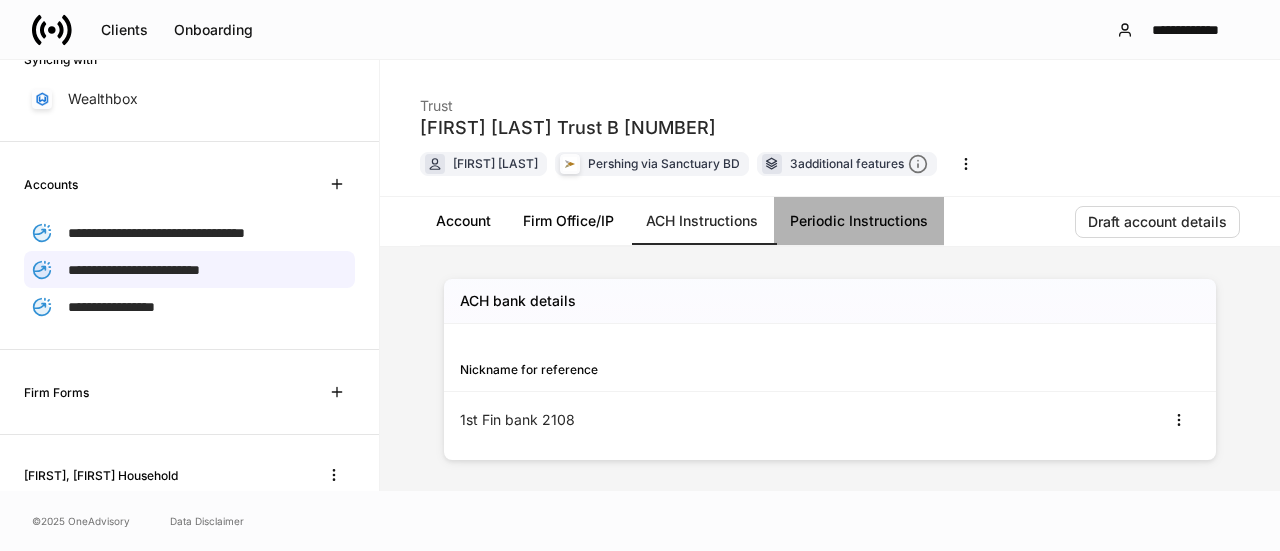 click on "Periodic Instructions" at bounding box center (859, 221) 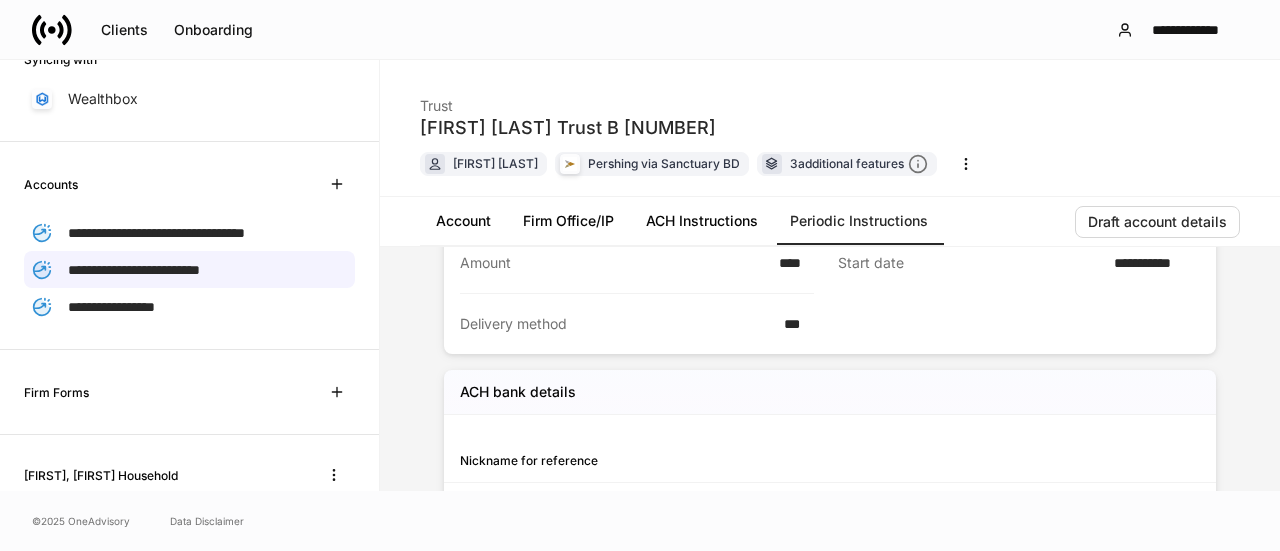 scroll, scrollTop: 257, scrollLeft: 0, axis: vertical 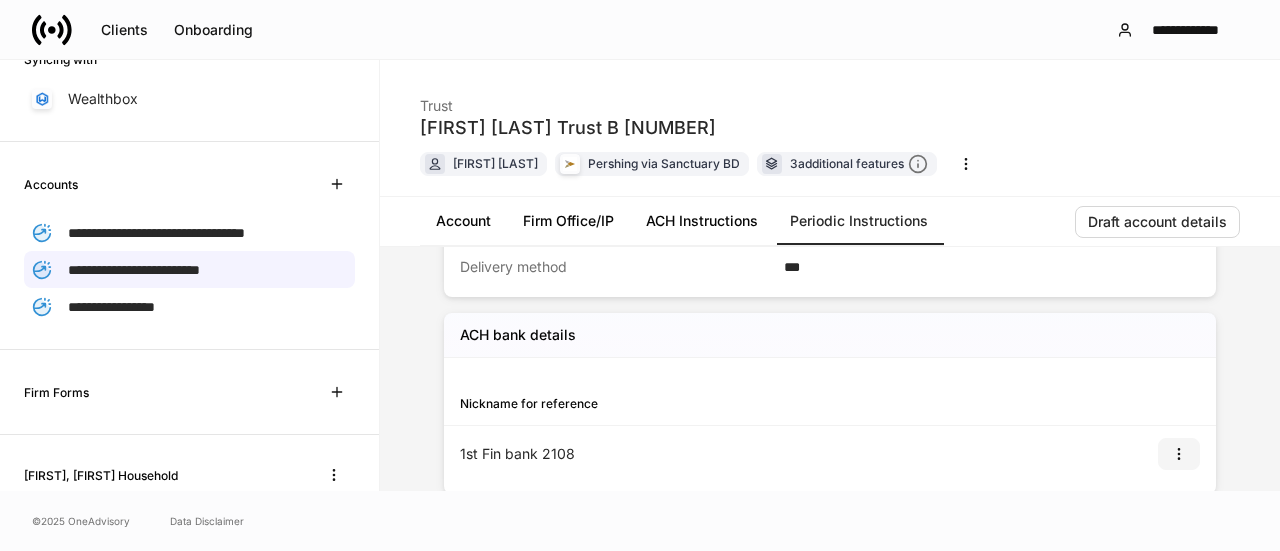 click 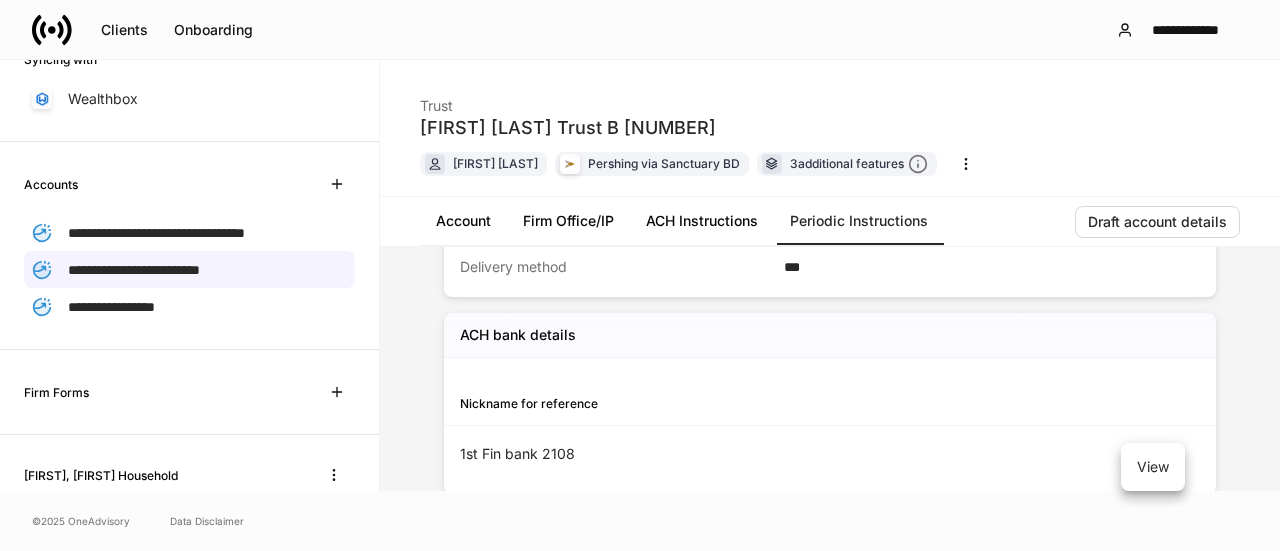 click on "View" at bounding box center [1153, 467] 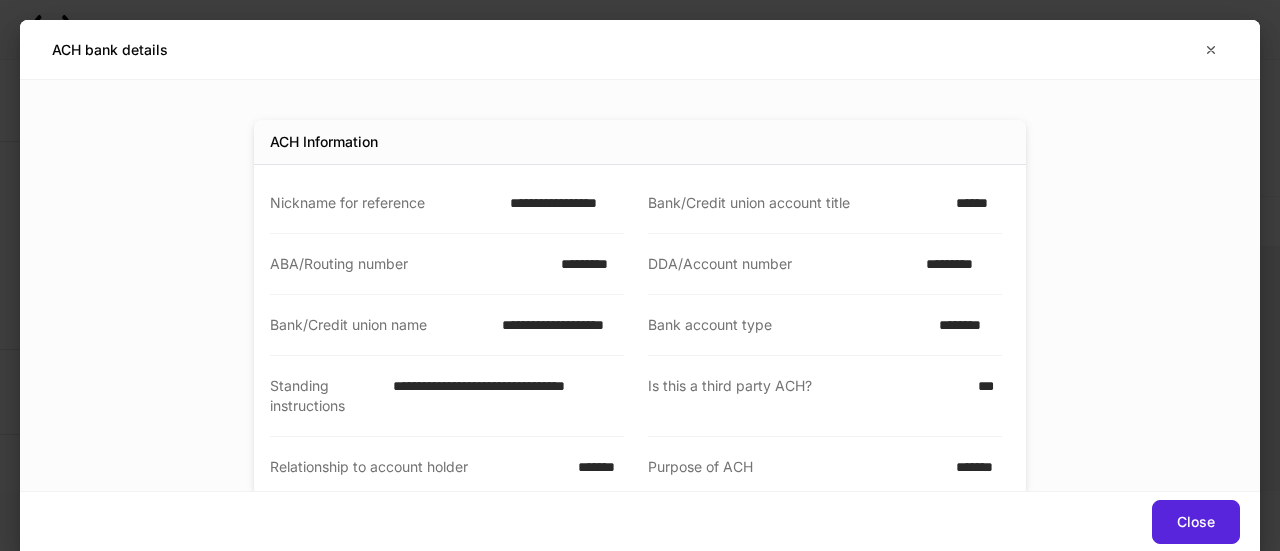 click on "*********" at bounding box center (586, 264) 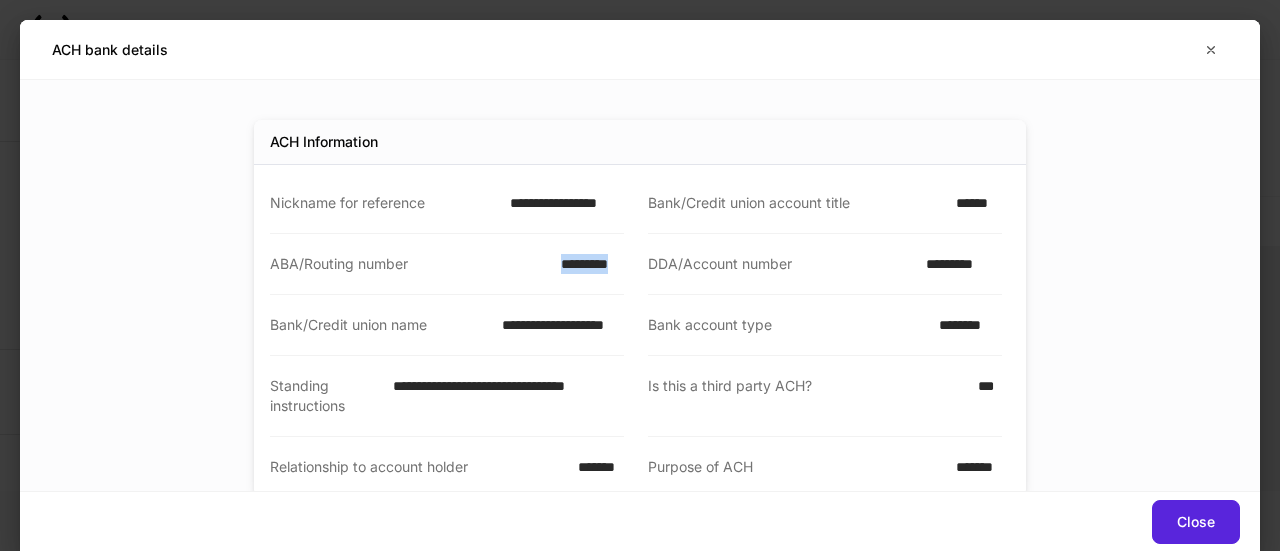 drag, startPoint x: 613, startPoint y: 263, endPoint x: 504, endPoint y: 270, distance: 109.22454 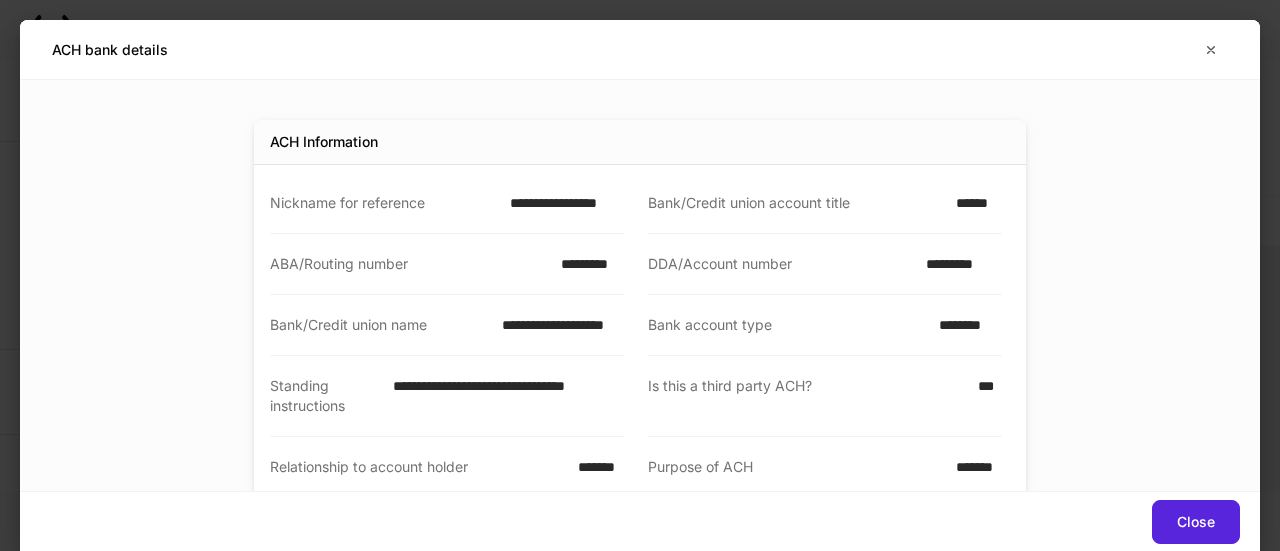 click on "*********" at bounding box center [958, 264] 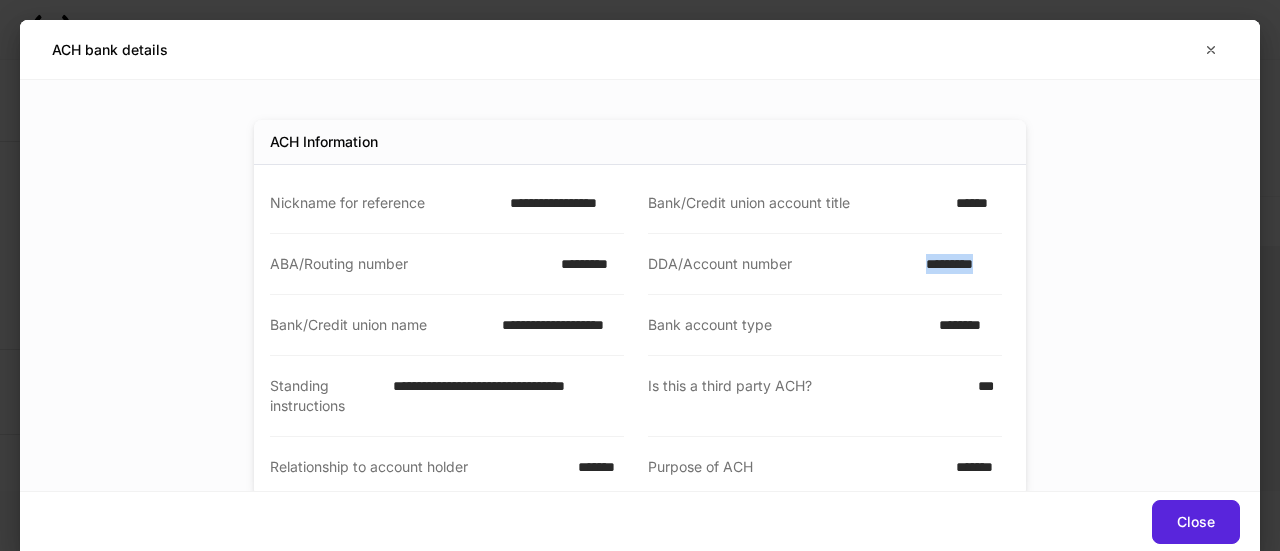 drag, startPoint x: 993, startPoint y: 263, endPoint x: 844, endPoint y: 253, distance: 149.33519 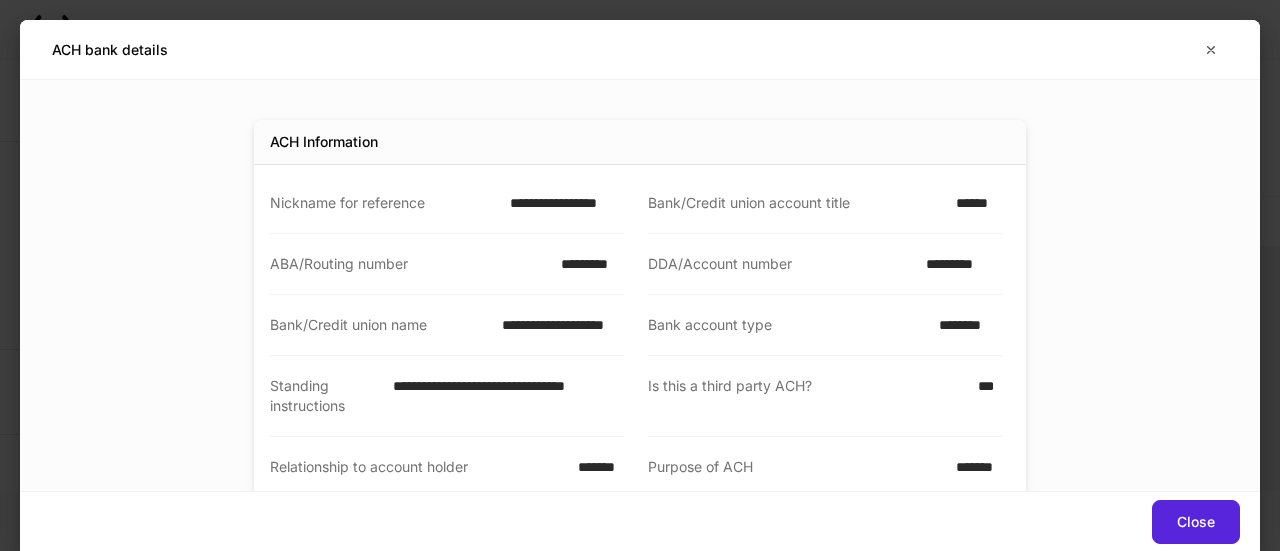 click on "**********" at bounding box center (640, 285) 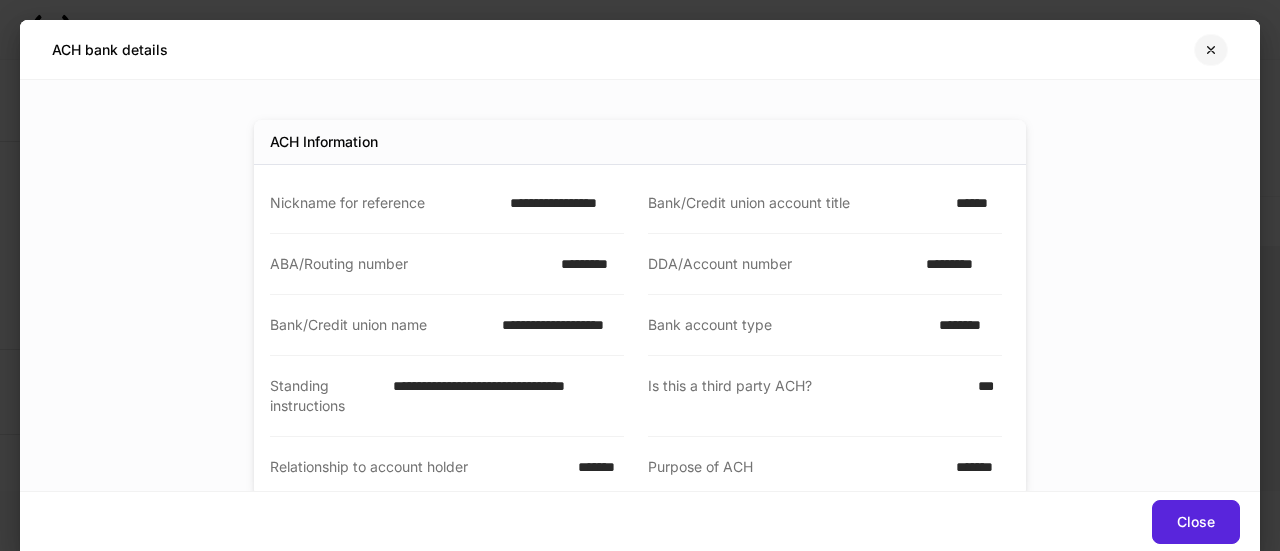 click 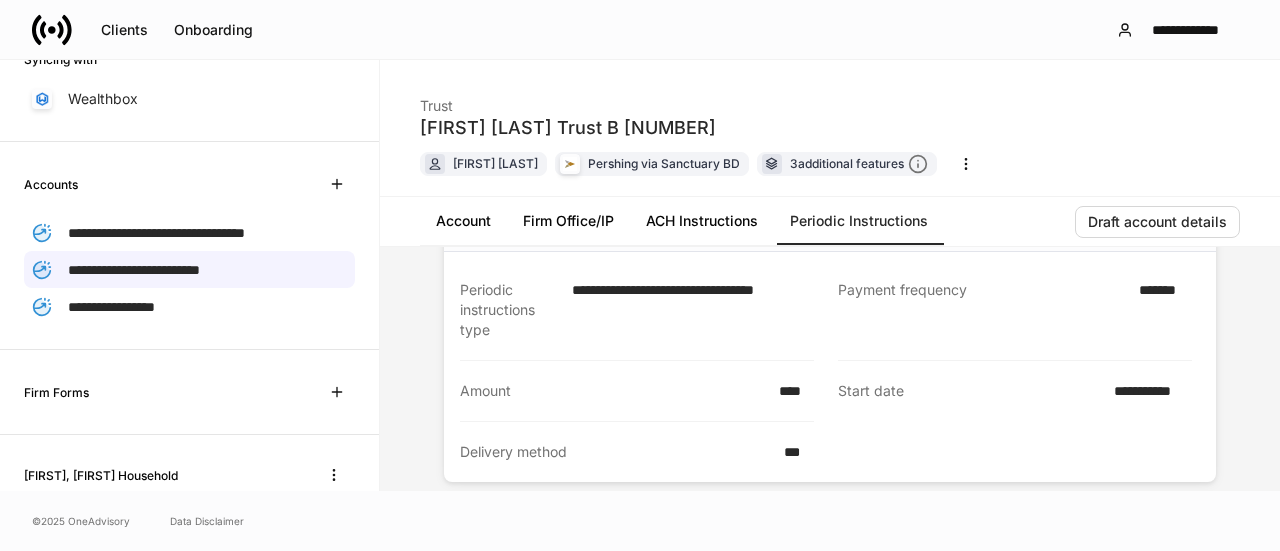 scroll, scrollTop: 0, scrollLeft: 0, axis: both 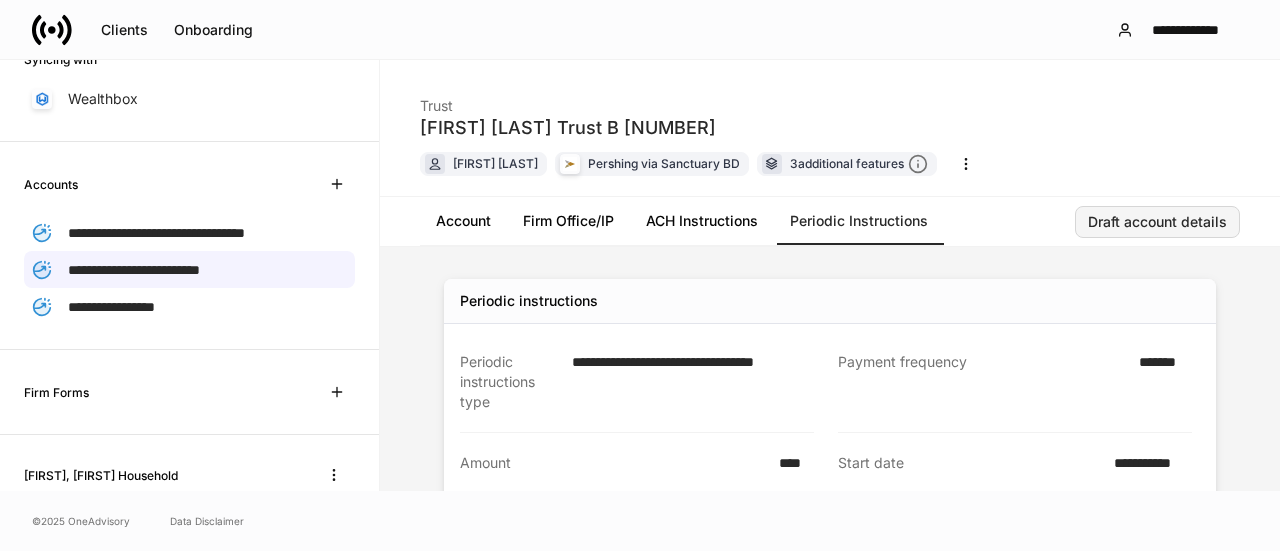 click on "Draft account details" at bounding box center (1157, 222) 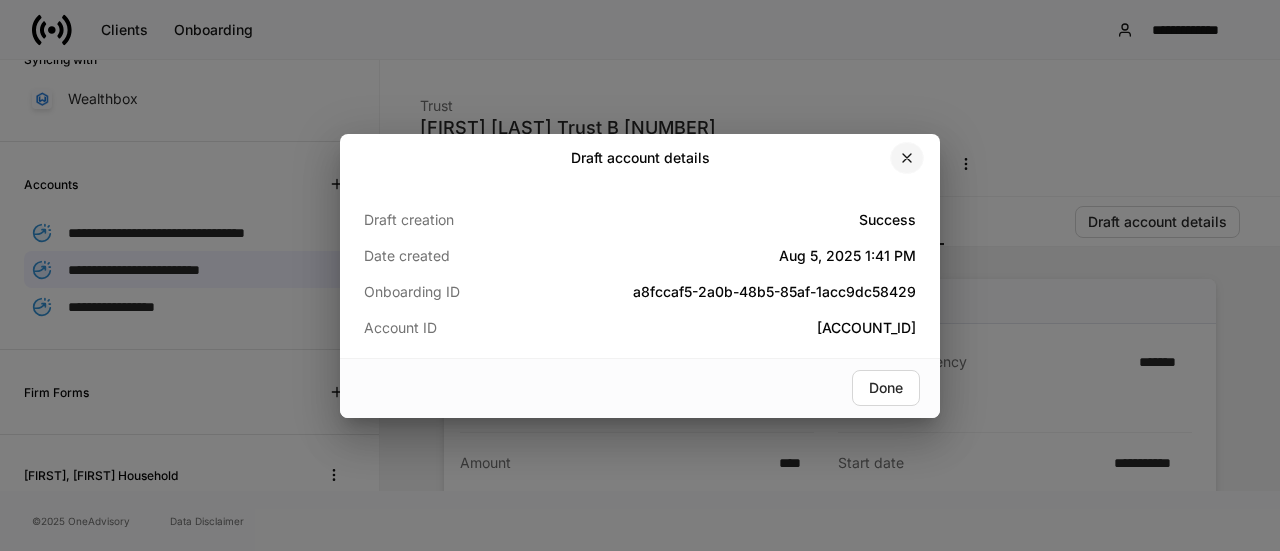 click 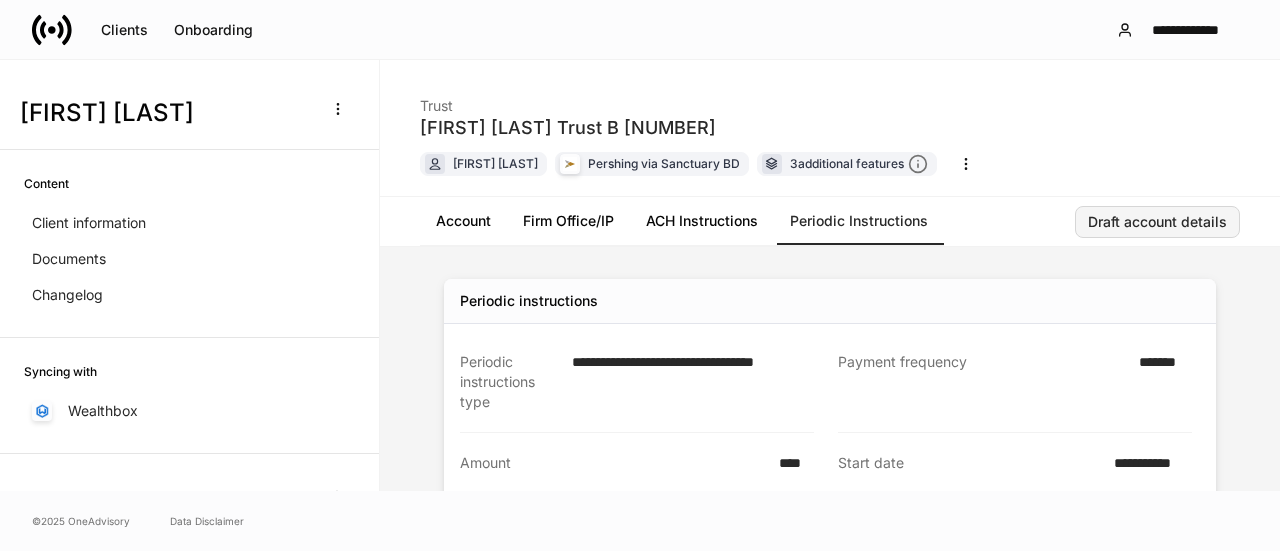 scroll, scrollTop: 0, scrollLeft: 0, axis: both 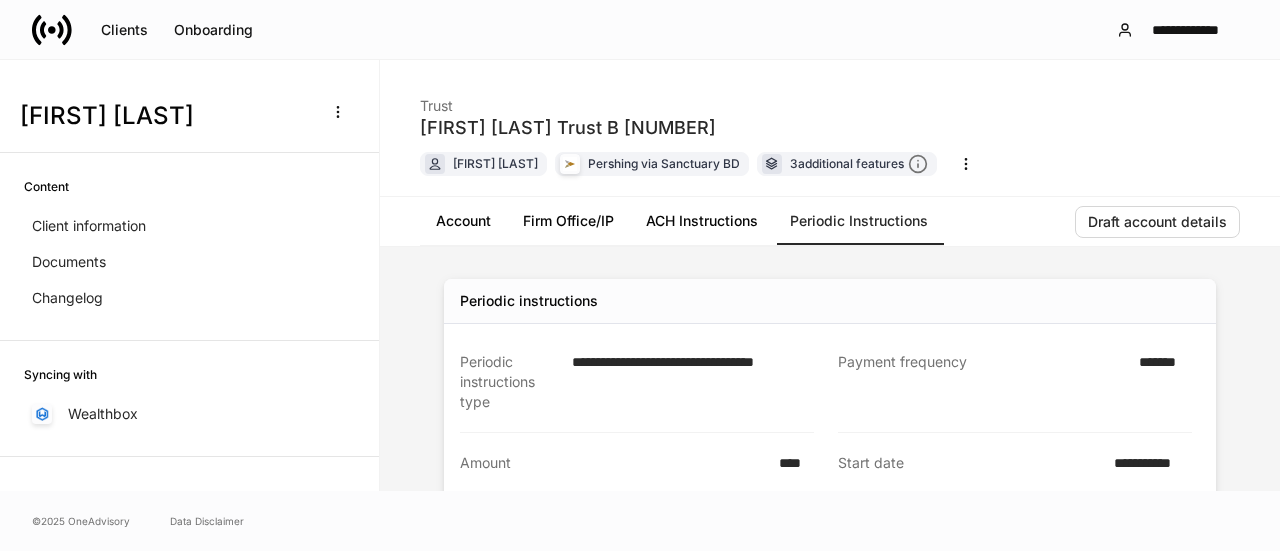click on "Account" at bounding box center (463, 221) 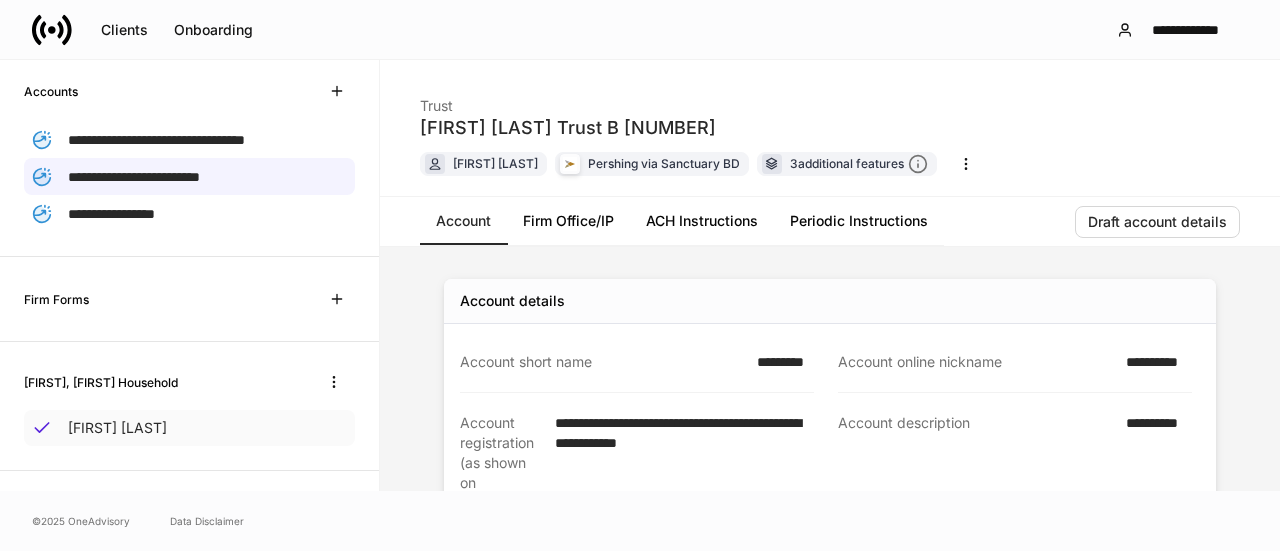 scroll, scrollTop: 415, scrollLeft: 0, axis: vertical 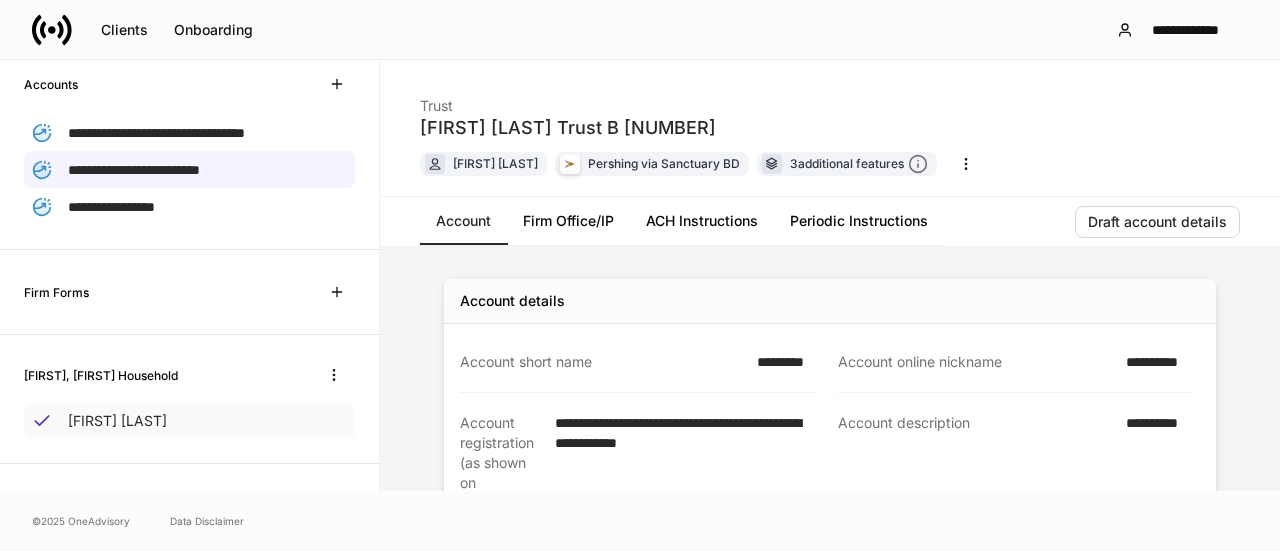 click on "[FIRST] [LAST]" at bounding box center (117, 421) 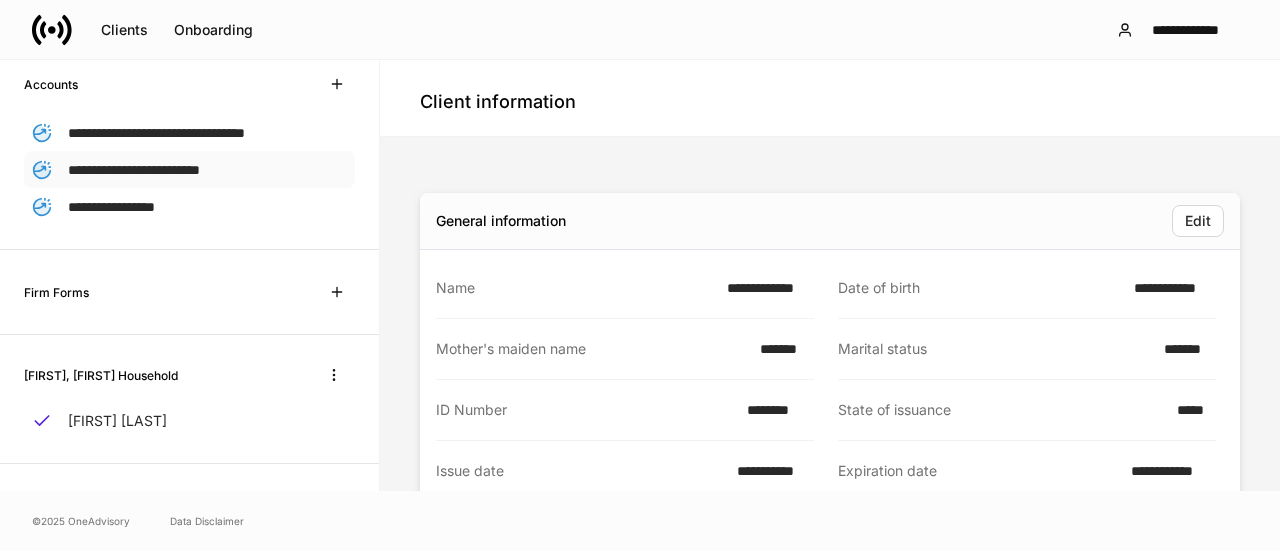 click on "**********" at bounding box center [134, 170] 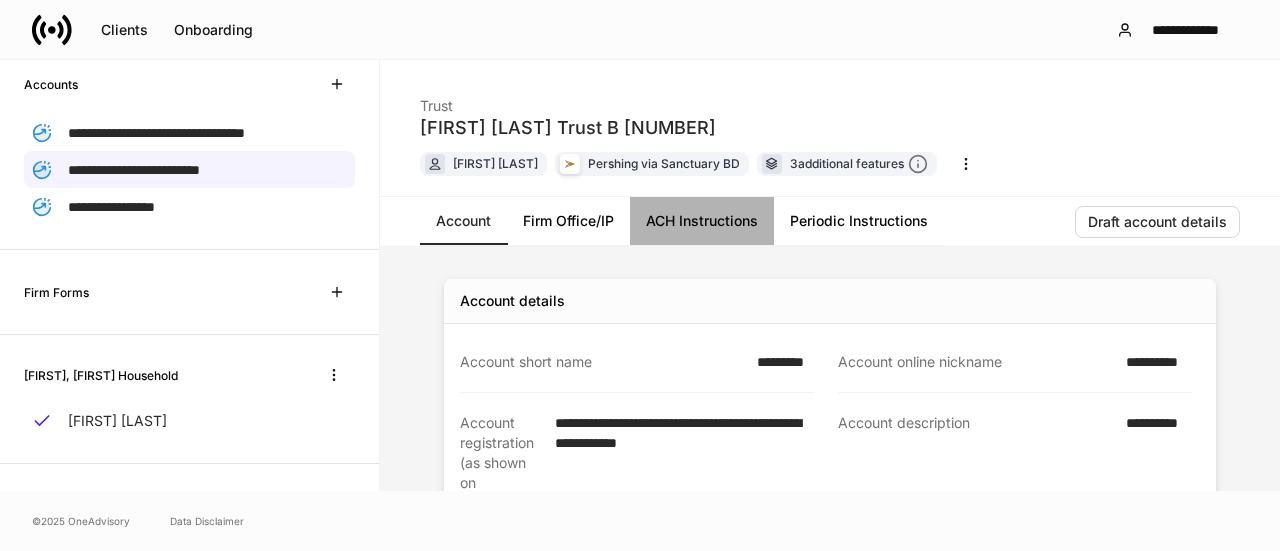 click on "ACH Instructions" at bounding box center [702, 221] 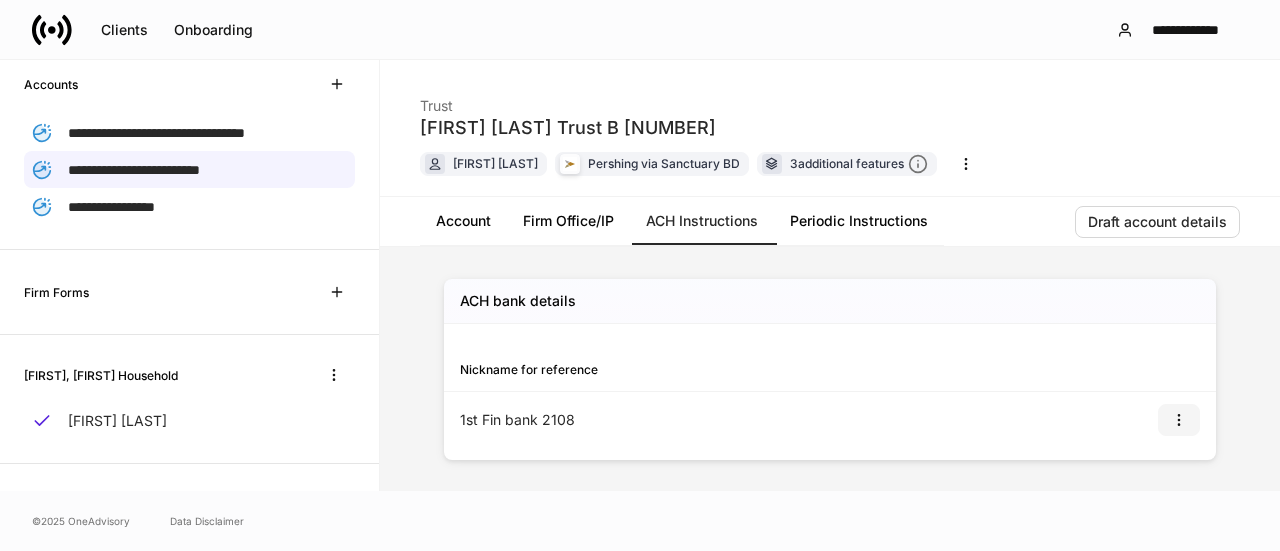 click 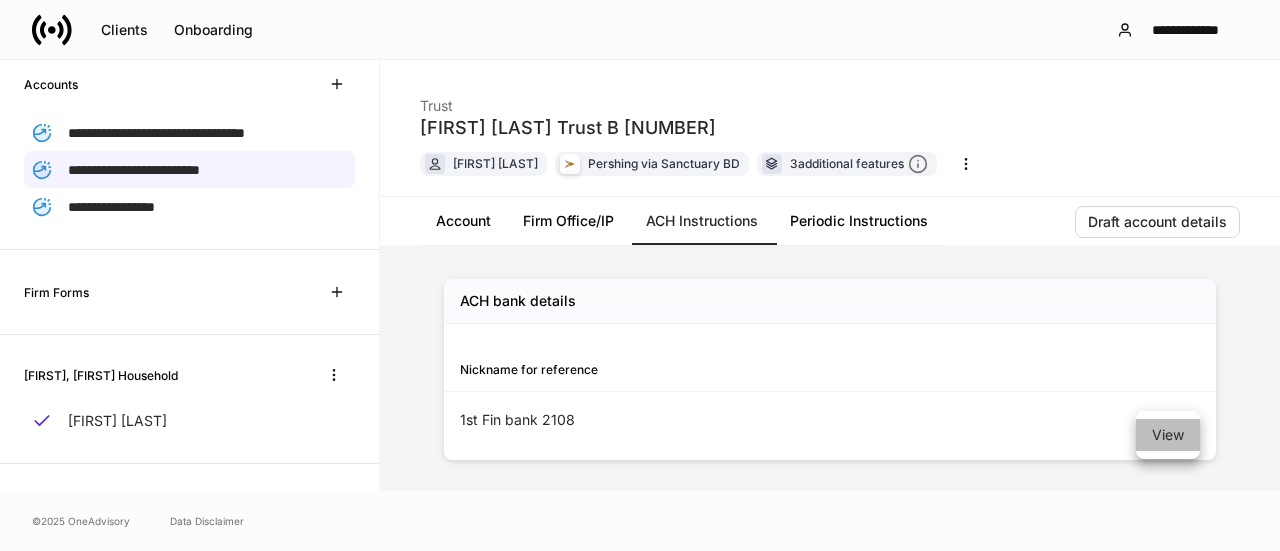 click on "View" at bounding box center [1168, 435] 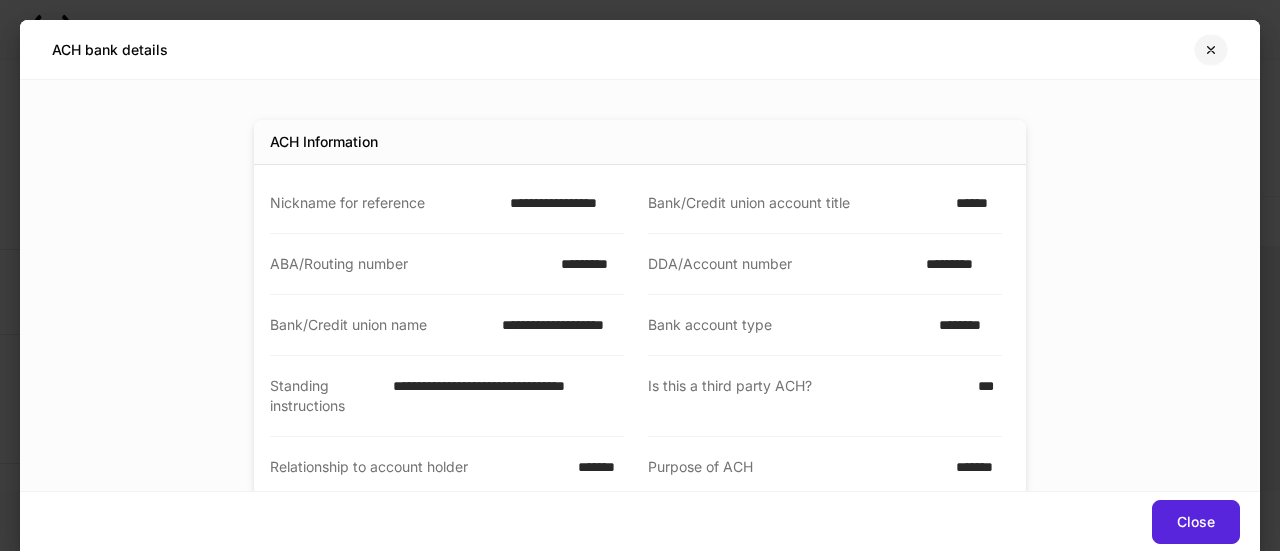 click 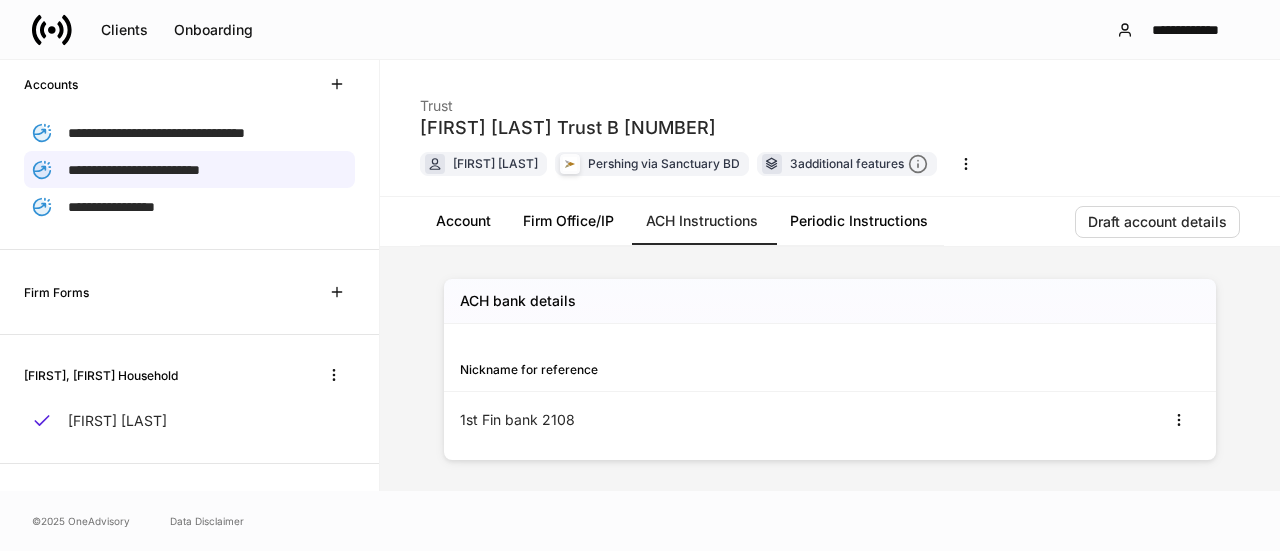 click 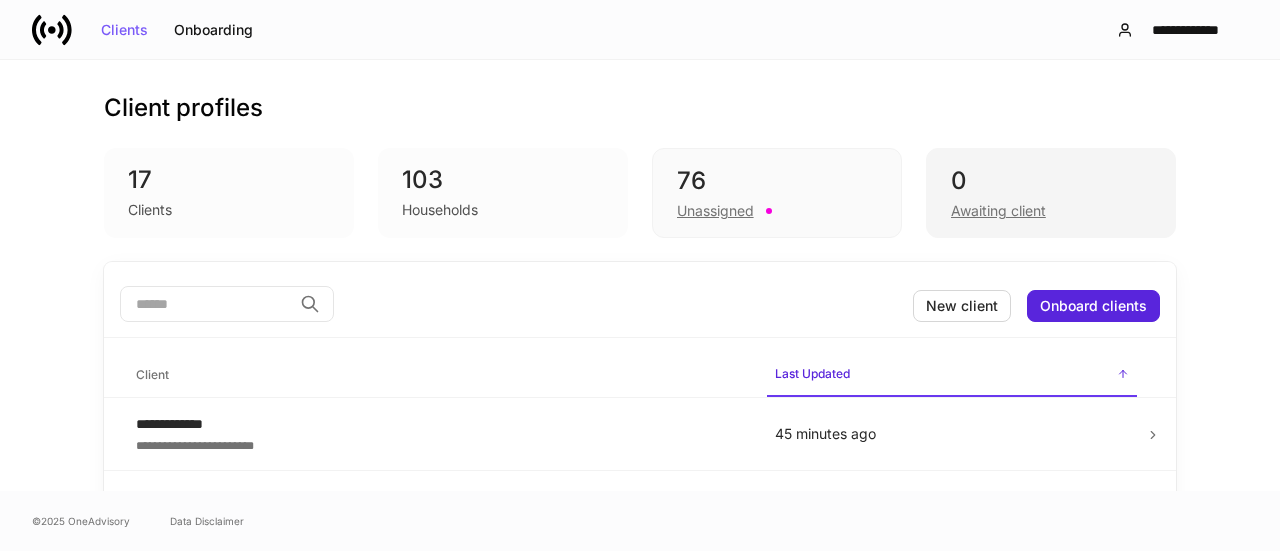 click on "Awaiting client" at bounding box center (998, 211) 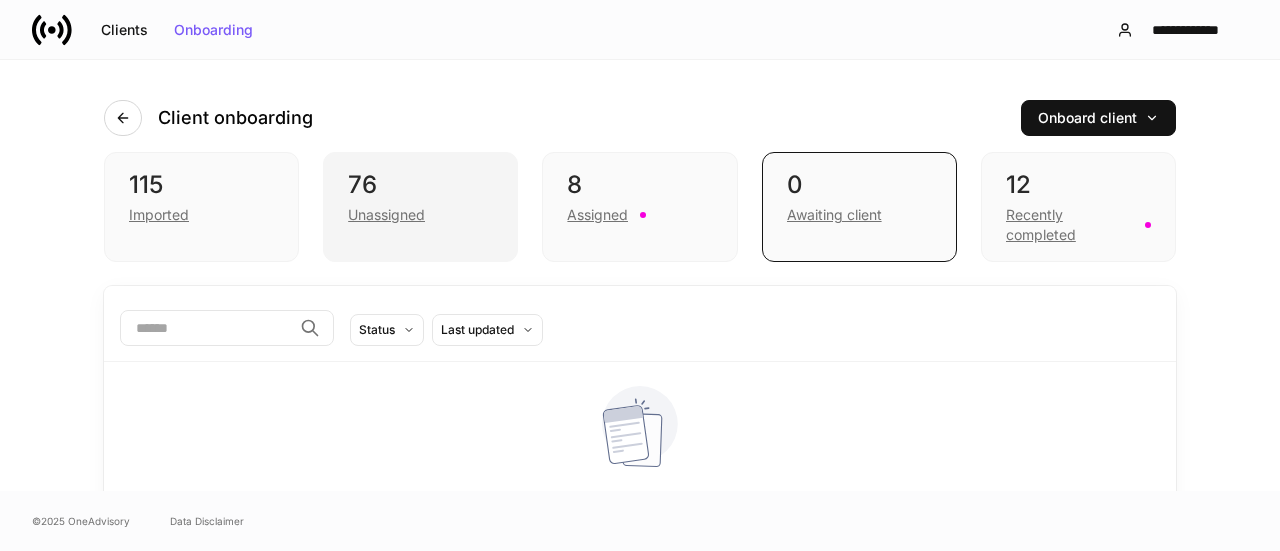 click on "Unassigned" at bounding box center [386, 215] 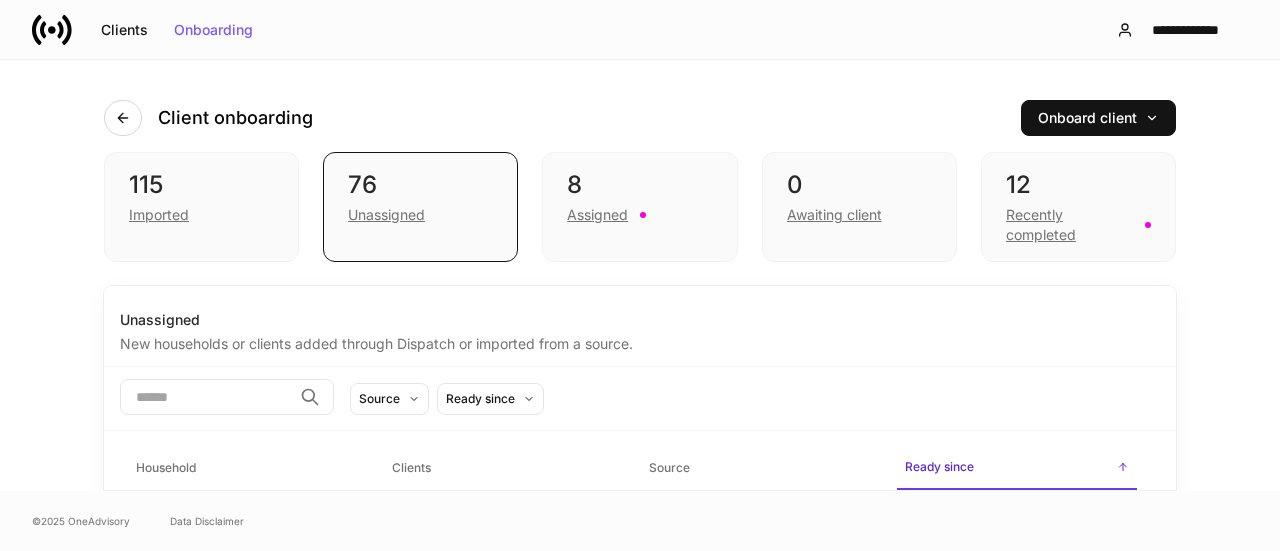 scroll, scrollTop: 100, scrollLeft: 0, axis: vertical 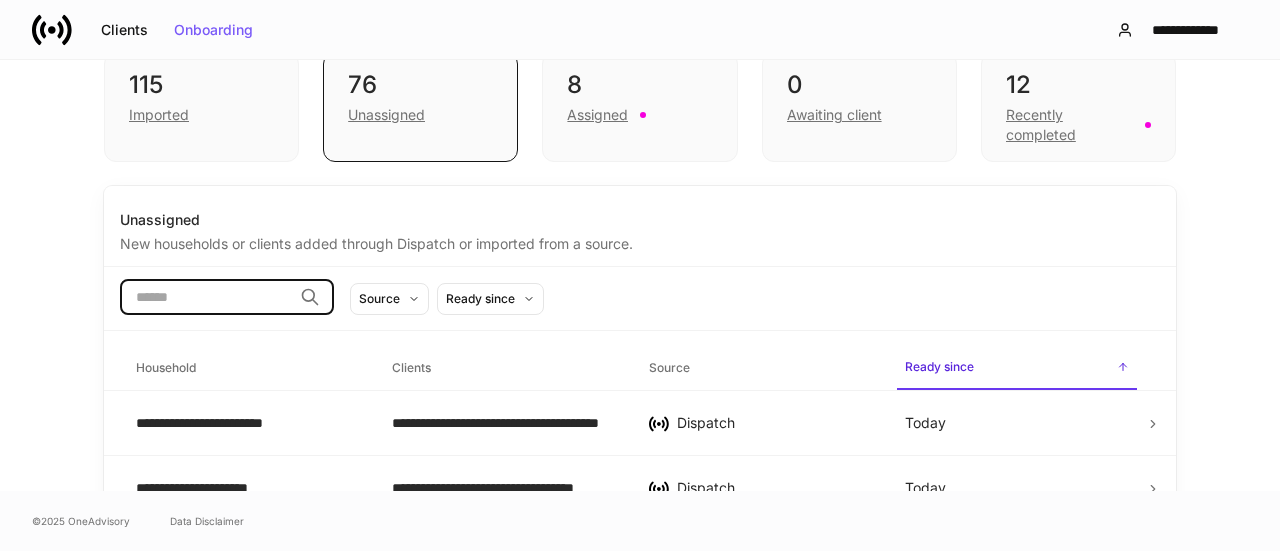 click at bounding box center [206, 297] 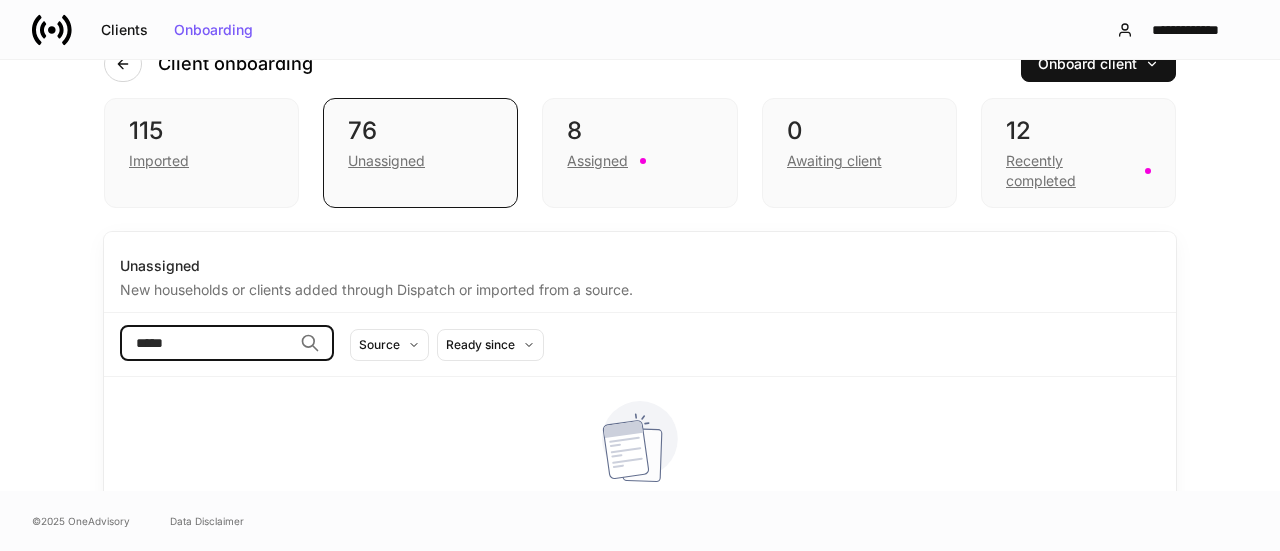 scroll, scrollTop: 0, scrollLeft: 0, axis: both 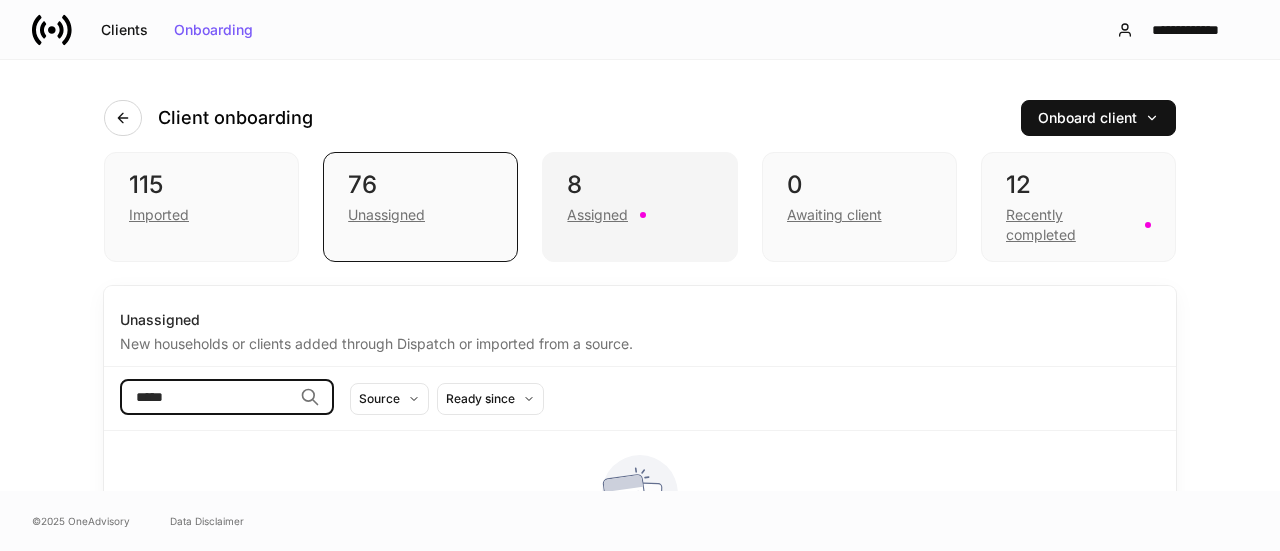 type on "*****" 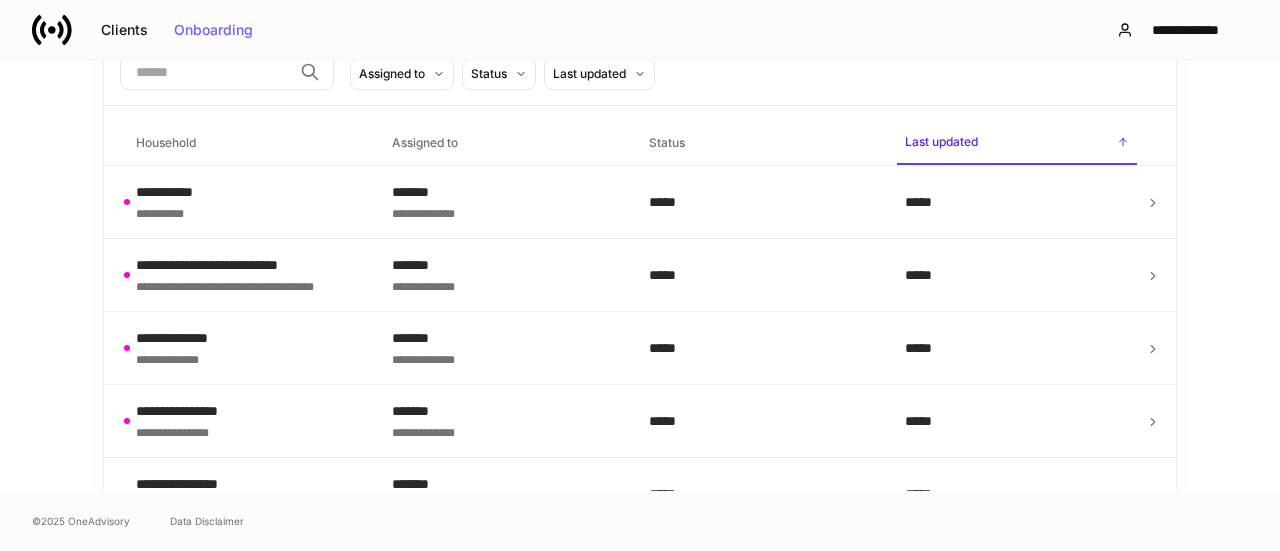 scroll, scrollTop: 0, scrollLeft: 0, axis: both 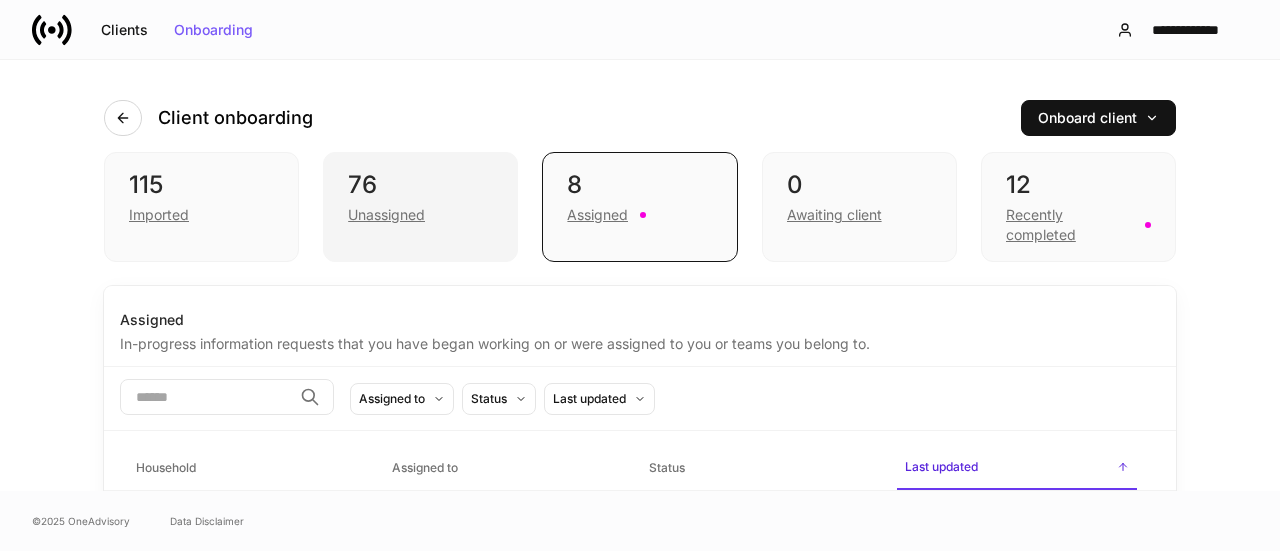 click on "76" at bounding box center [420, 185] 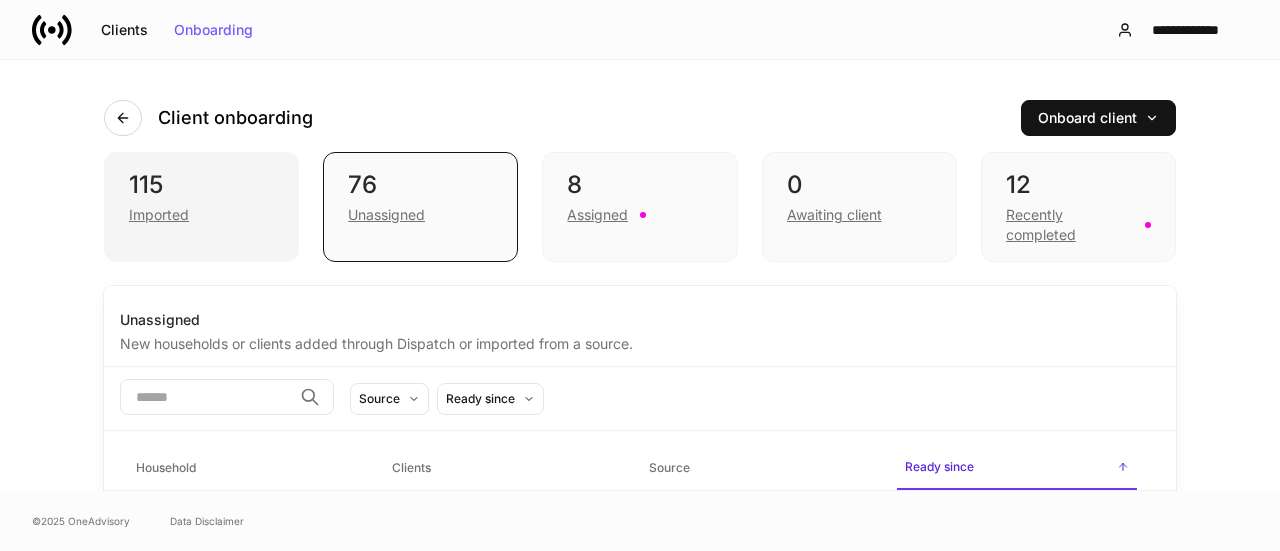 click on "Imported" at bounding box center [159, 215] 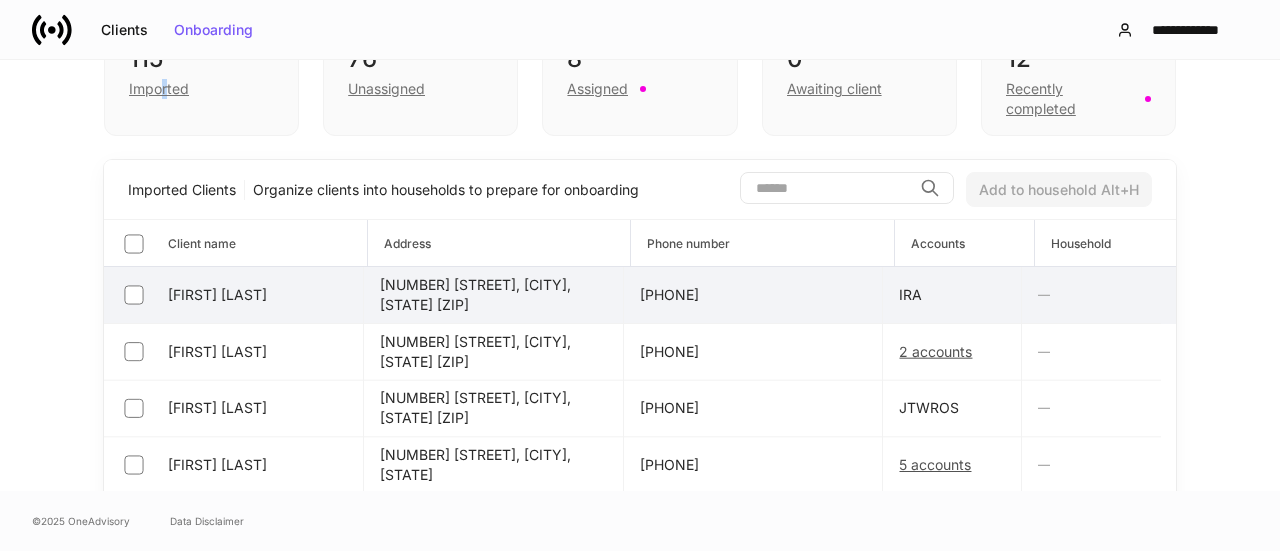 scroll, scrollTop: 0, scrollLeft: 0, axis: both 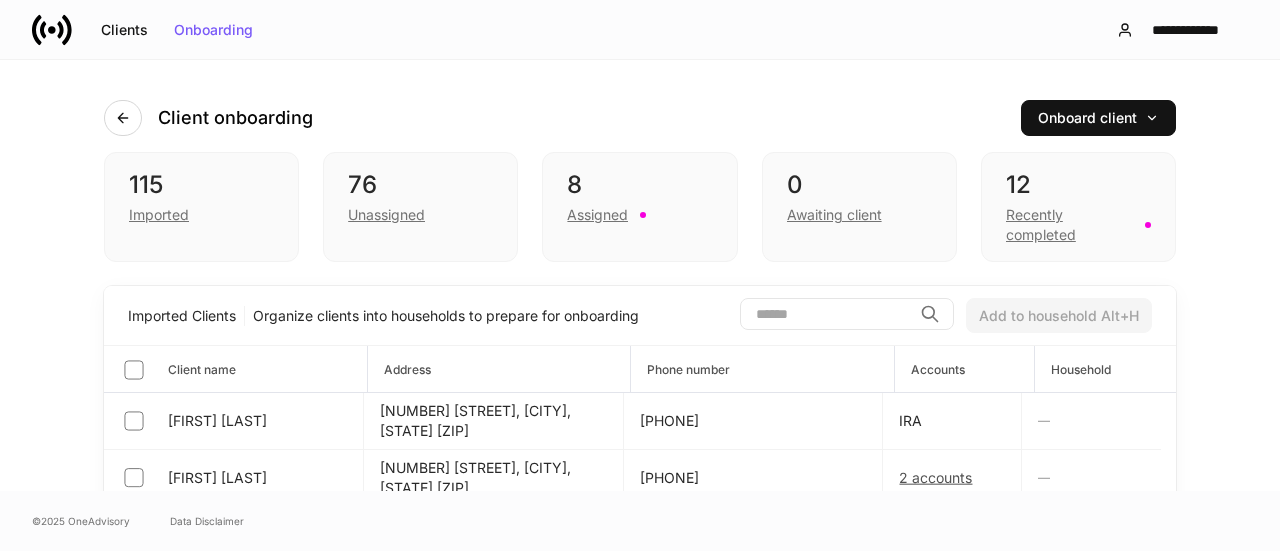 click at bounding box center [826, 314] 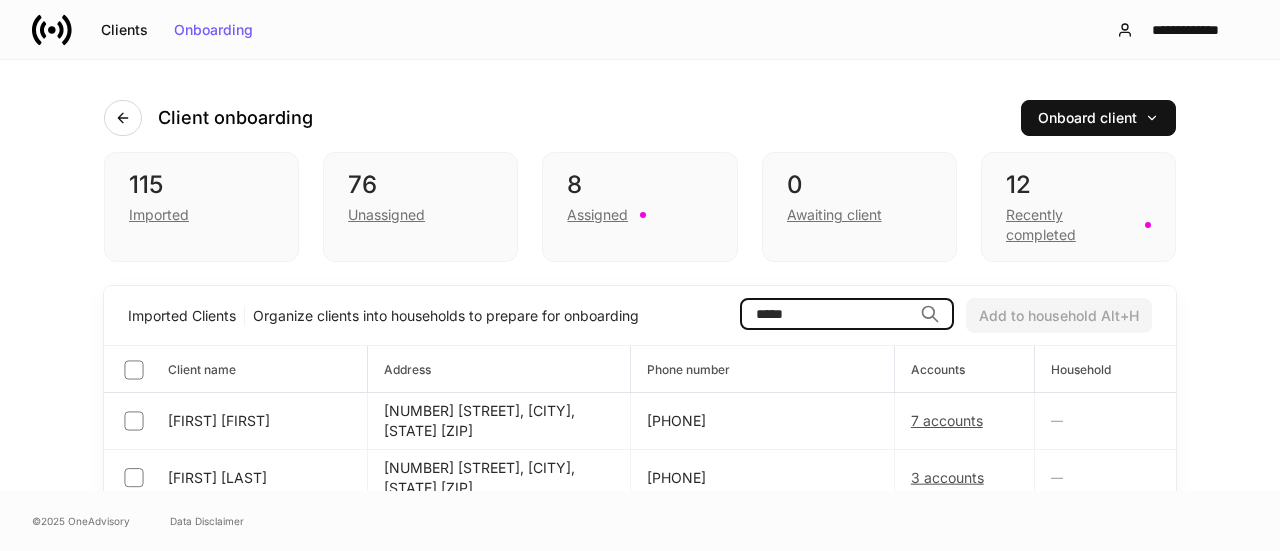 type on "*****" 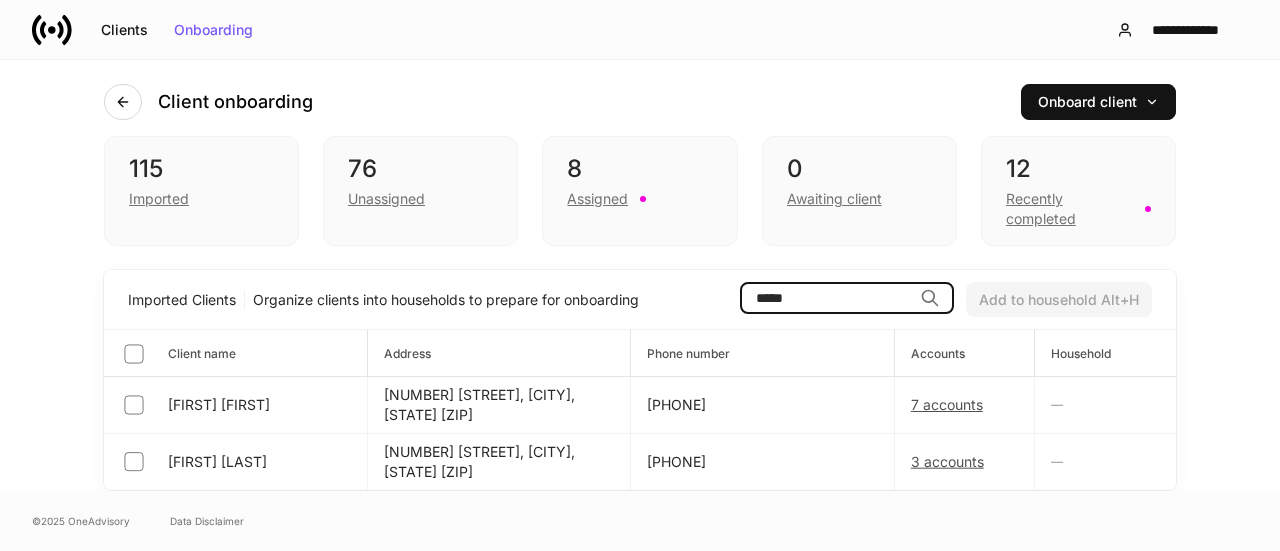 scroll, scrollTop: 30, scrollLeft: 0, axis: vertical 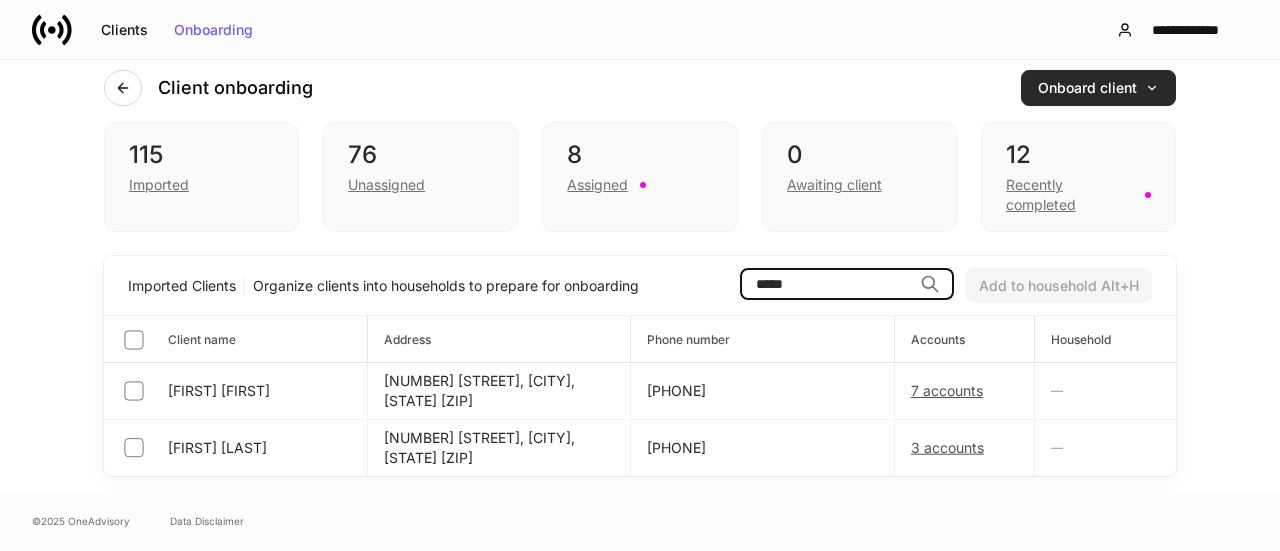 click on "Onboard client" at bounding box center [1098, 88] 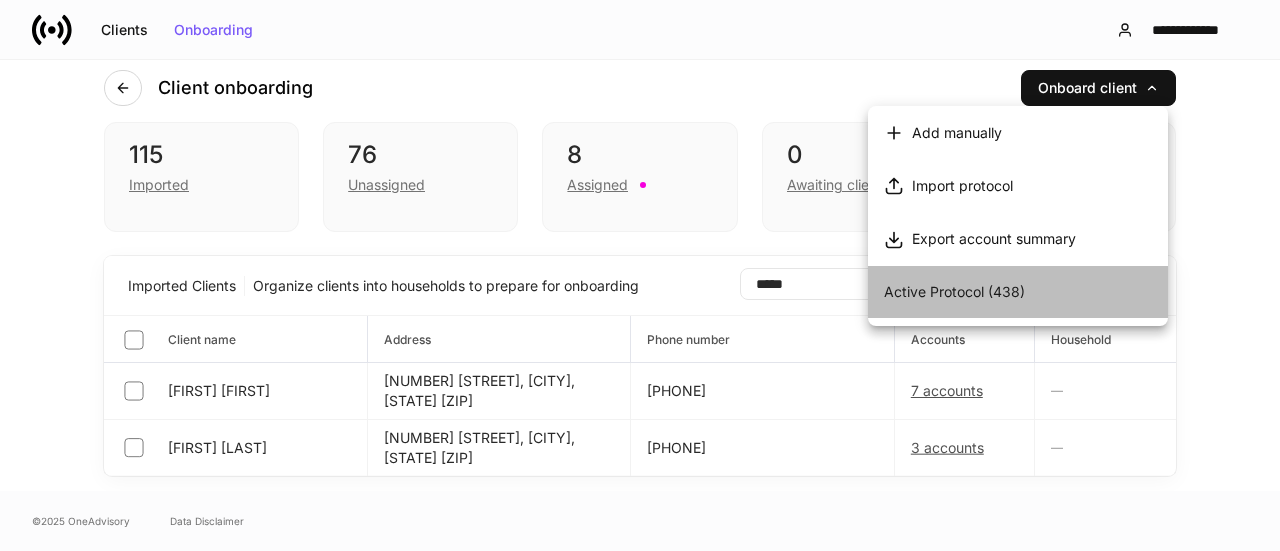 click on "Active Protocol (438)" at bounding box center [954, 291] 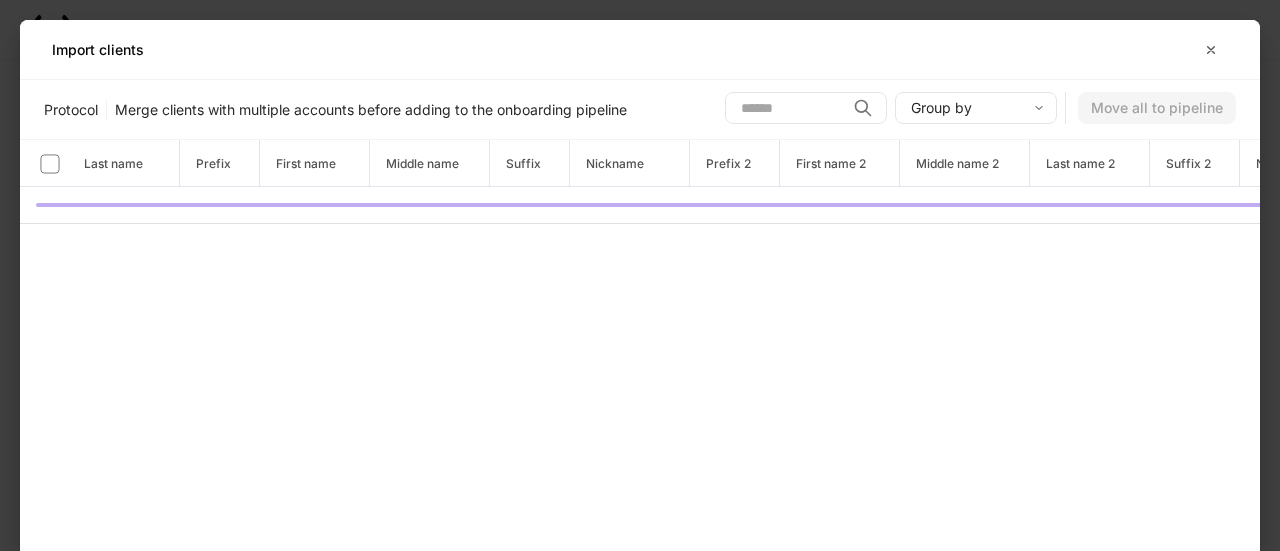 scroll, scrollTop: 0, scrollLeft: 0, axis: both 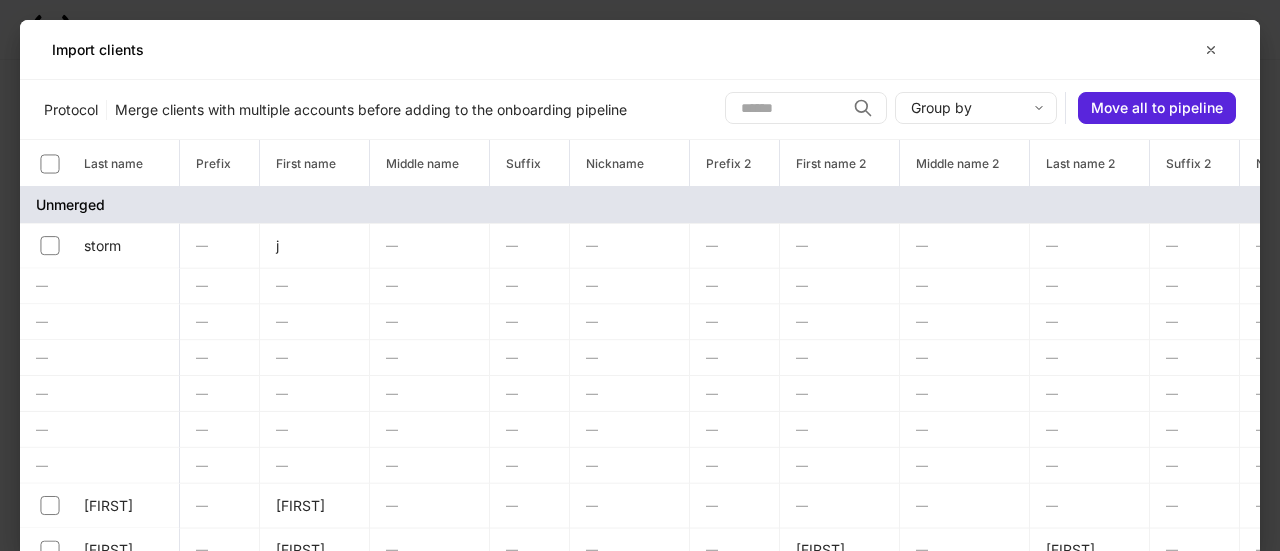 click at bounding box center [785, 108] 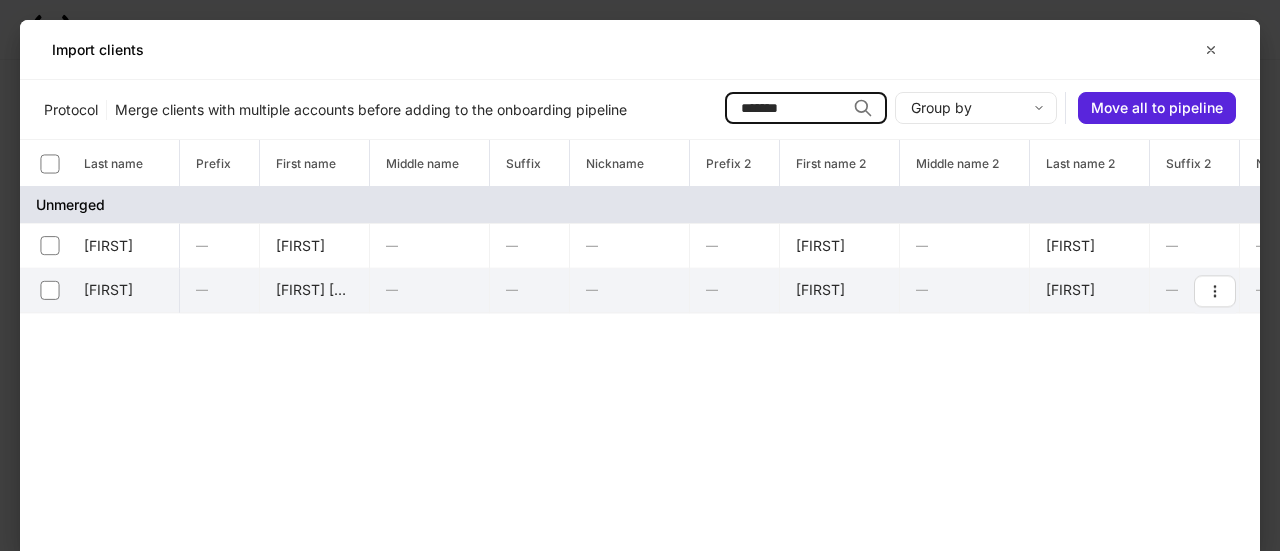 type on "*******" 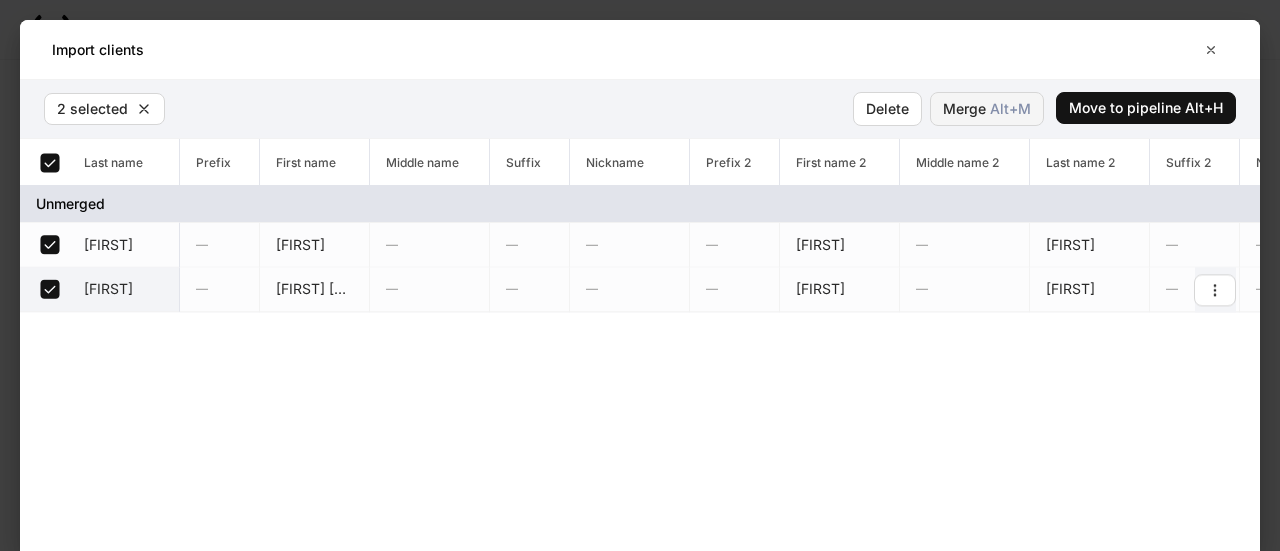 click on "Alt+ M" at bounding box center (1010, 109) 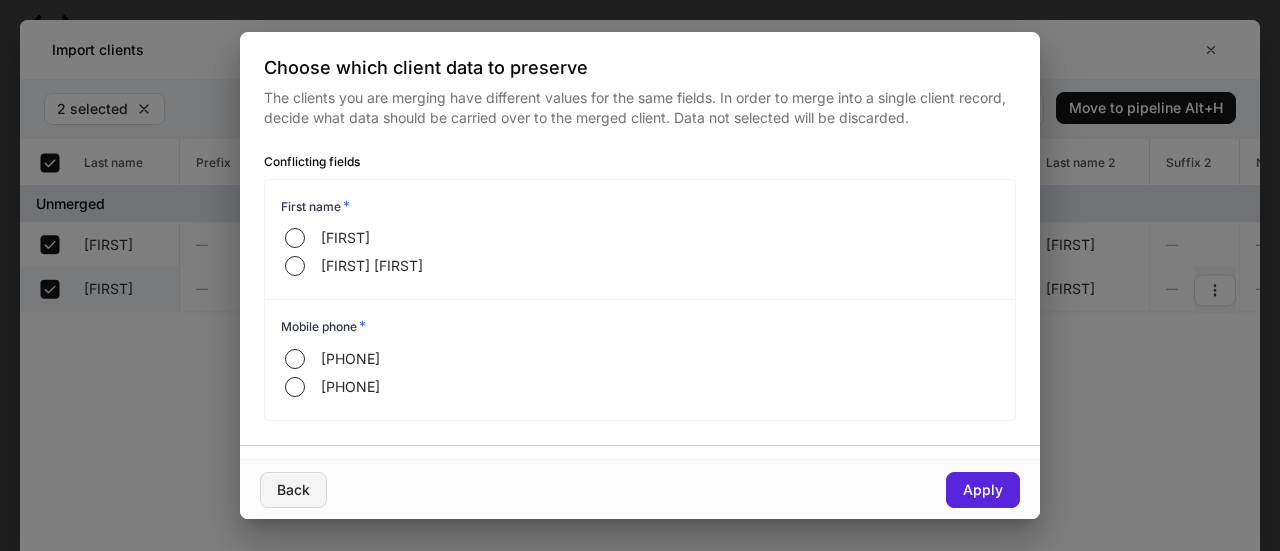 click on "Back" at bounding box center [293, 490] 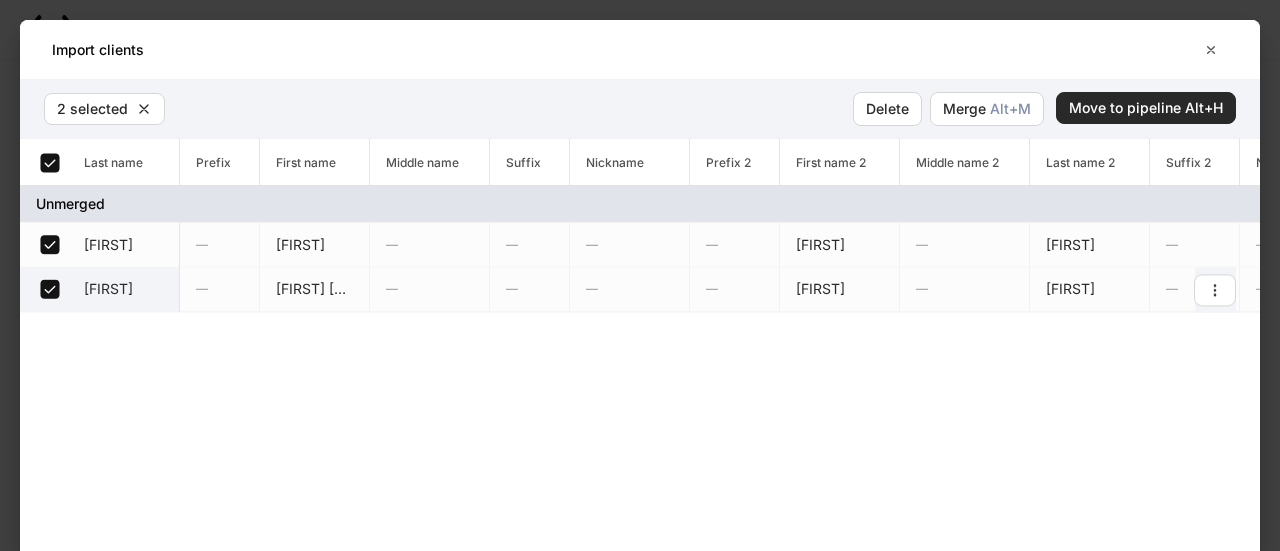 click on "Move to pipeline Alt+H" at bounding box center [1146, 108] 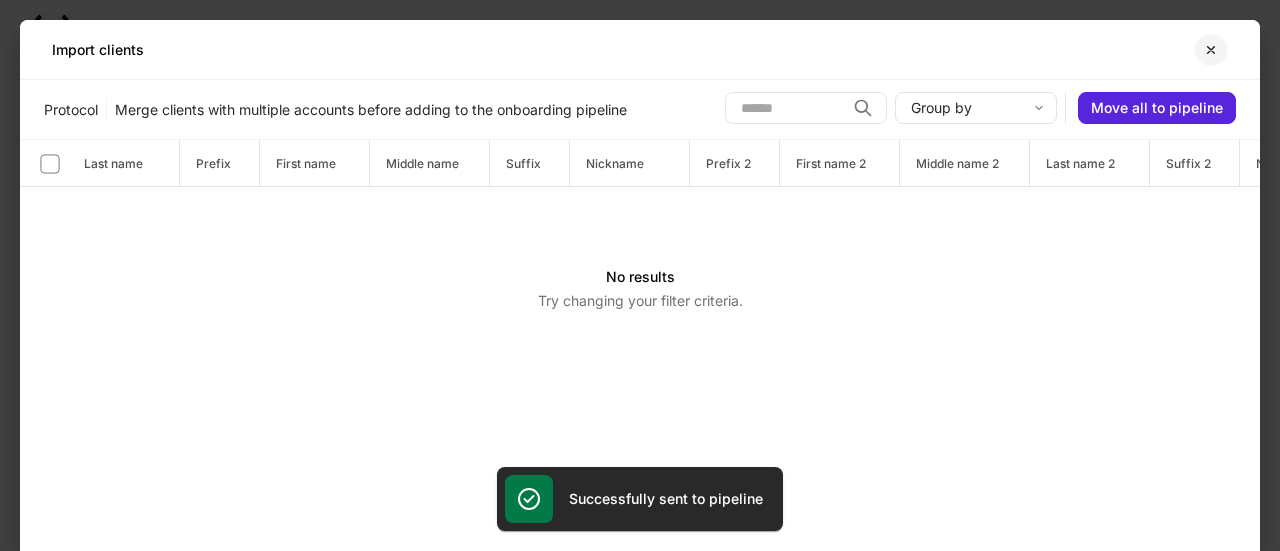 click 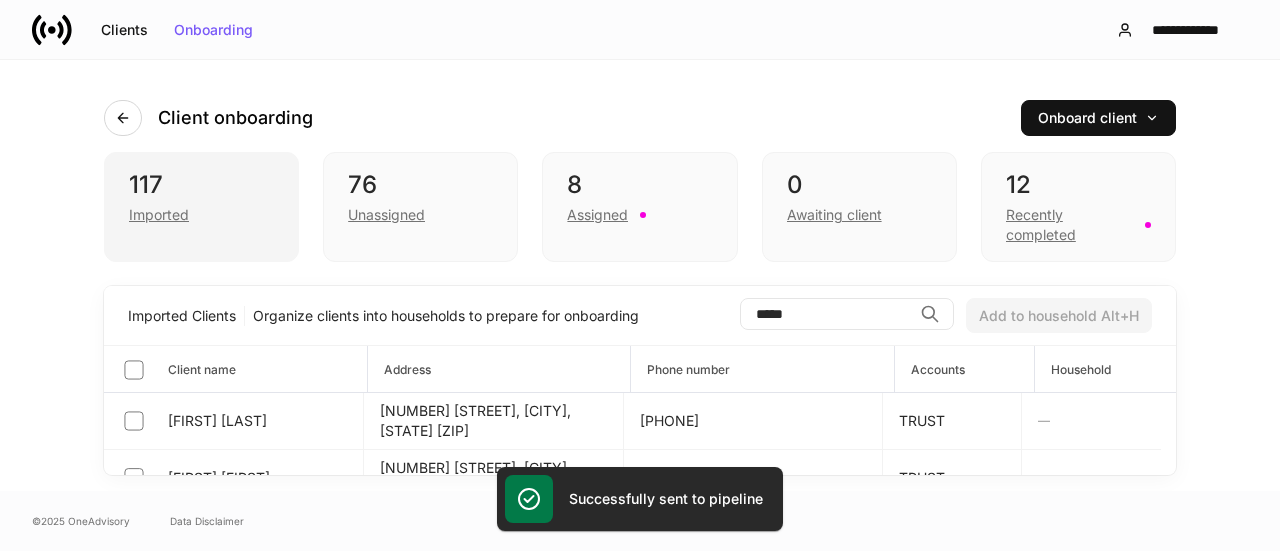 click on "117" at bounding box center (201, 185) 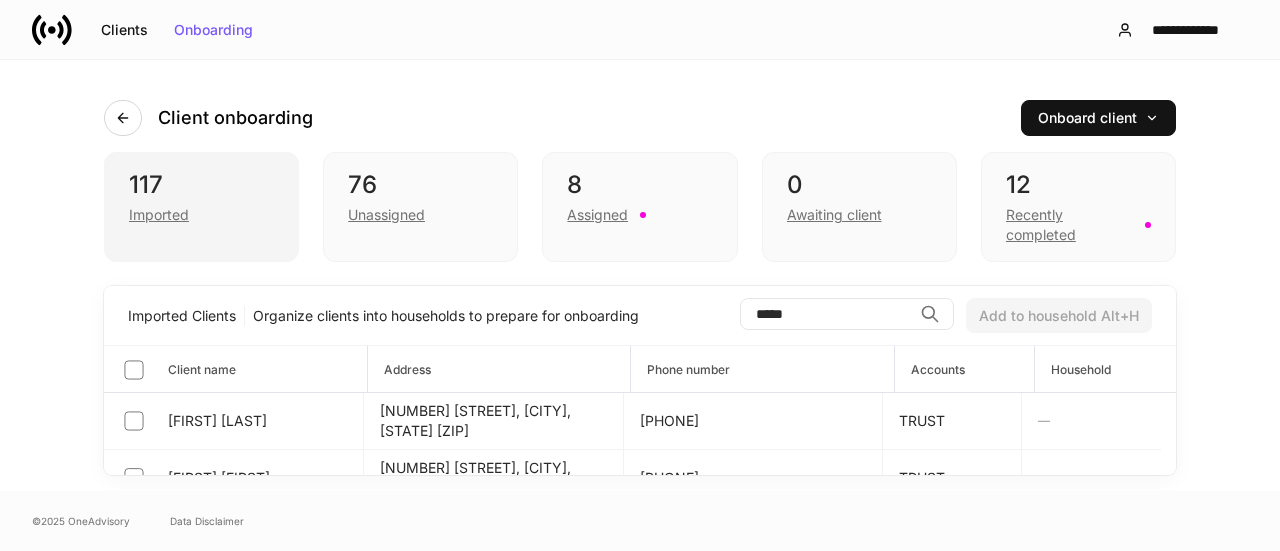 click on "Imported" at bounding box center (159, 215) 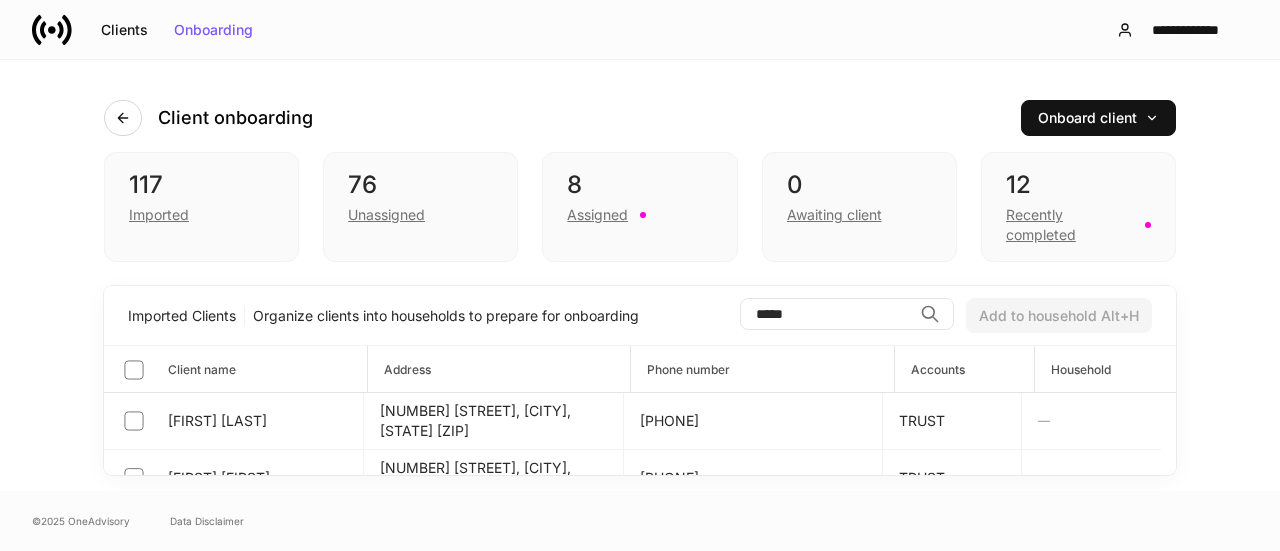 click on "*****" at bounding box center [826, 314] 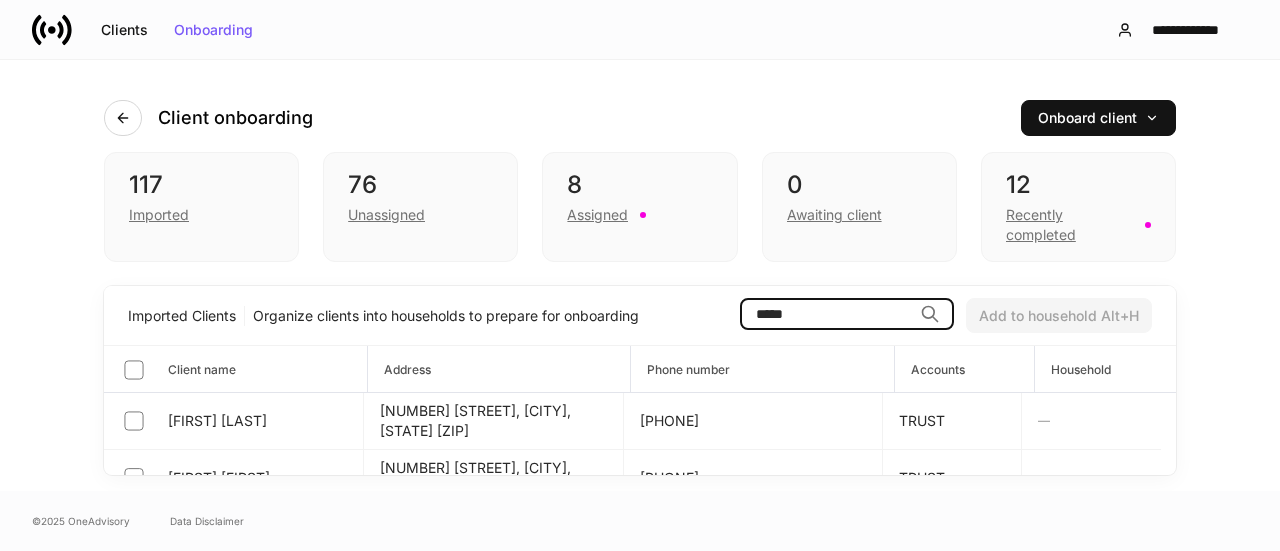 click on "Client onboarding Onboard client 117 Imported 76 Unassigned 8 Assigned 0 Awaiting client 12 Recently completed Imported Clients Organize clients into households to prepare for onboarding ***** ​ Add to household Alt+H Client name Address Phone number Accounts Household [FIRST] [FIRST] [NUMBER] [STREET], [CITY], [STATE] [ZIP] [PHONE] TRUST — Tennyson Dale [FIRST] [NUMBER] [STREET], [CITY], [STATE] [ZIP] [PHONE] TRUST — Tennyson Dale [FIRST] [NUMBER] [STREET], [CITY], [STATE] [ZIP] [PHONE] 7 accounts — [FIRST] [FIRST] [NUMBER] [STREET], [CITY], [STATE] [ZIP] [PHONE] 3 accounts —" at bounding box center [640, 275] 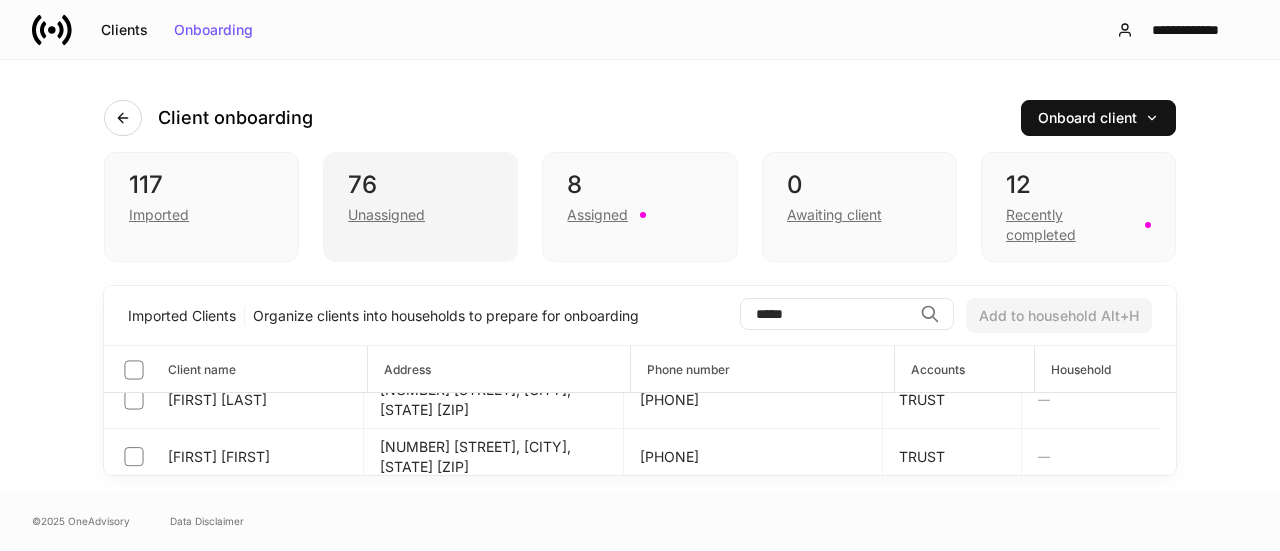 scroll, scrollTop: 0, scrollLeft: 0, axis: both 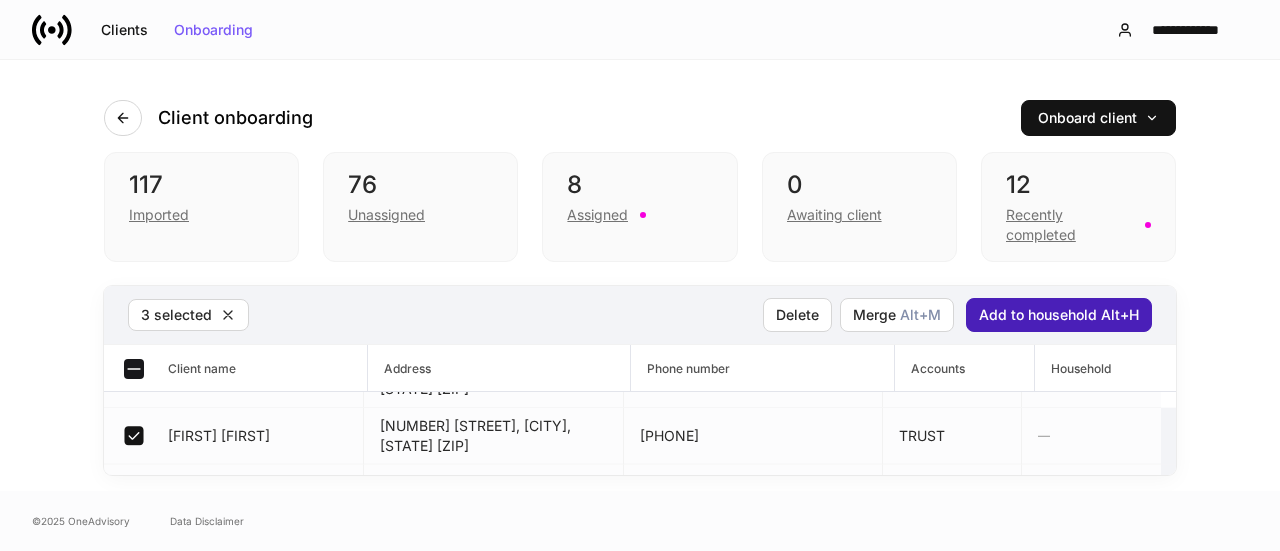 click on "Add to household Alt+H" at bounding box center [1059, 315] 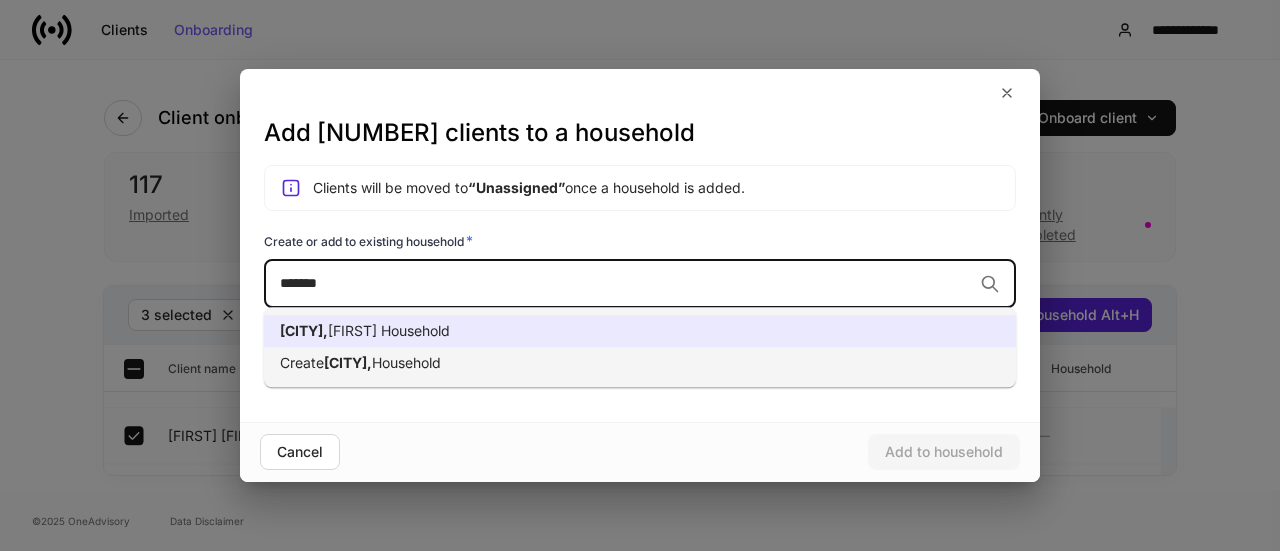 click on "[FIRST], [FIRST] Household" at bounding box center [640, 331] 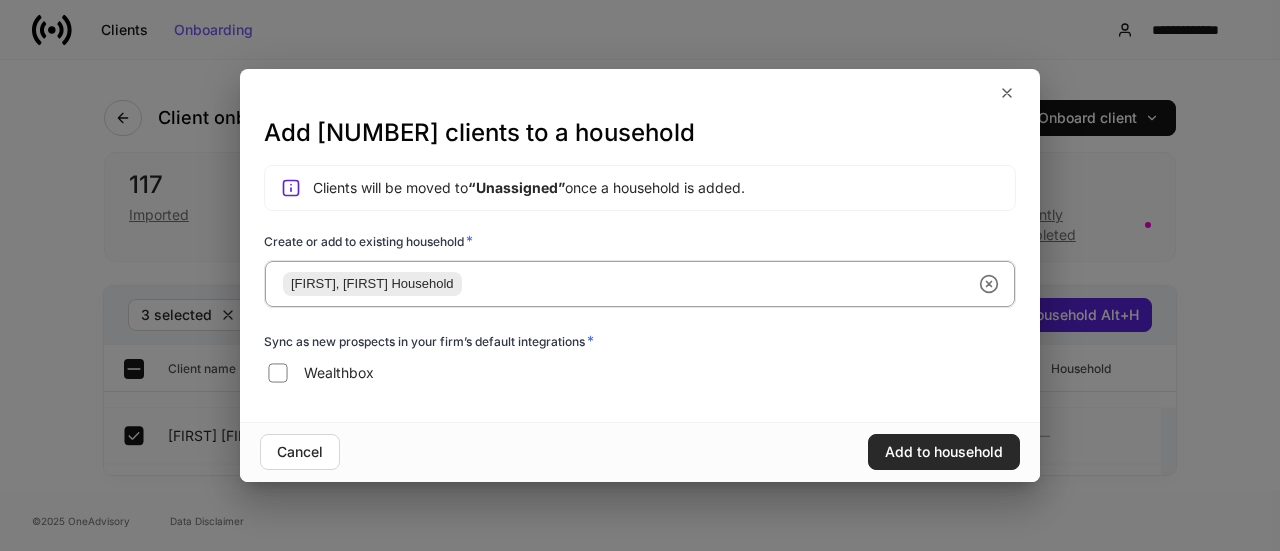 click on "Add to household" at bounding box center (944, 452) 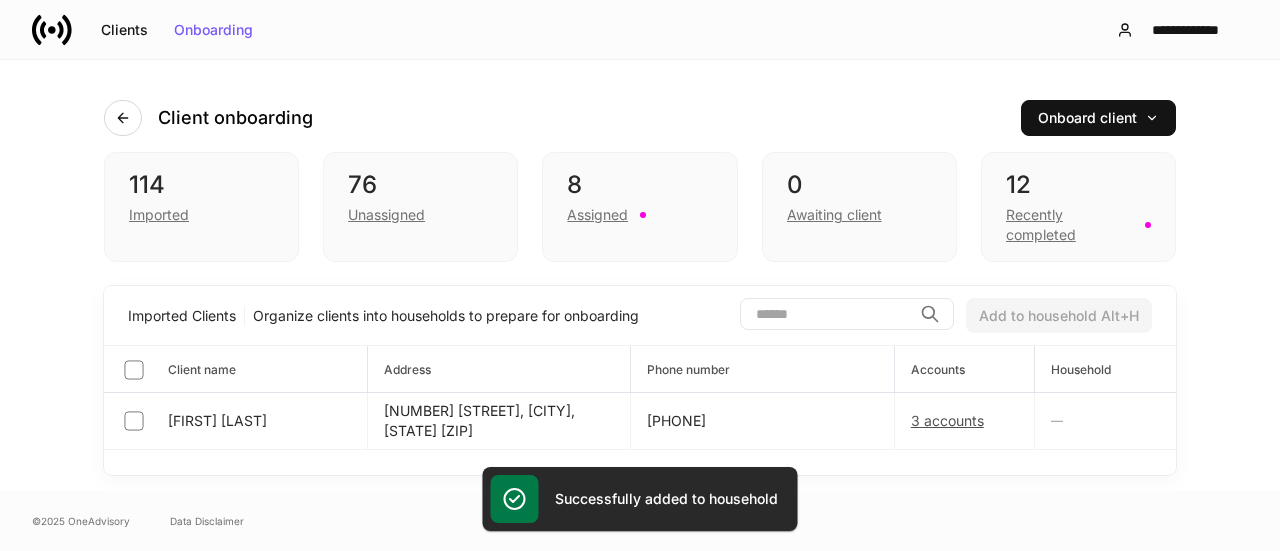 scroll, scrollTop: 0, scrollLeft: 0, axis: both 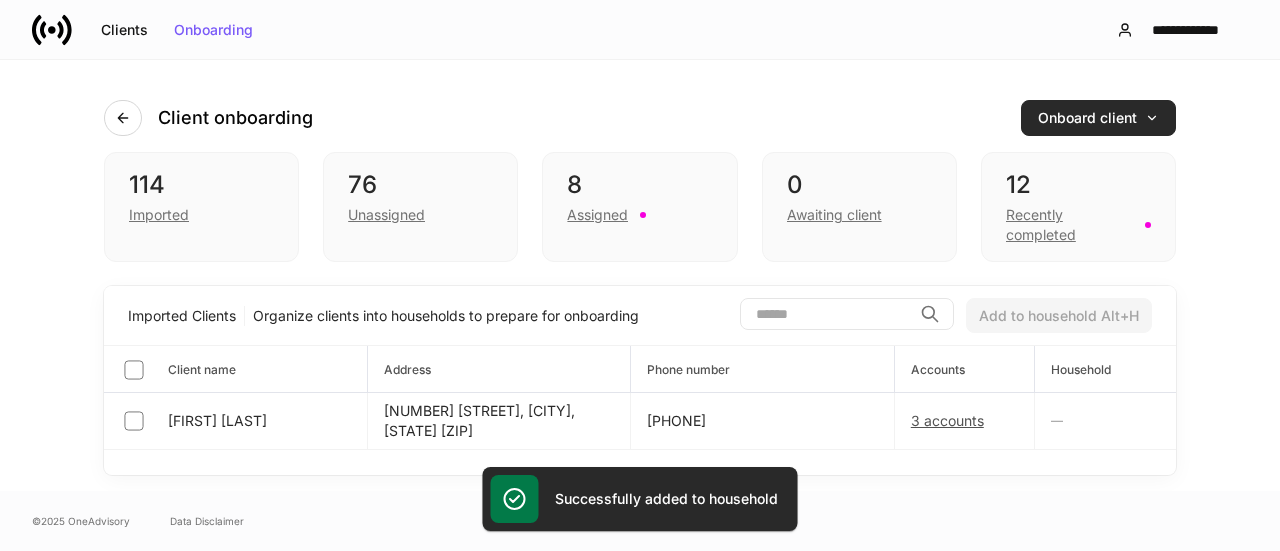 click on "Onboard client" at bounding box center [1098, 118] 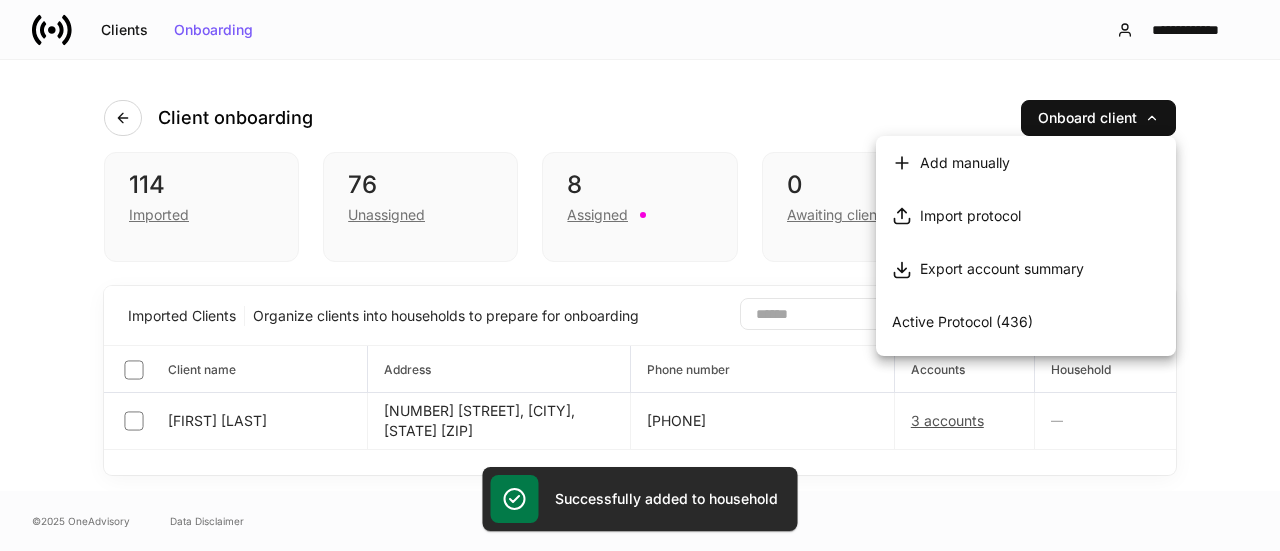 click on "Active Protocol (436)" at bounding box center [962, 321] 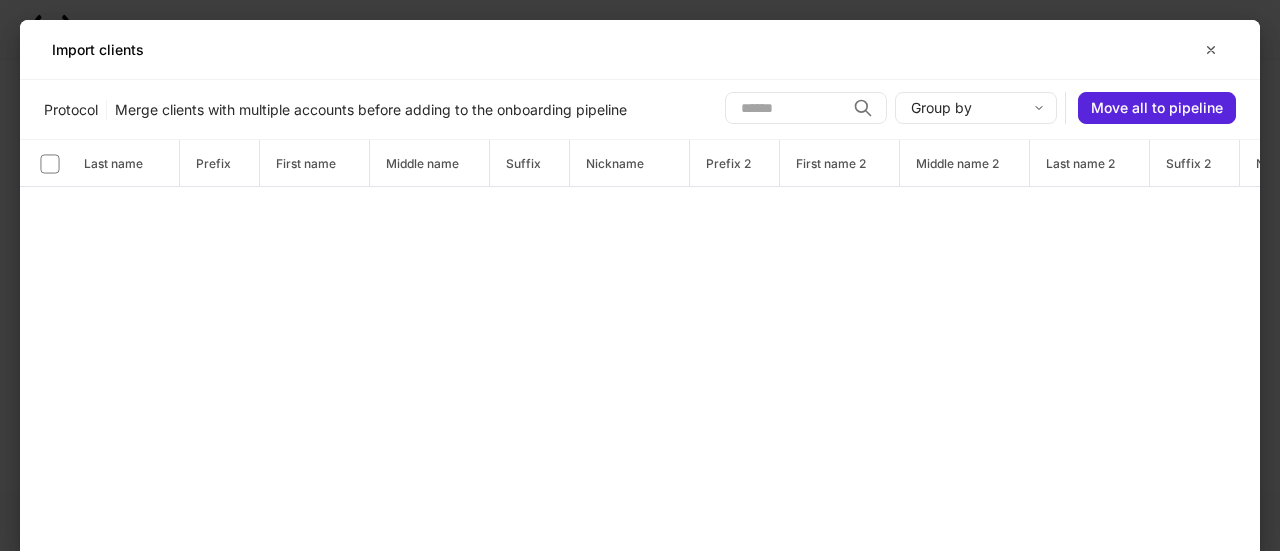 scroll, scrollTop: 2472, scrollLeft: 0, axis: vertical 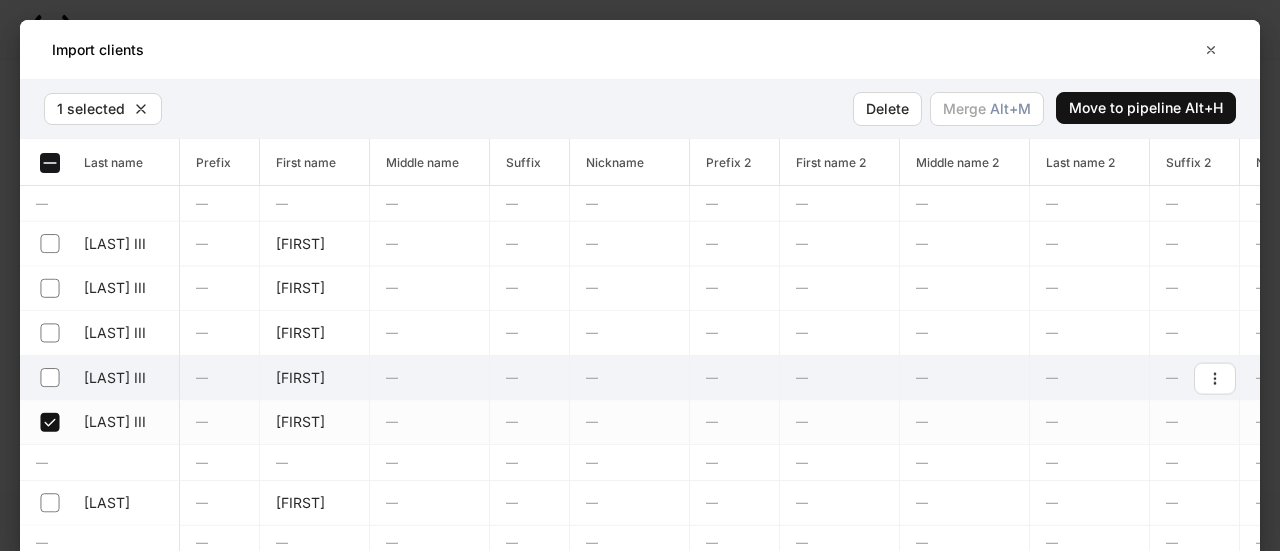 click on "[LAST] III" at bounding box center (100, 378) 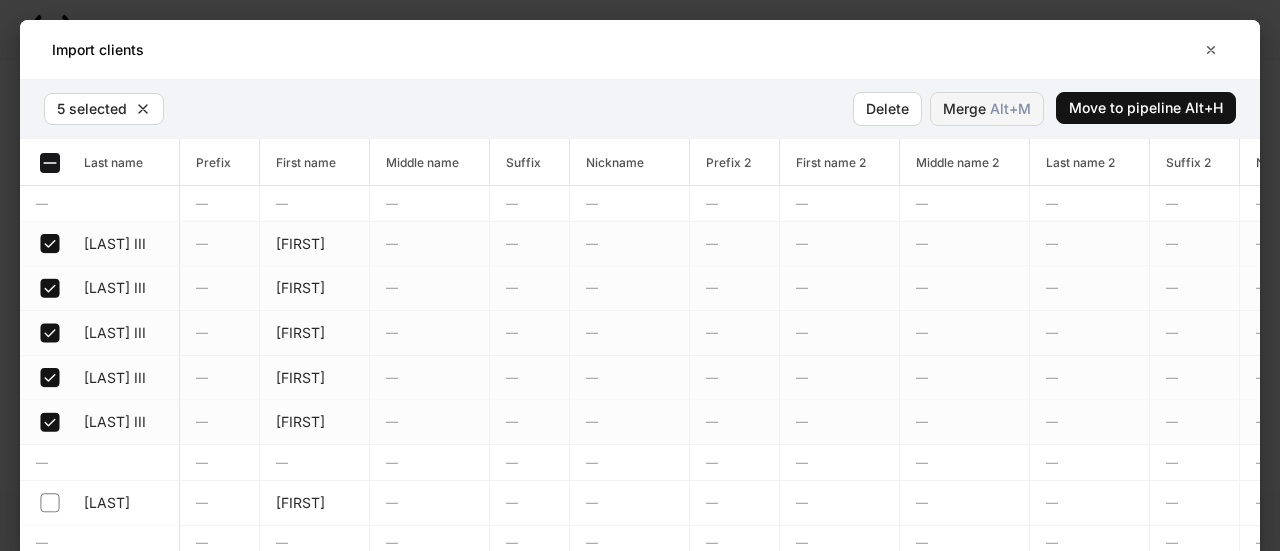 click on "Merge Alt+ M" at bounding box center [987, 109] 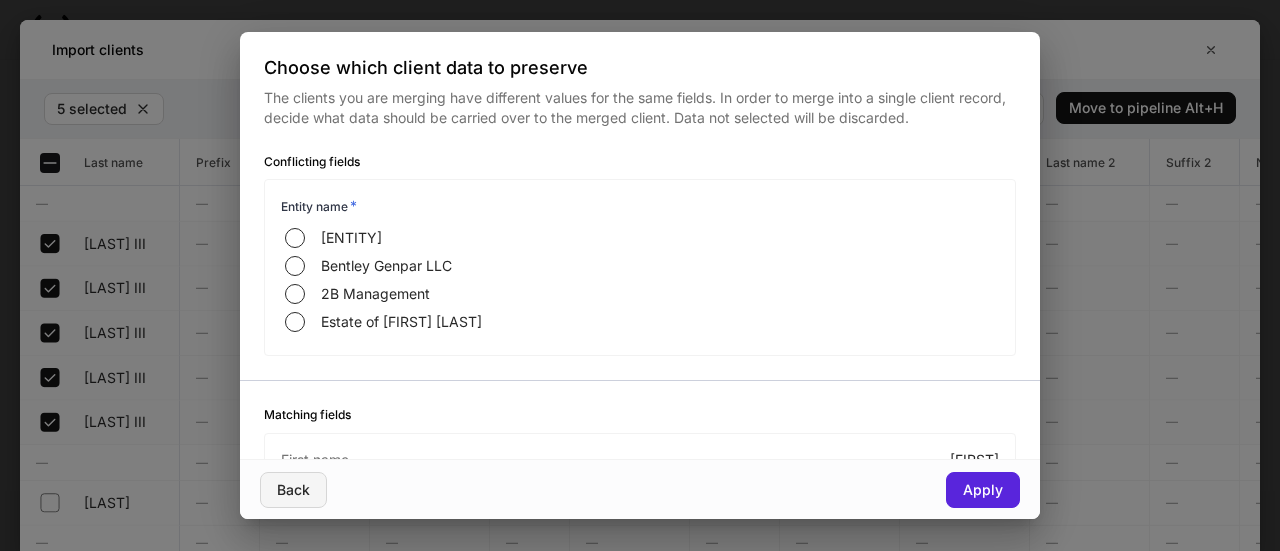 click on "Back" at bounding box center [293, 490] 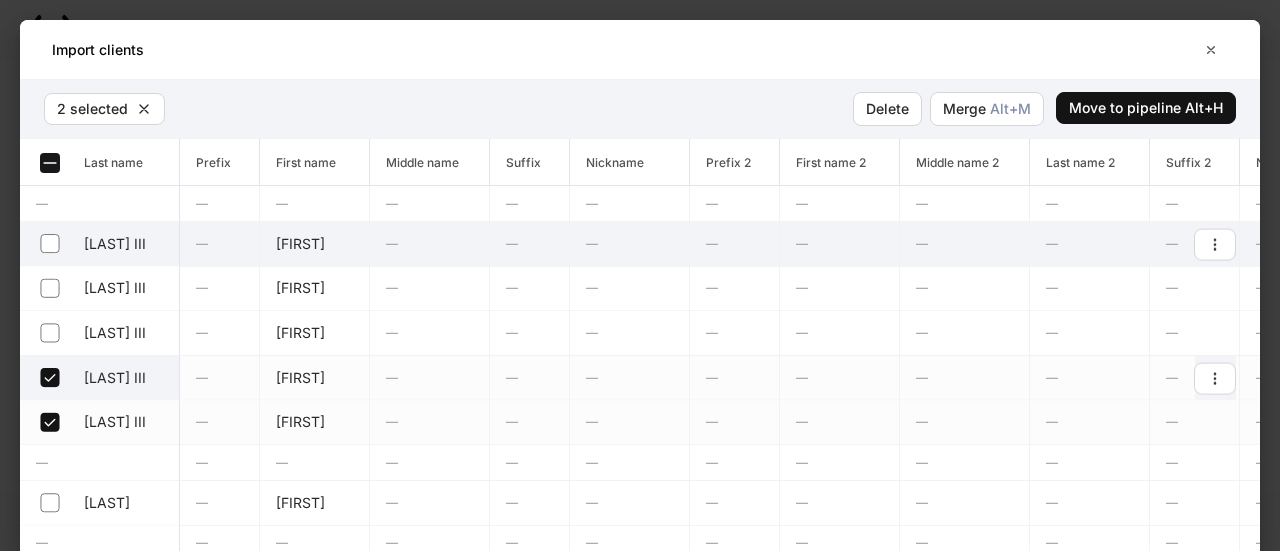 click on "[LAST] III" at bounding box center [100, 378] 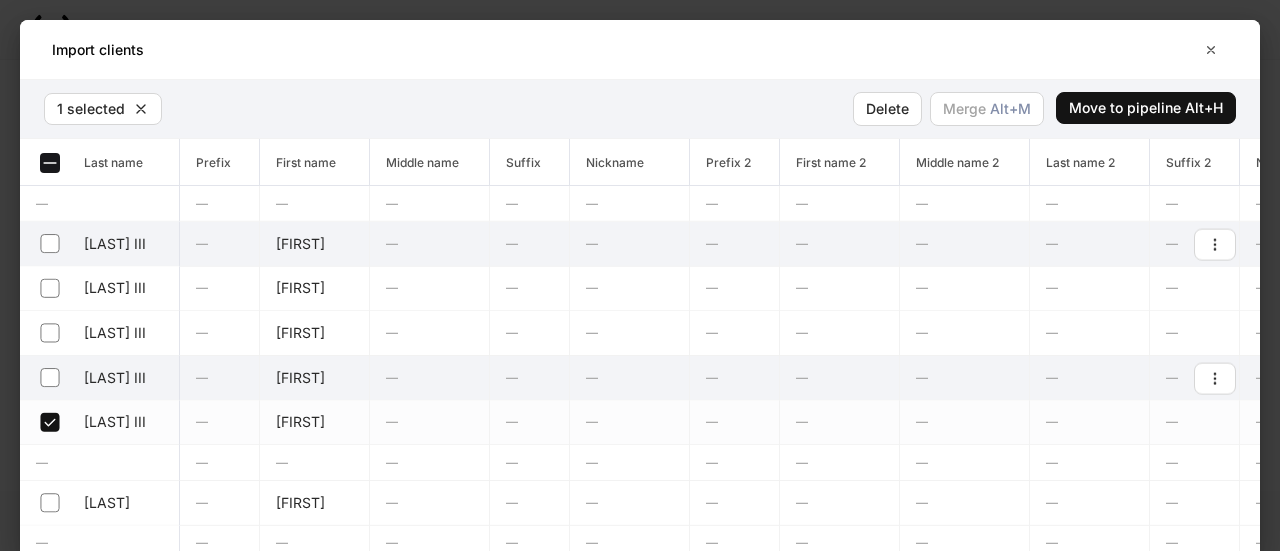 click on "[LAST] III" at bounding box center [100, 378] 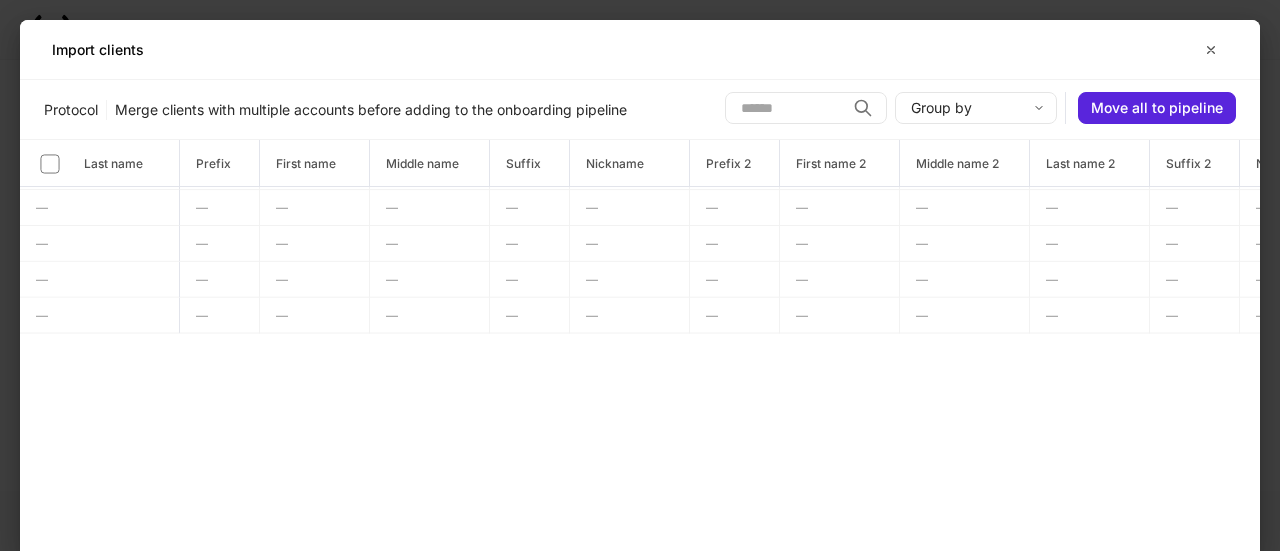 scroll, scrollTop: 13340, scrollLeft: 0, axis: vertical 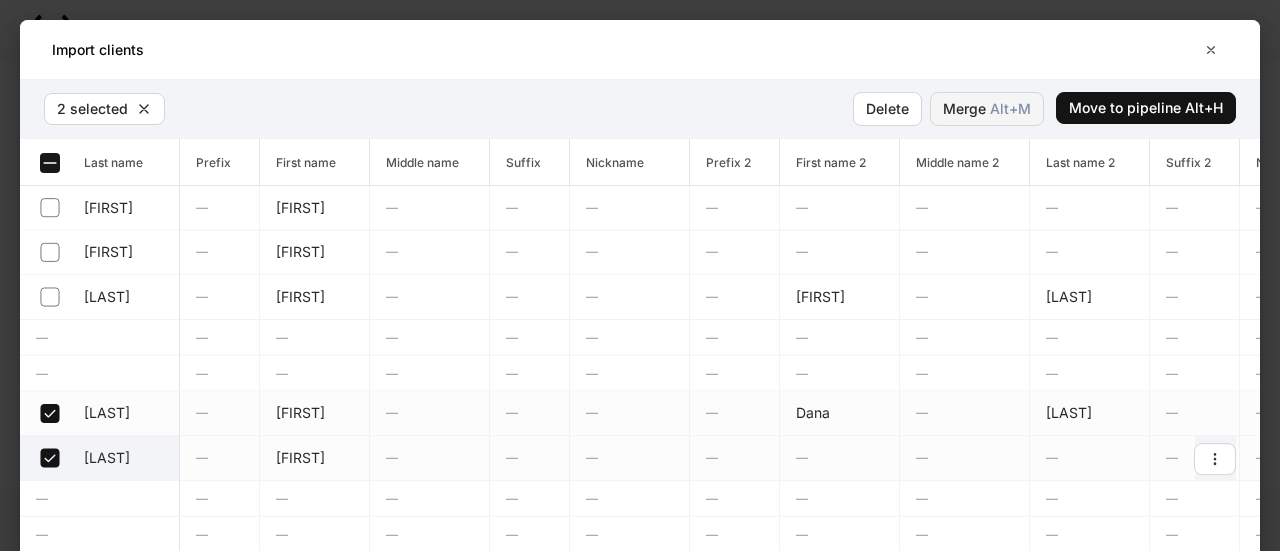 click on "Alt+ M" at bounding box center (1010, 109) 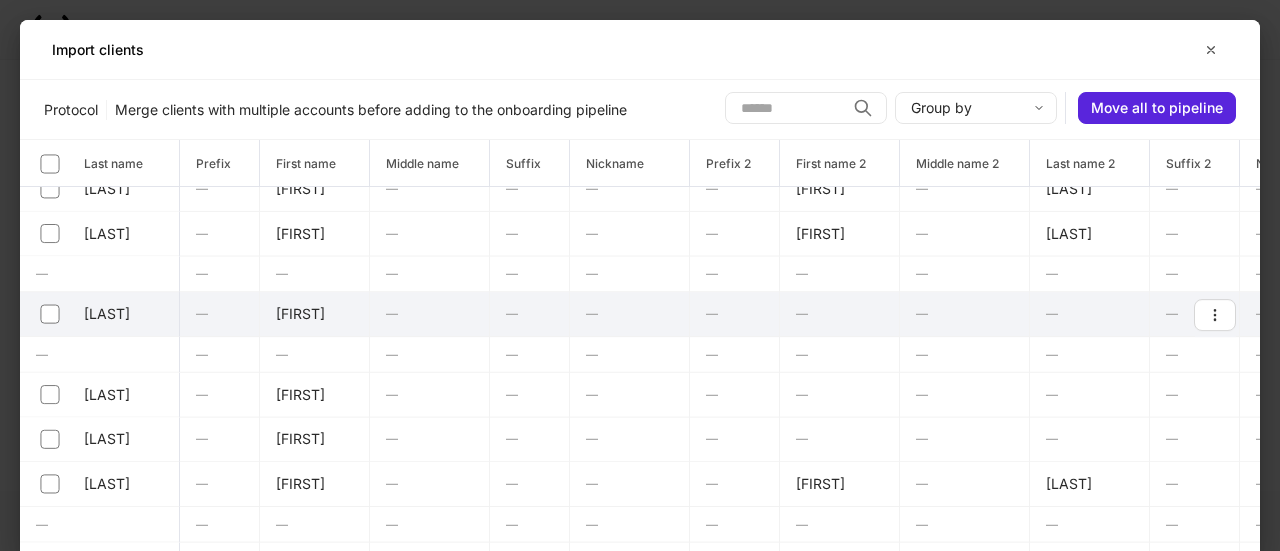 scroll, scrollTop: 11990, scrollLeft: 0, axis: vertical 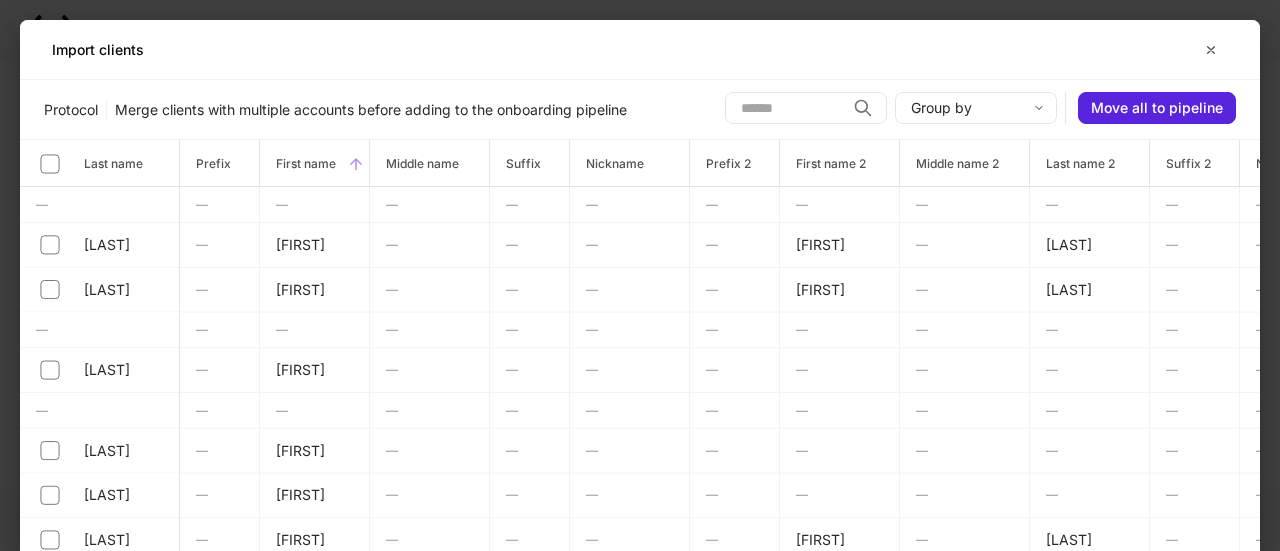 click on "First name" at bounding box center [298, 163] 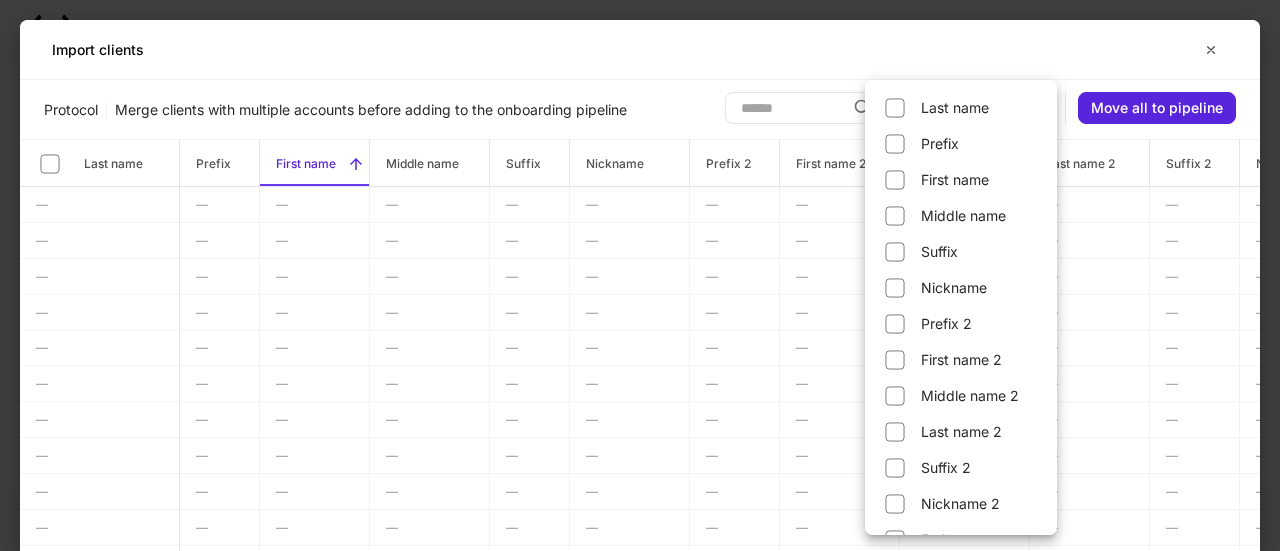click on "**********" at bounding box center [640, 275] 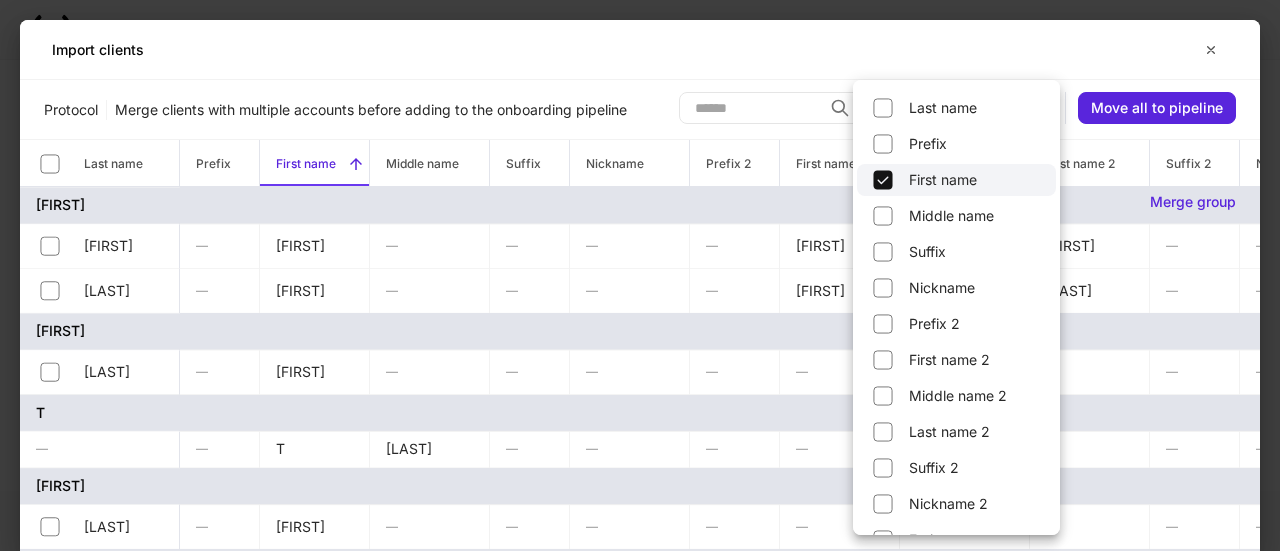 scroll, scrollTop: 11992, scrollLeft: 0, axis: vertical 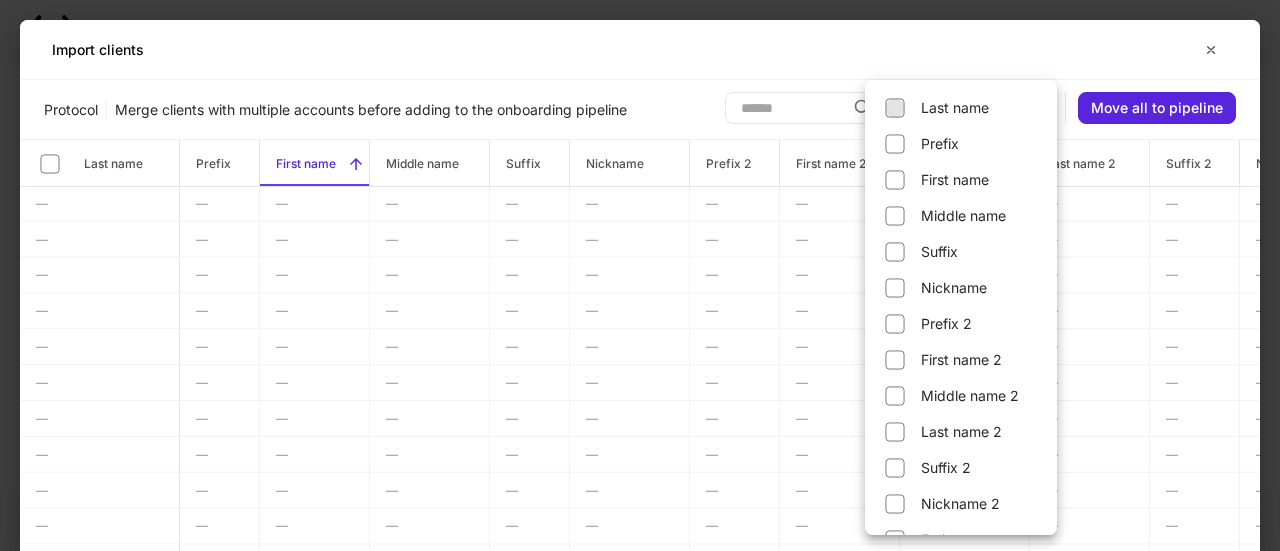 type on "******" 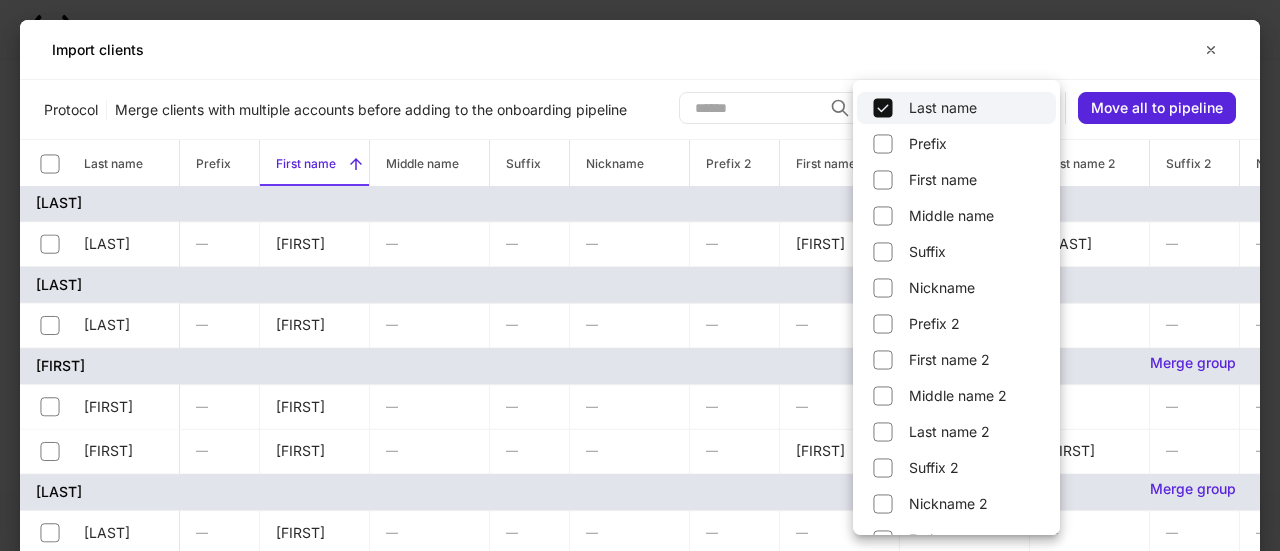 click at bounding box center (640, 275) 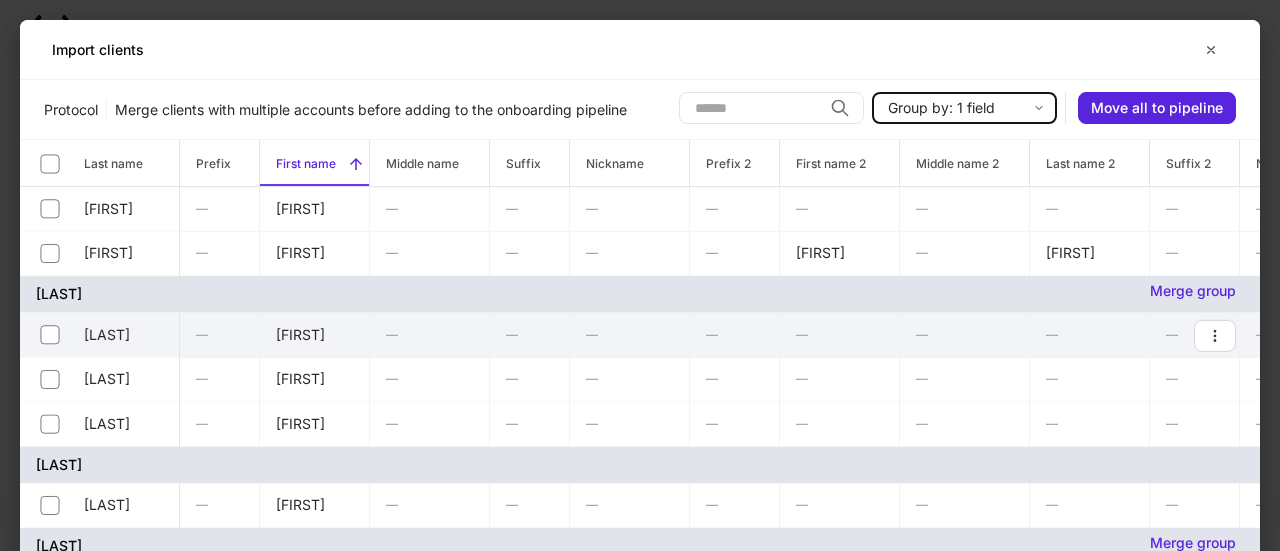 scroll, scrollTop: 12292, scrollLeft: 0, axis: vertical 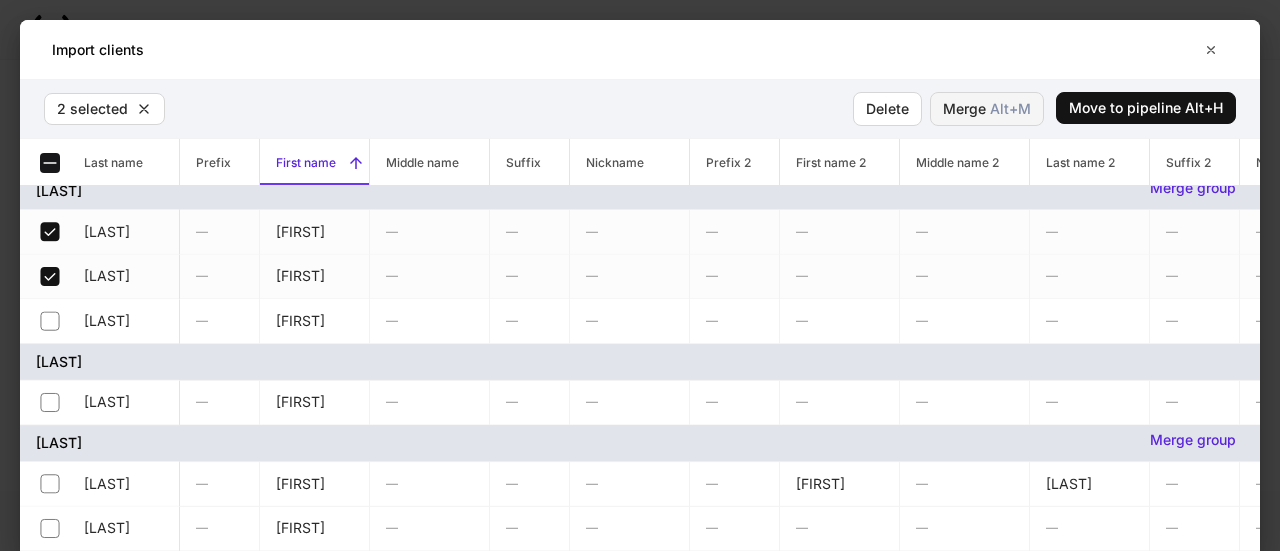 click on "Merge Alt+ M" at bounding box center (987, 109) 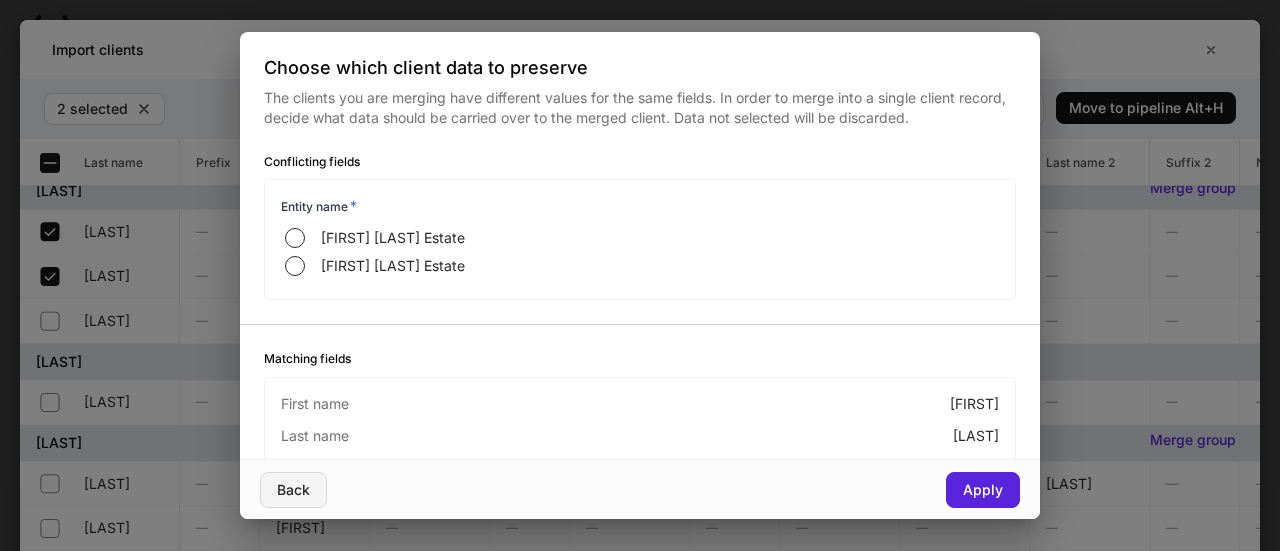 click on "Back" at bounding box center [293, 490] 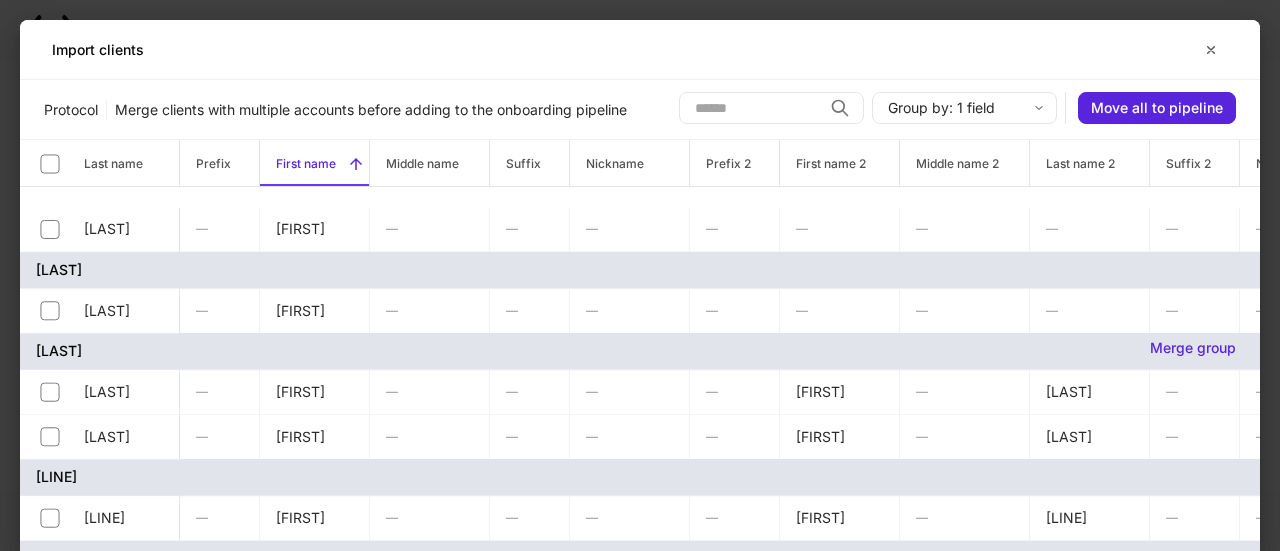 scroll, scrollTop: 12692, scrollLeft: 0, axis: vertical 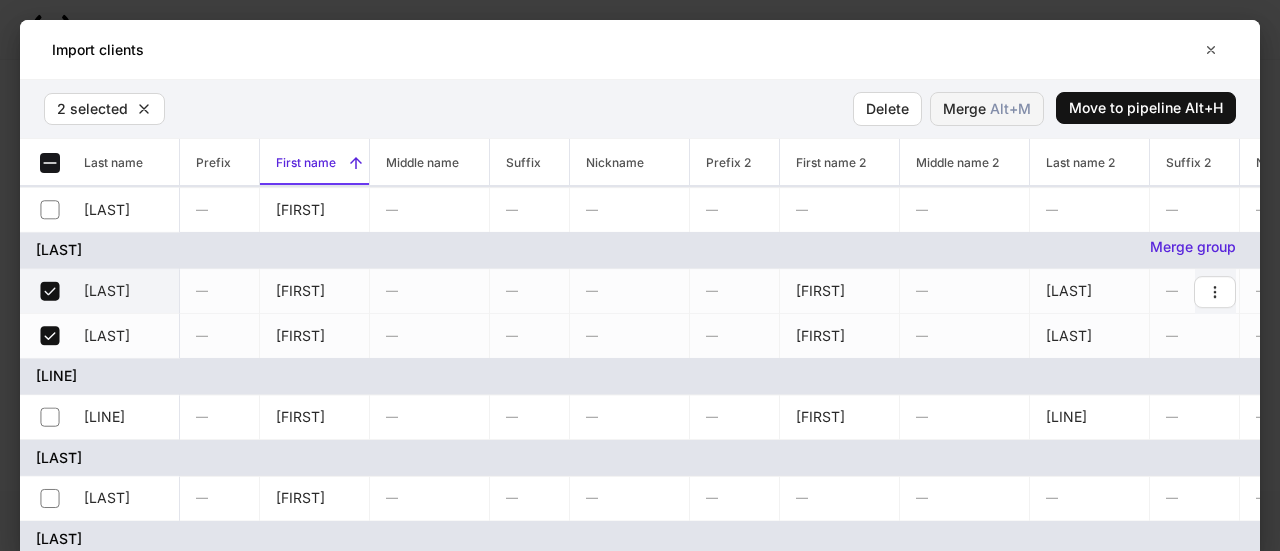 click on "Alt+ M" at bounding box center (1010, 109) 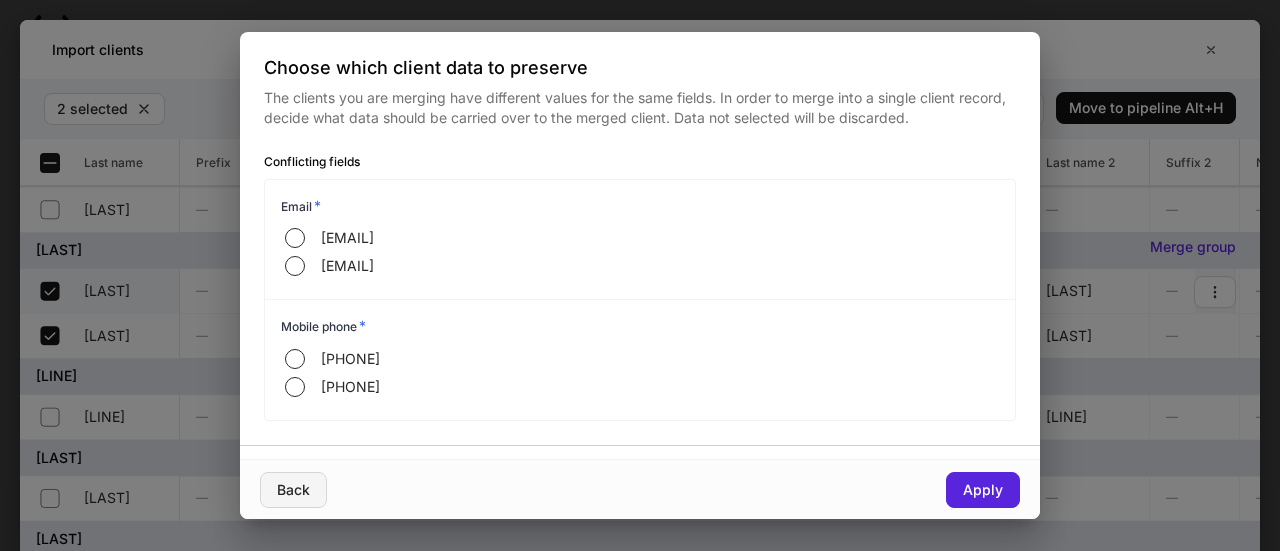 click on "Back" at bounding box center (293, 490) 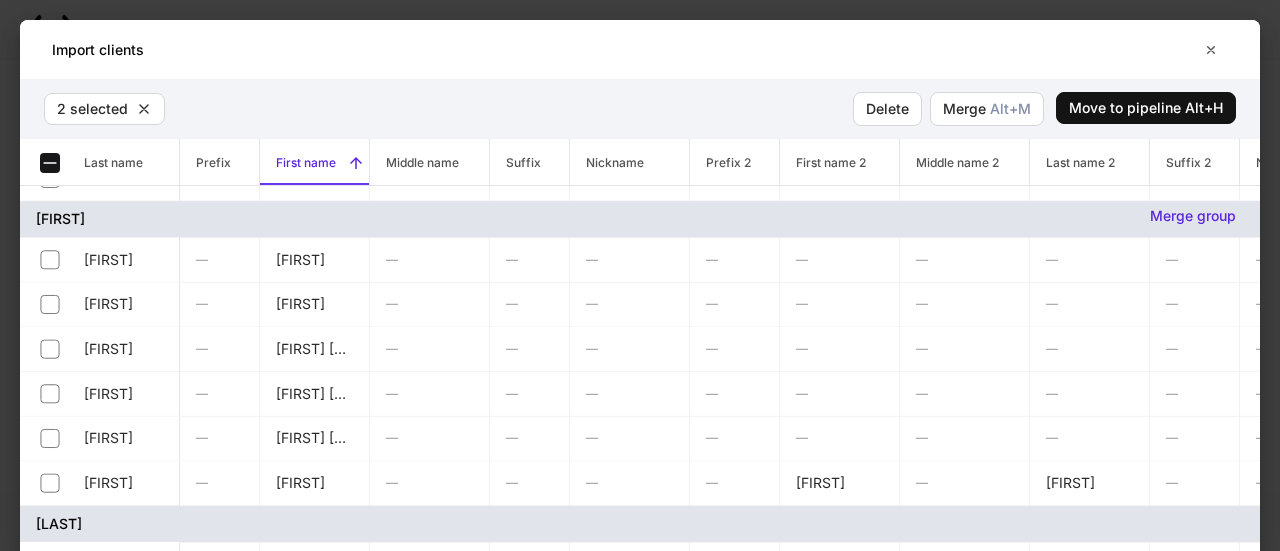 scroll, scrollTop: 20292, scrollLeft: 0, axis: vertical 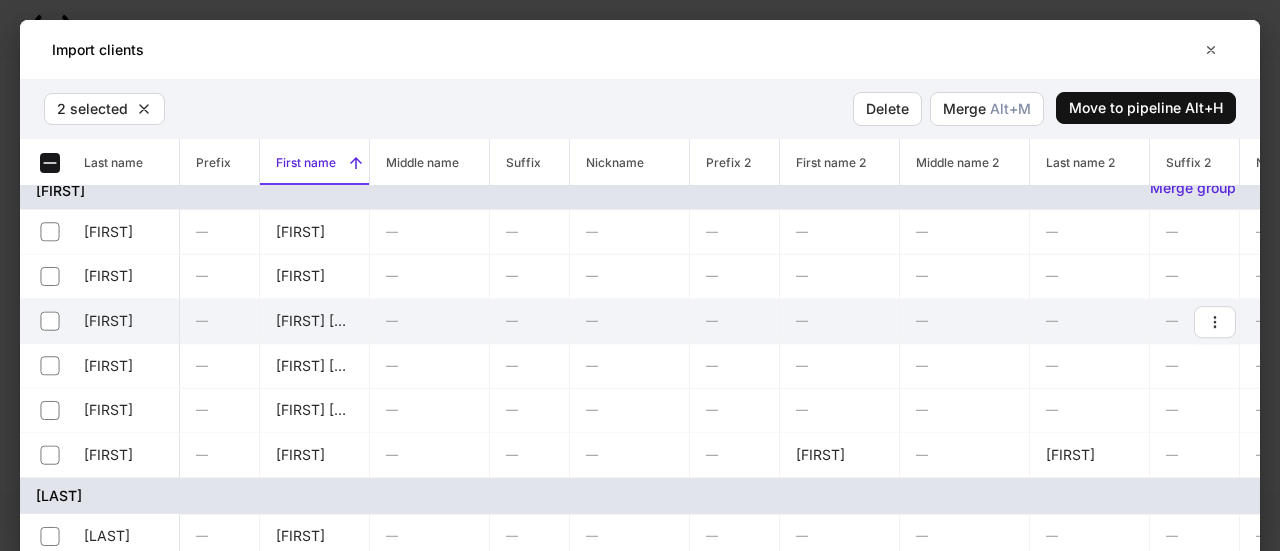 click on "[FIRST]" at bounding box center (100, 321) 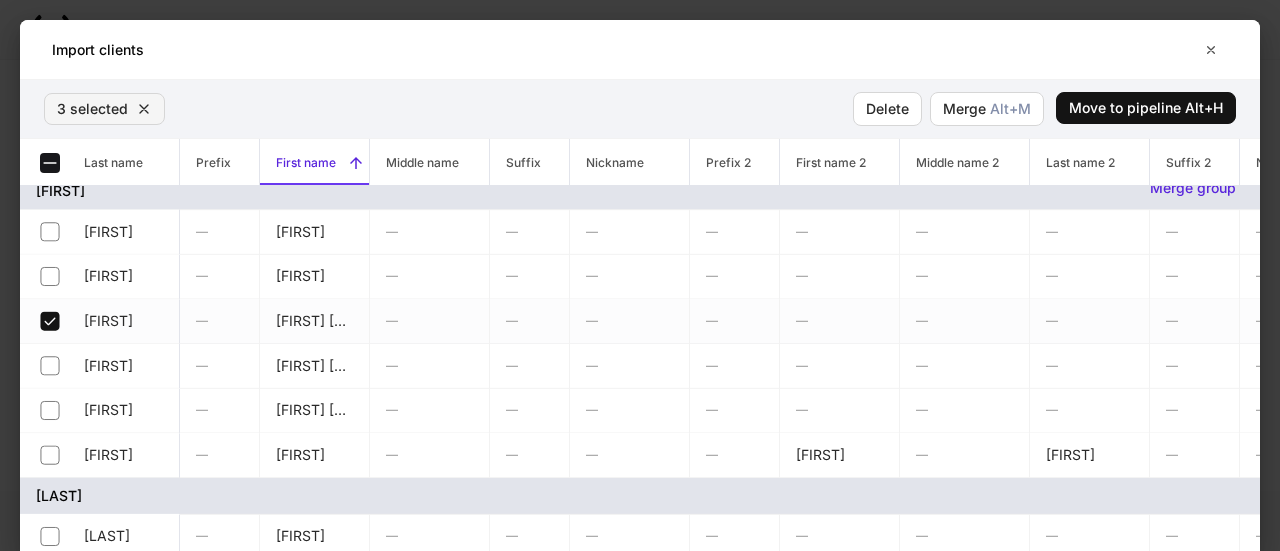click 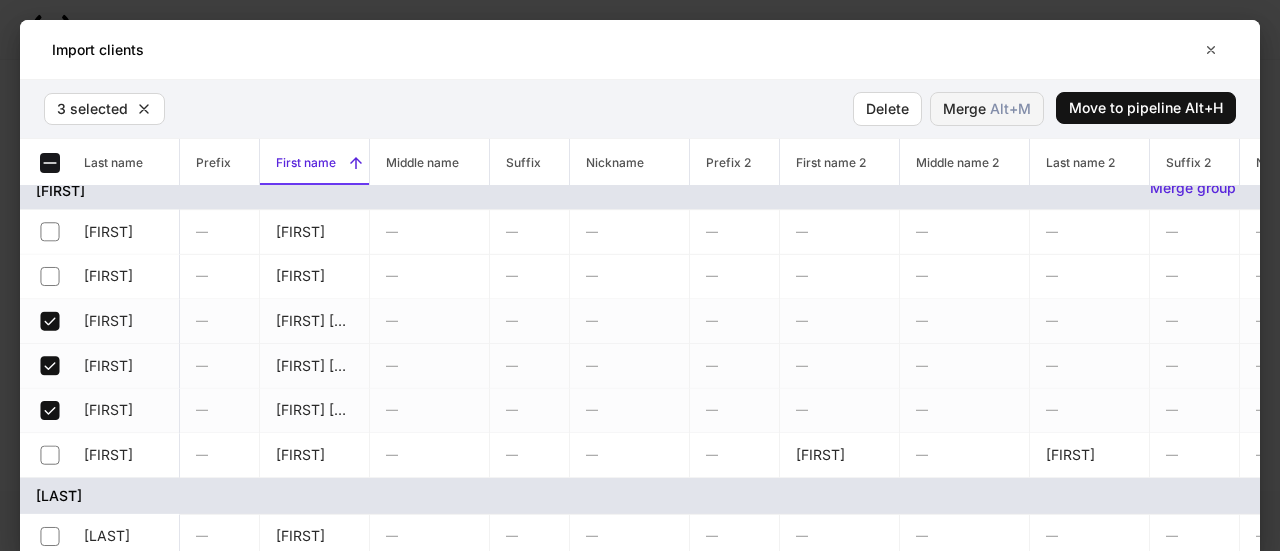 click on "Merge Alt+ M" at bounding box center [987, 109] 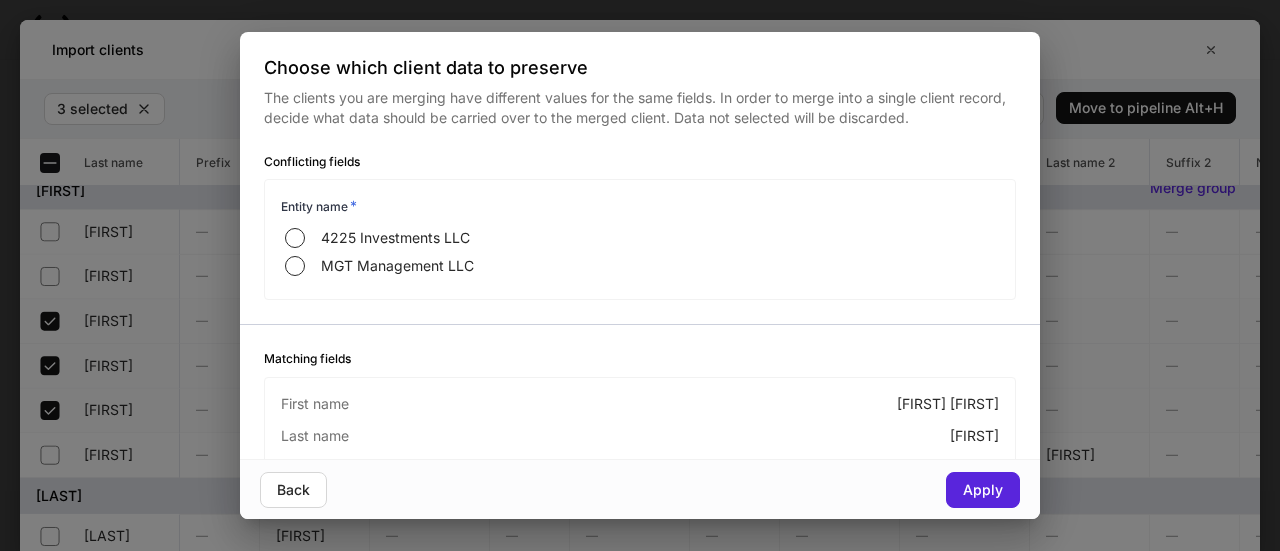 click on "Choose which client data to preserve The clients you are merging have different values for the same fields. In order to merge into a single client record, decide what data should be carried over to the merged client. Data not selected will be discarded. Conflicting fields Entity name * 4225 Investments LLC MGT Management LLC Matching fields First name [FIRST] Last name [LAST] Address [NUMBER] [STREET] City [CITY] State [STATE] Zip [ZIP] Email [EMAIL] Primary phone Mobile Mobile phone [PHONE] Back Apply" at bounding box center (640, 275) 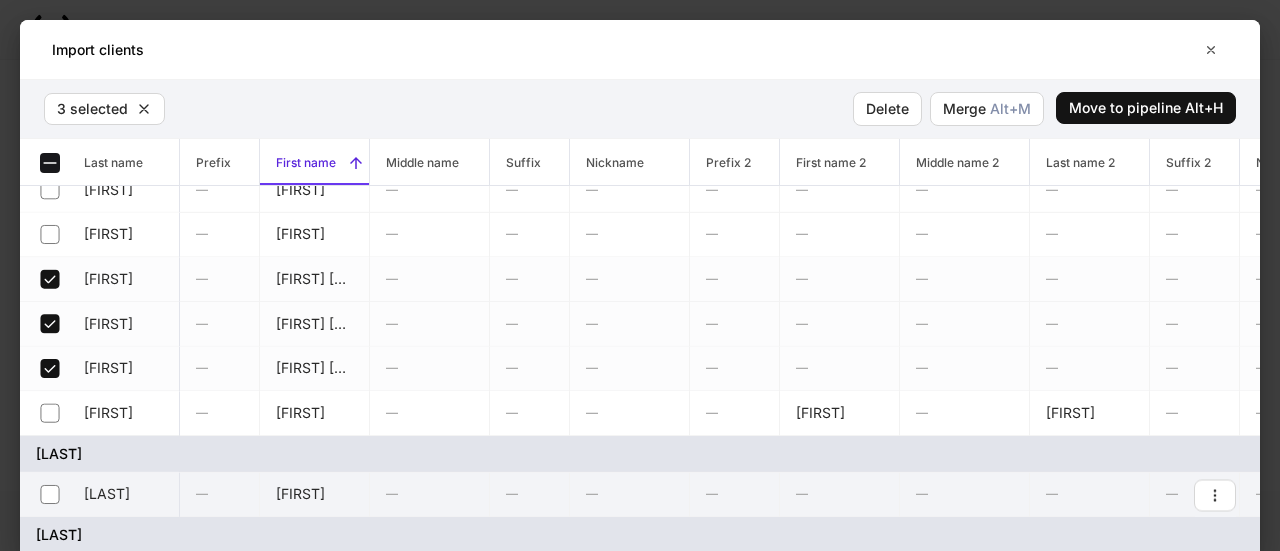 scroll, scrollTop: 20292, scrollLeft: 0, axis: vertical 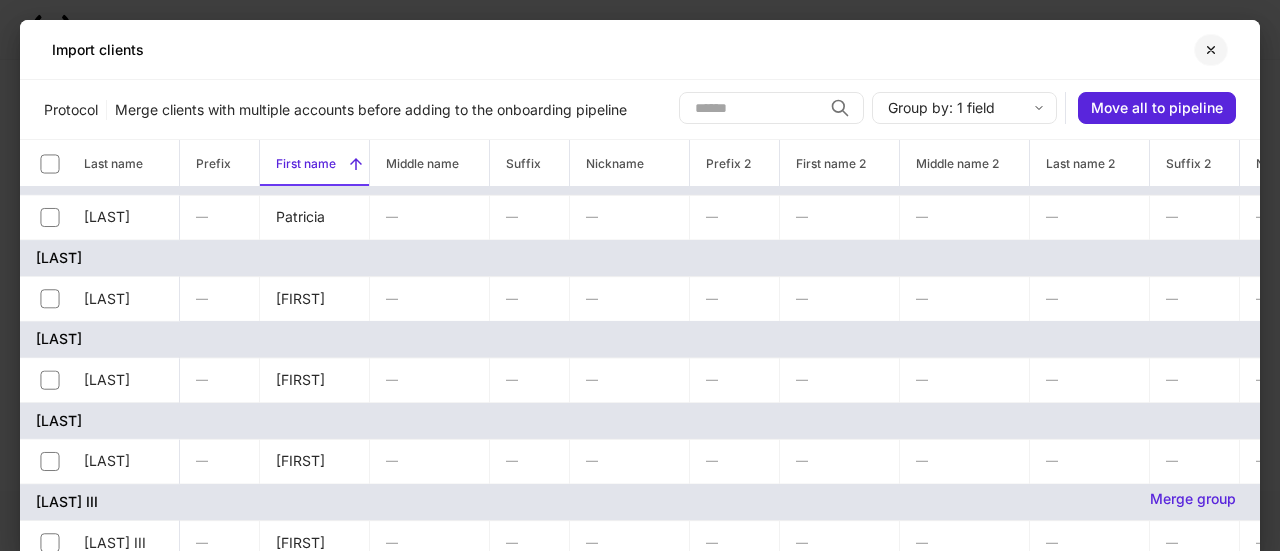 drag, startPoint x: 1216, startPoint y: 61, endPoint x: 1018, endPoint y: 89, distance: 199.97 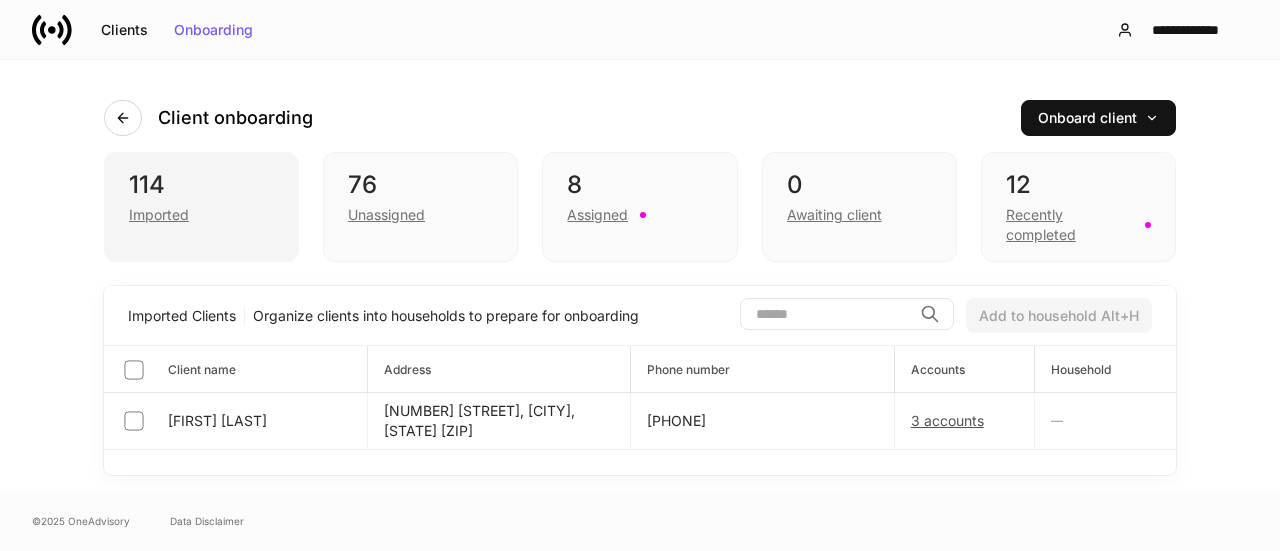 click on "Imported" at bounding box center [201, 213] 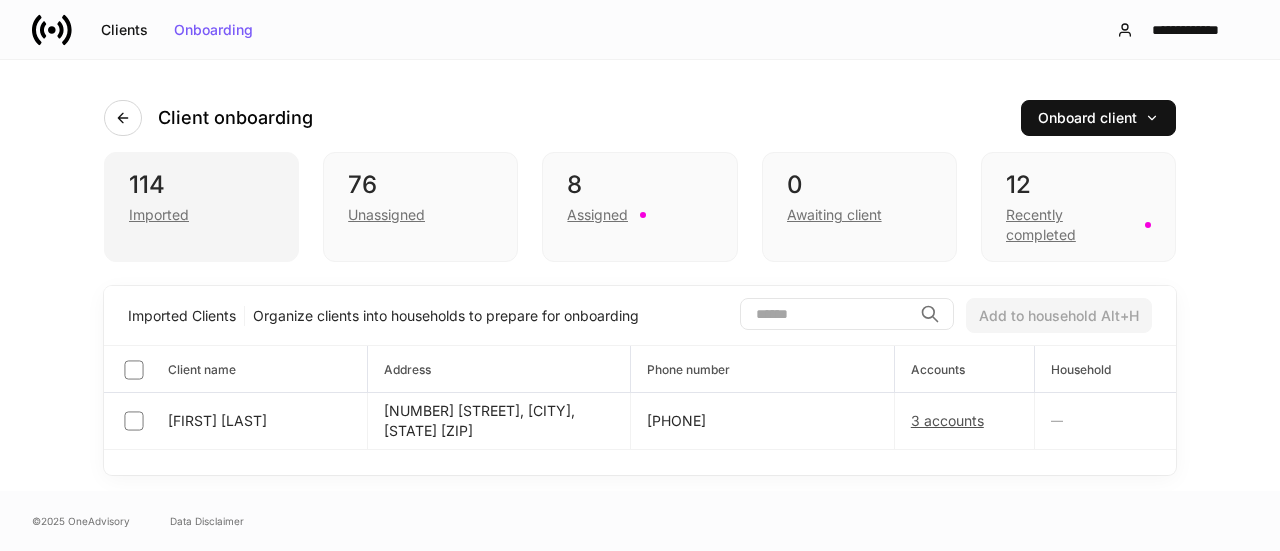 click on "Imported" at bounding box center [159, 215] 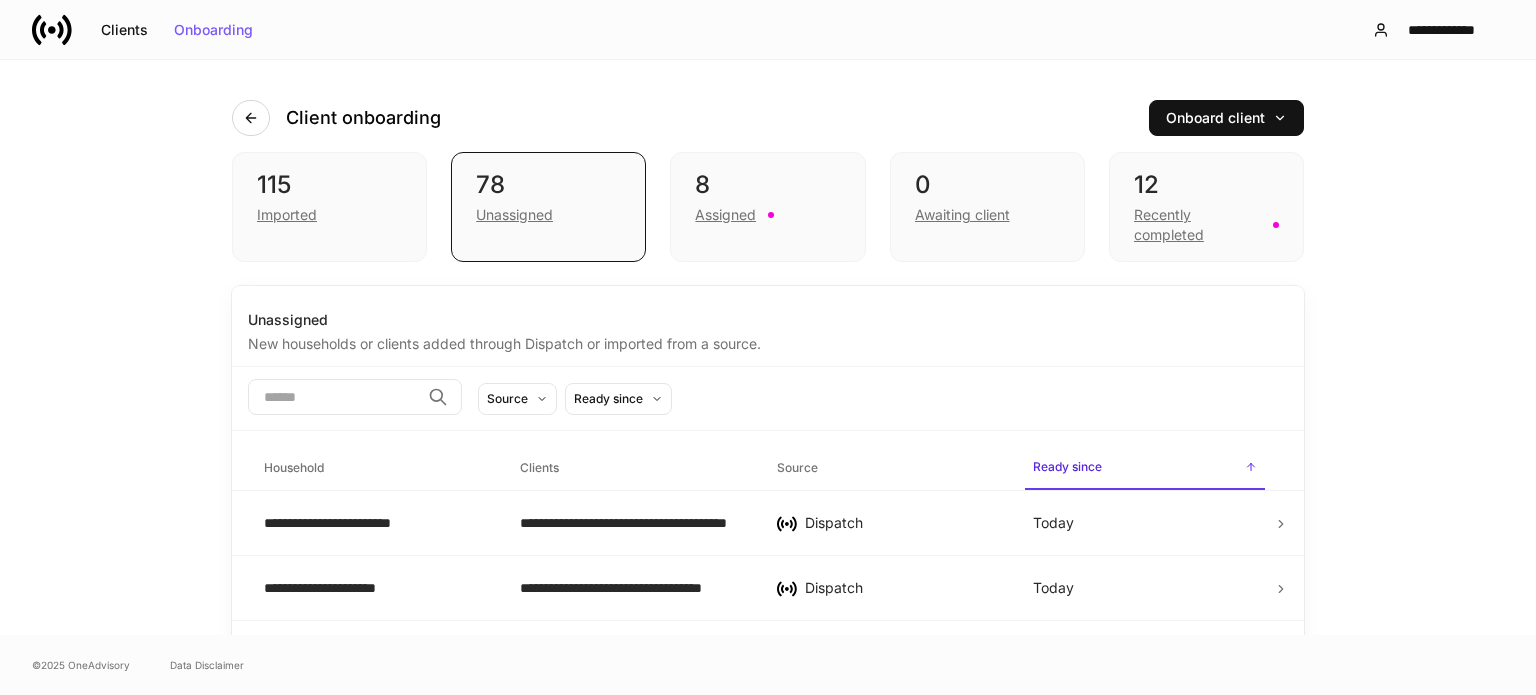 scroll, scrollTop: 0, scrollLeft: 0, axis: both 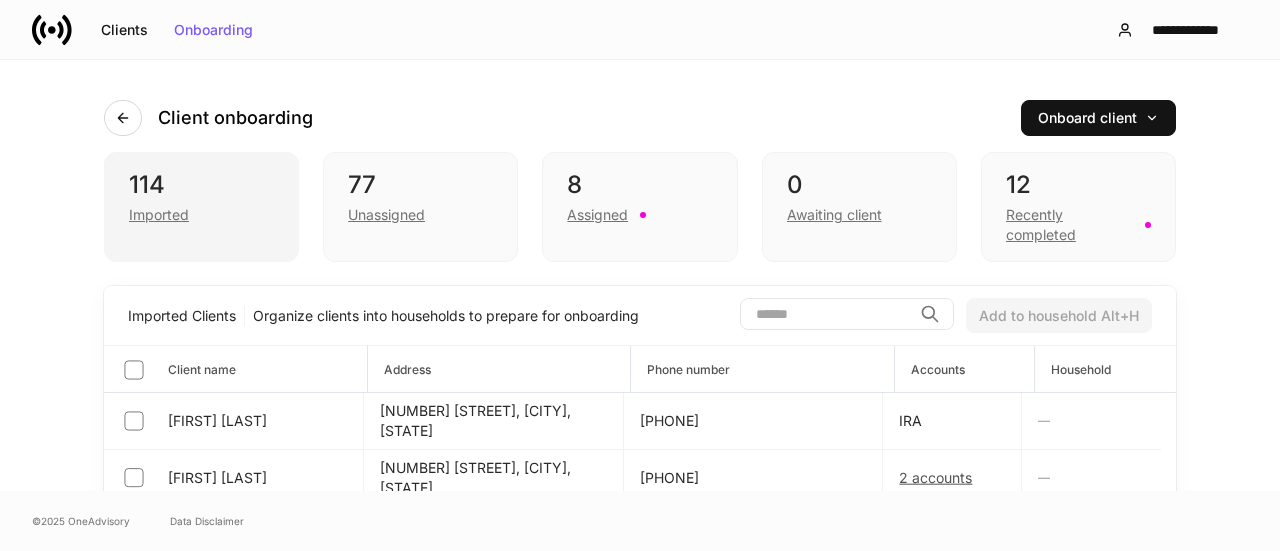click on "Imported" at bounding box center (159, 215) 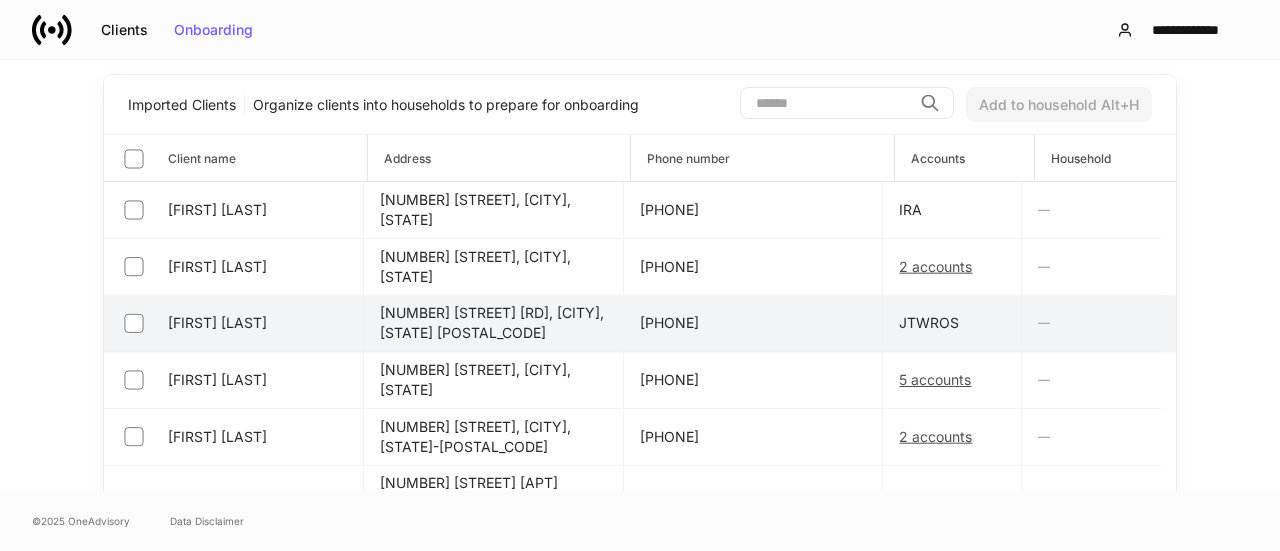 scroll, scrollTop: 251, scrollLeft: 0, axis: vertical 